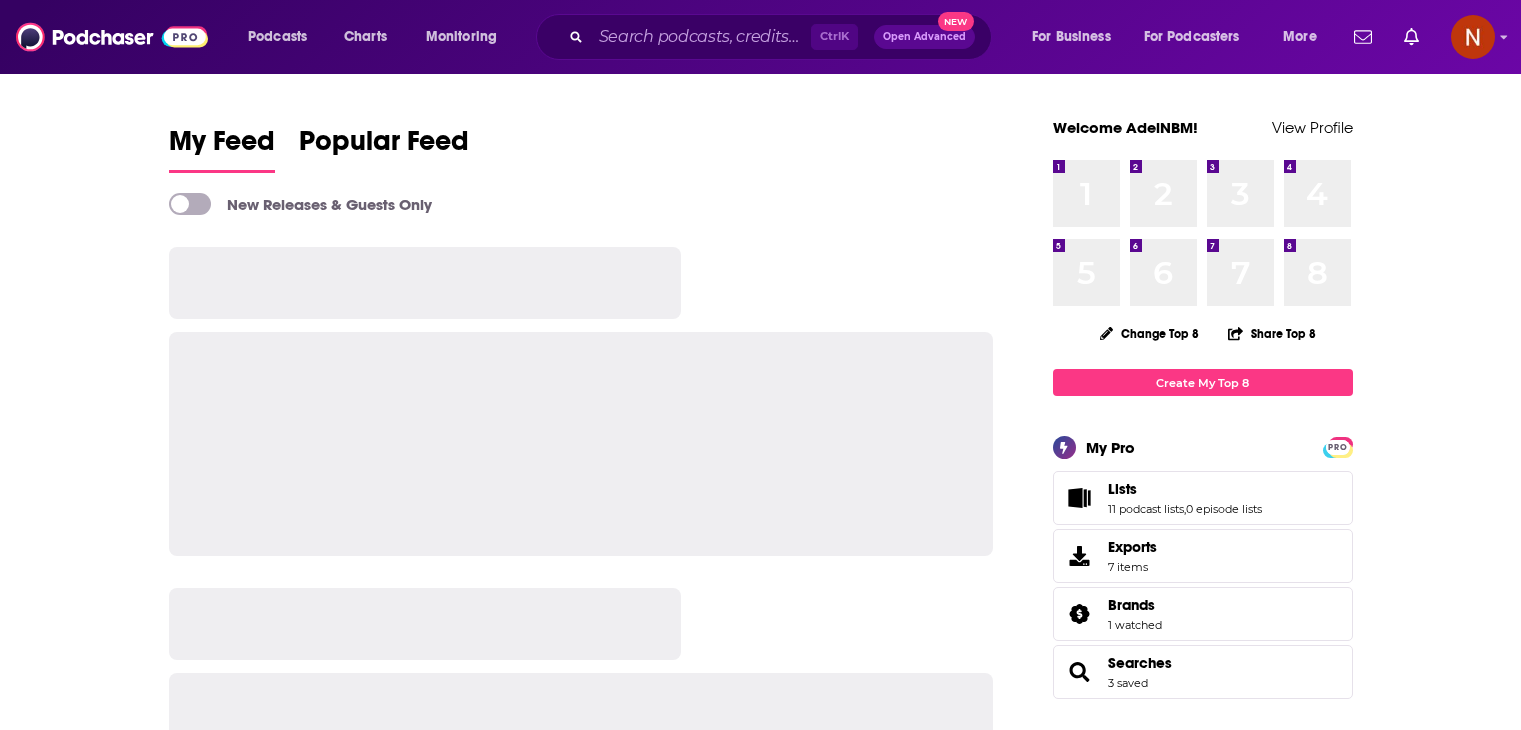 scroll, scrollTop: 0, scrollLeft: 0, axis: both 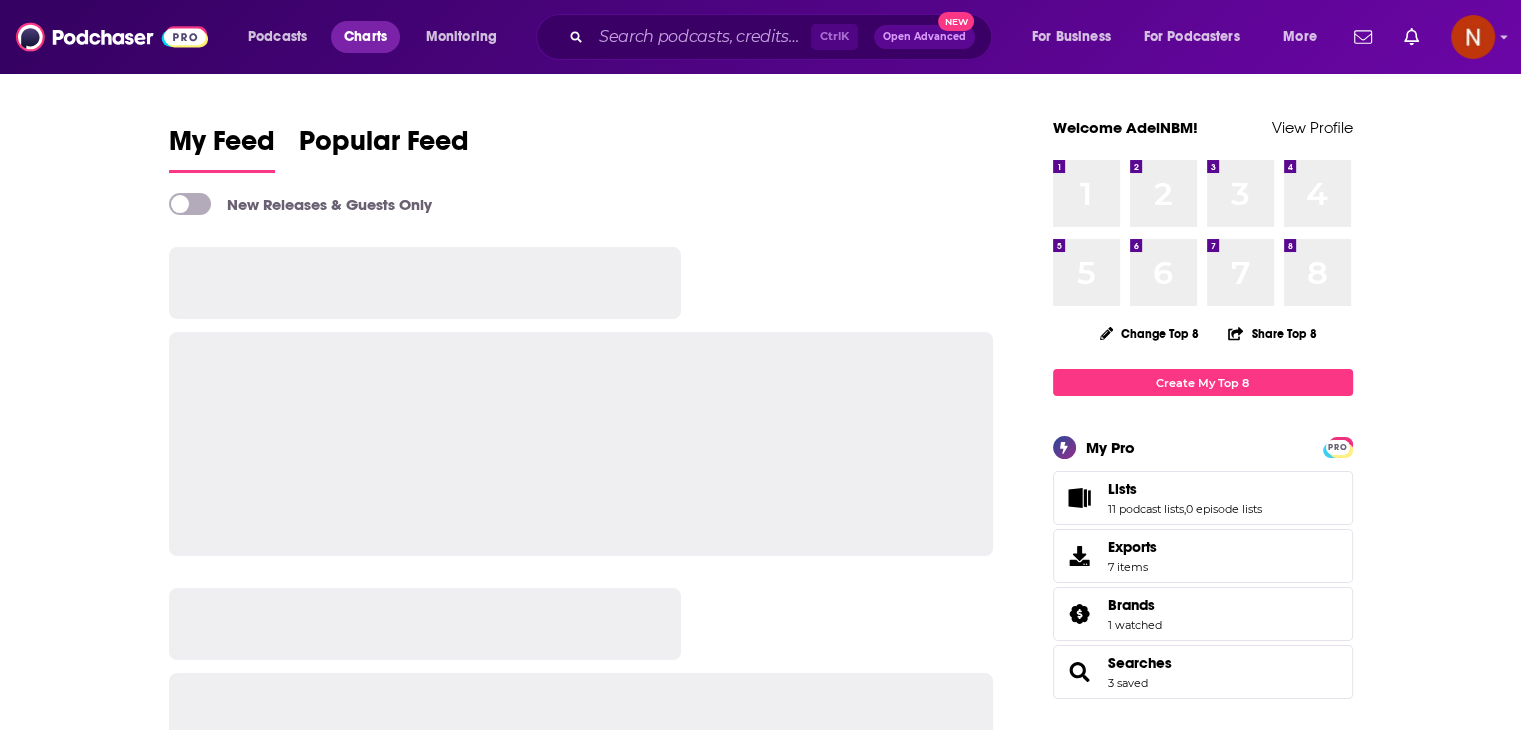 click on "Charts" at bounding box center [365, 37] 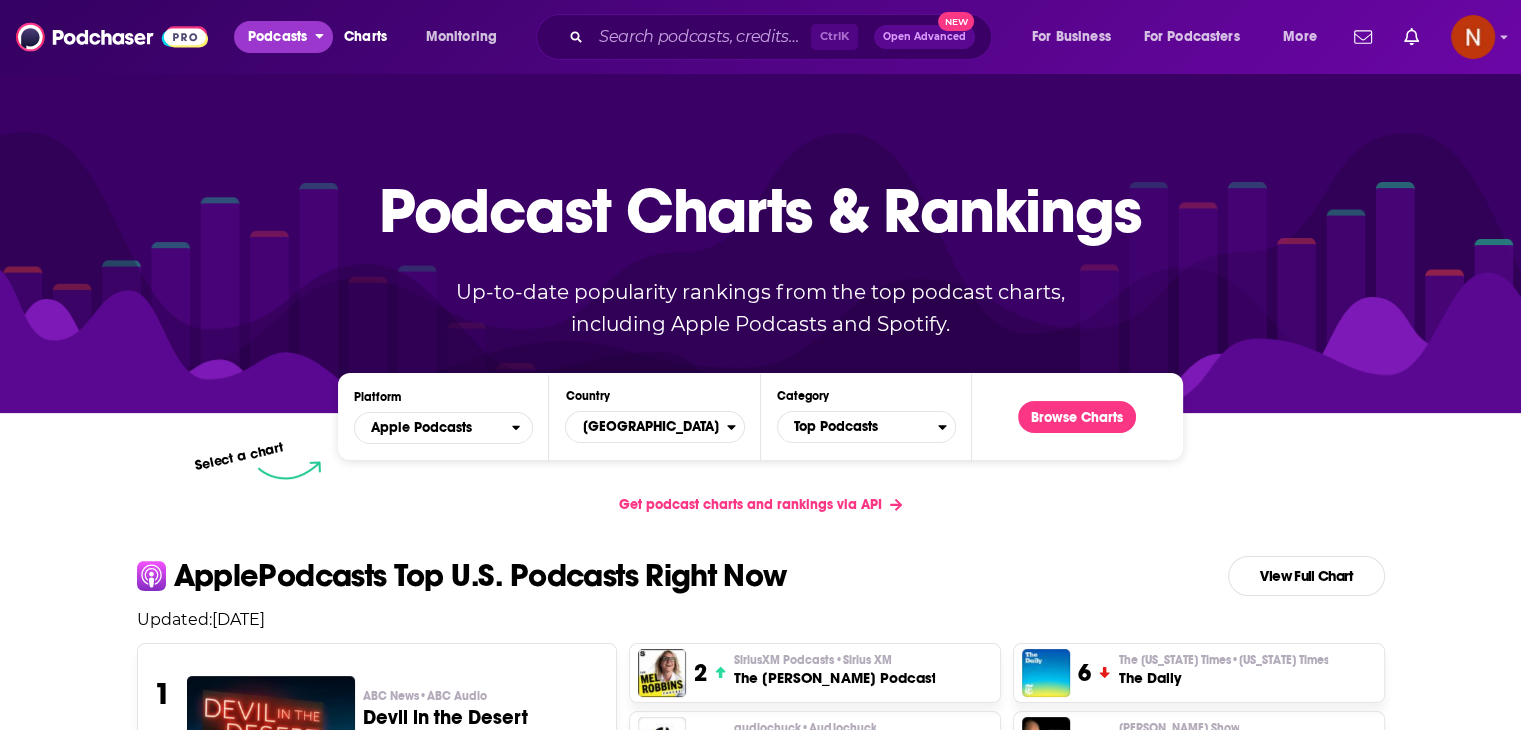 click on "Podcasts" at bounding box center (277, 37) 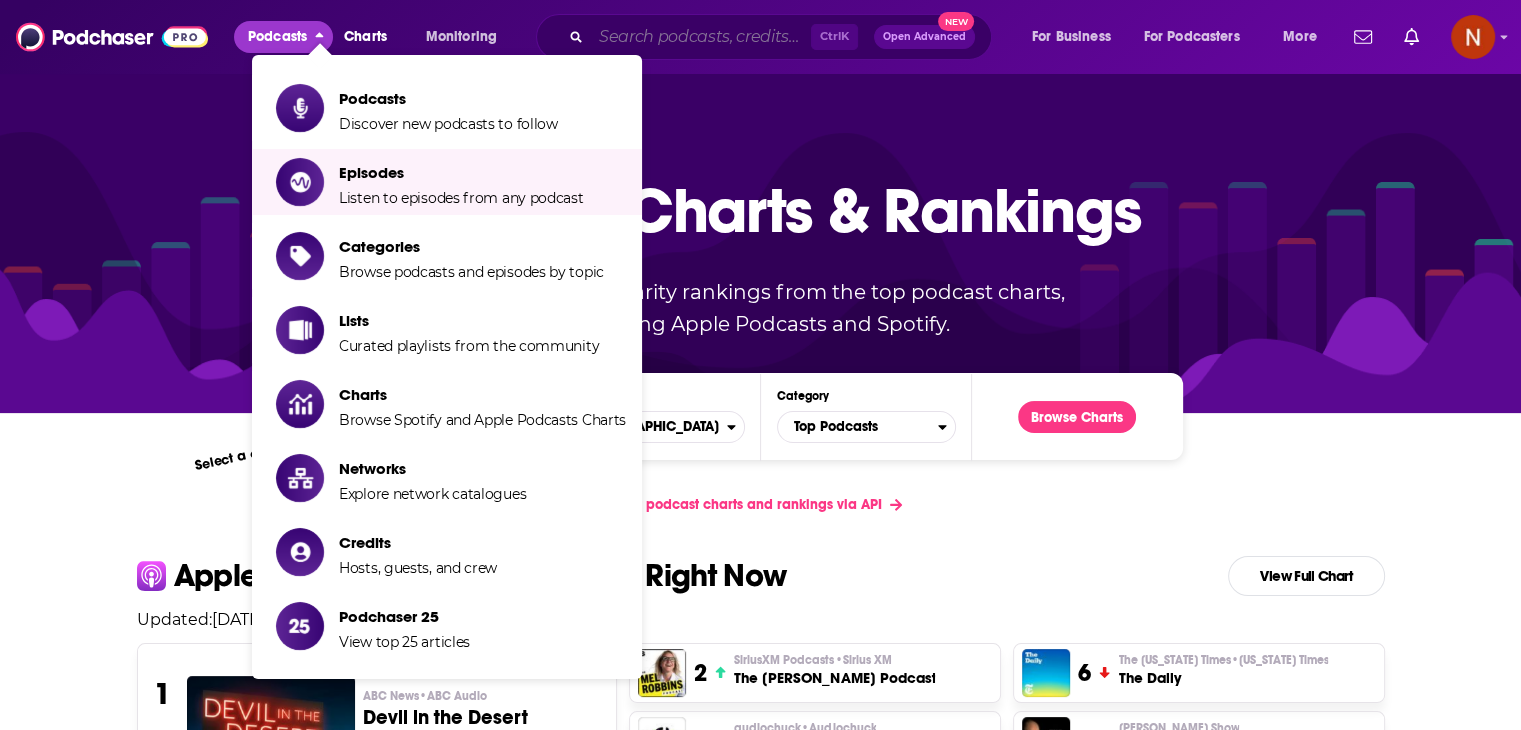 click at bounding box center [701, 37] 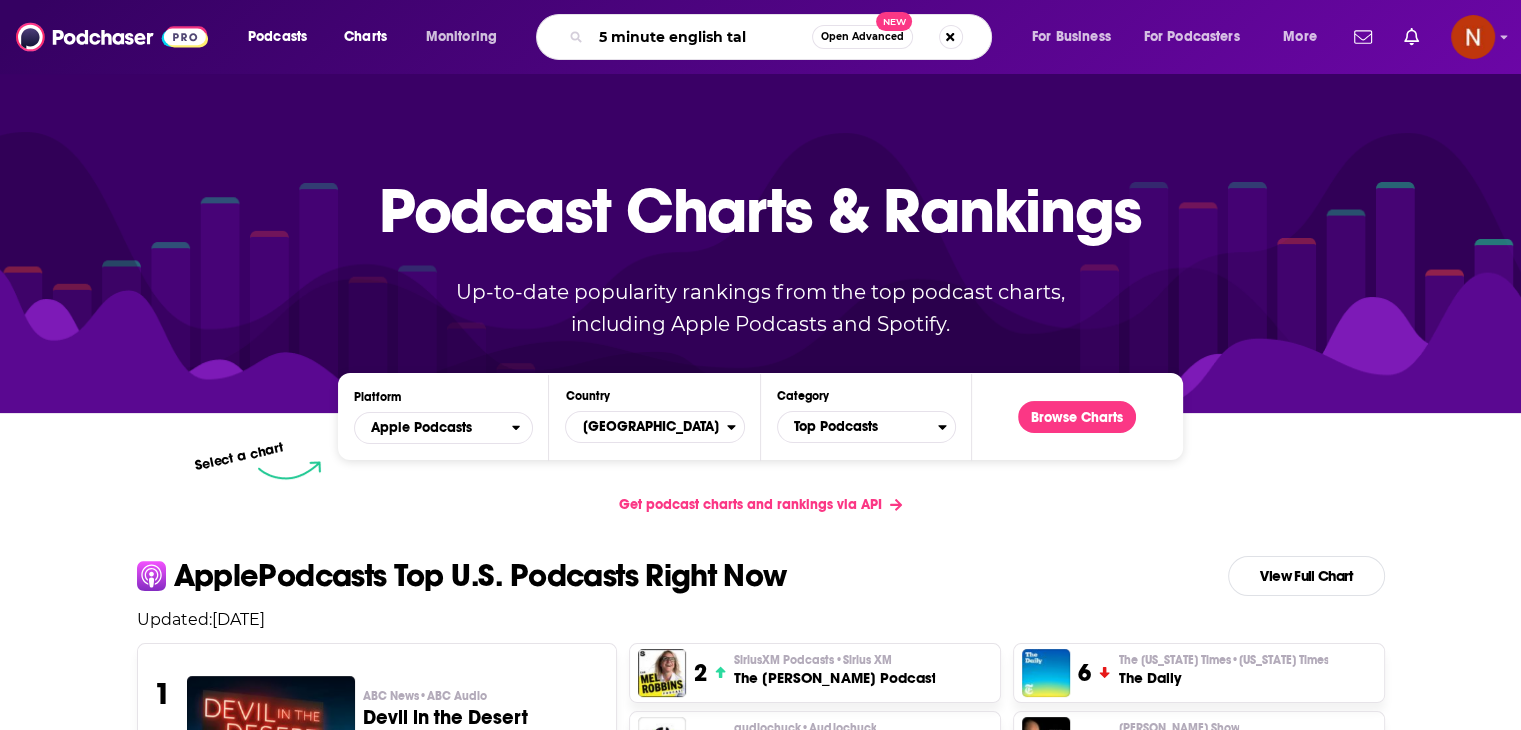 type on "5 minute english talk" 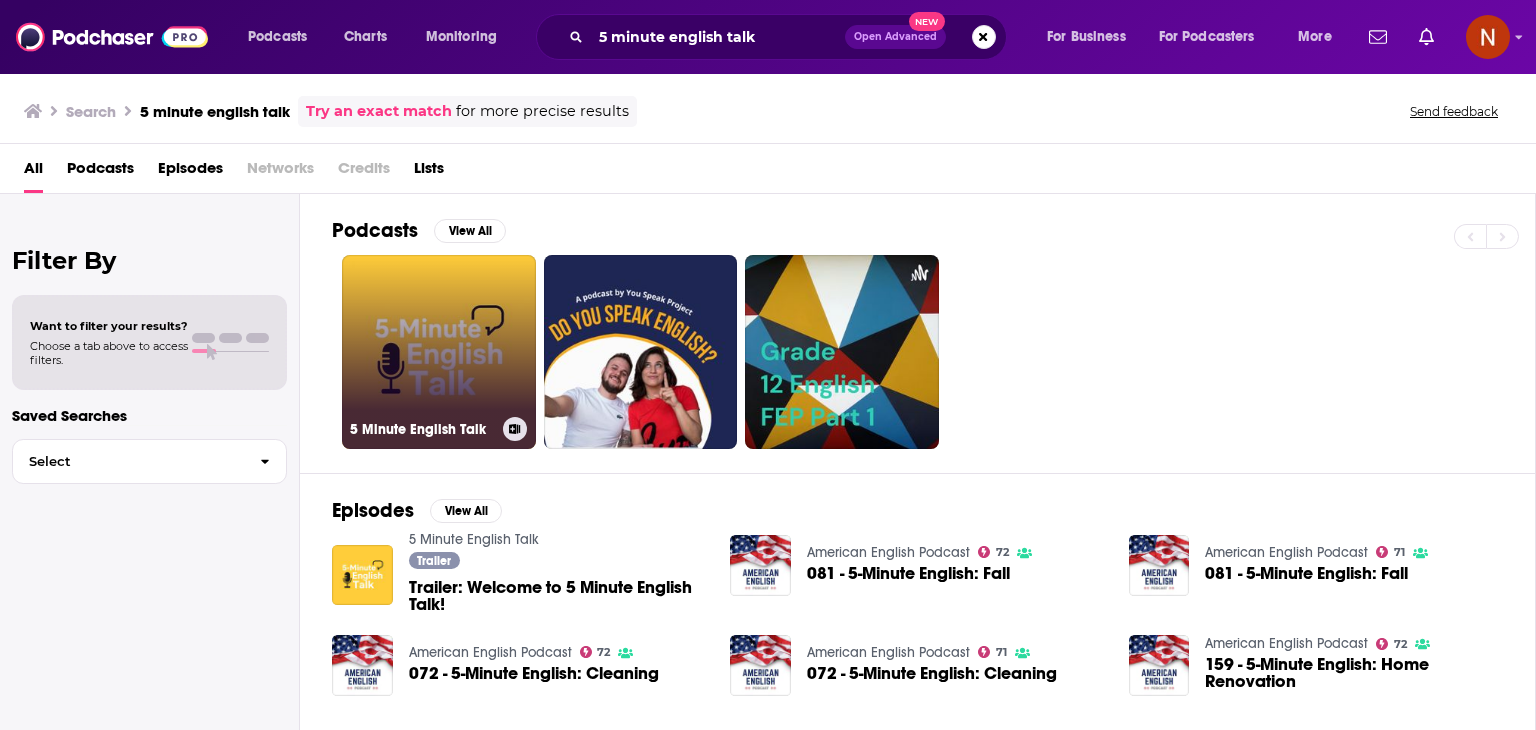 click on "5 Minute English Talk" at bounding box center [439, 352] 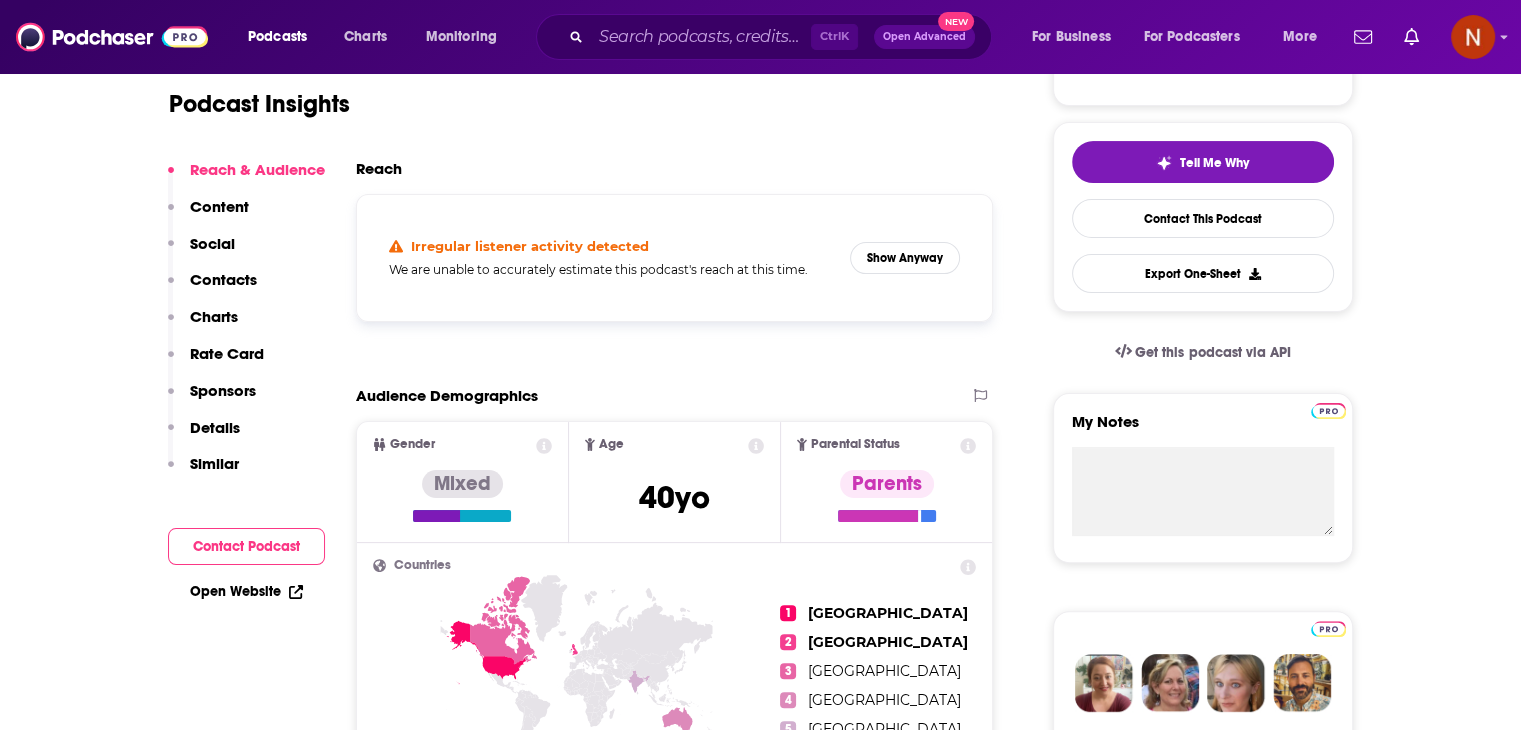 scroll, scrollTop: 420, scrollLeft: 0, axis: vertical 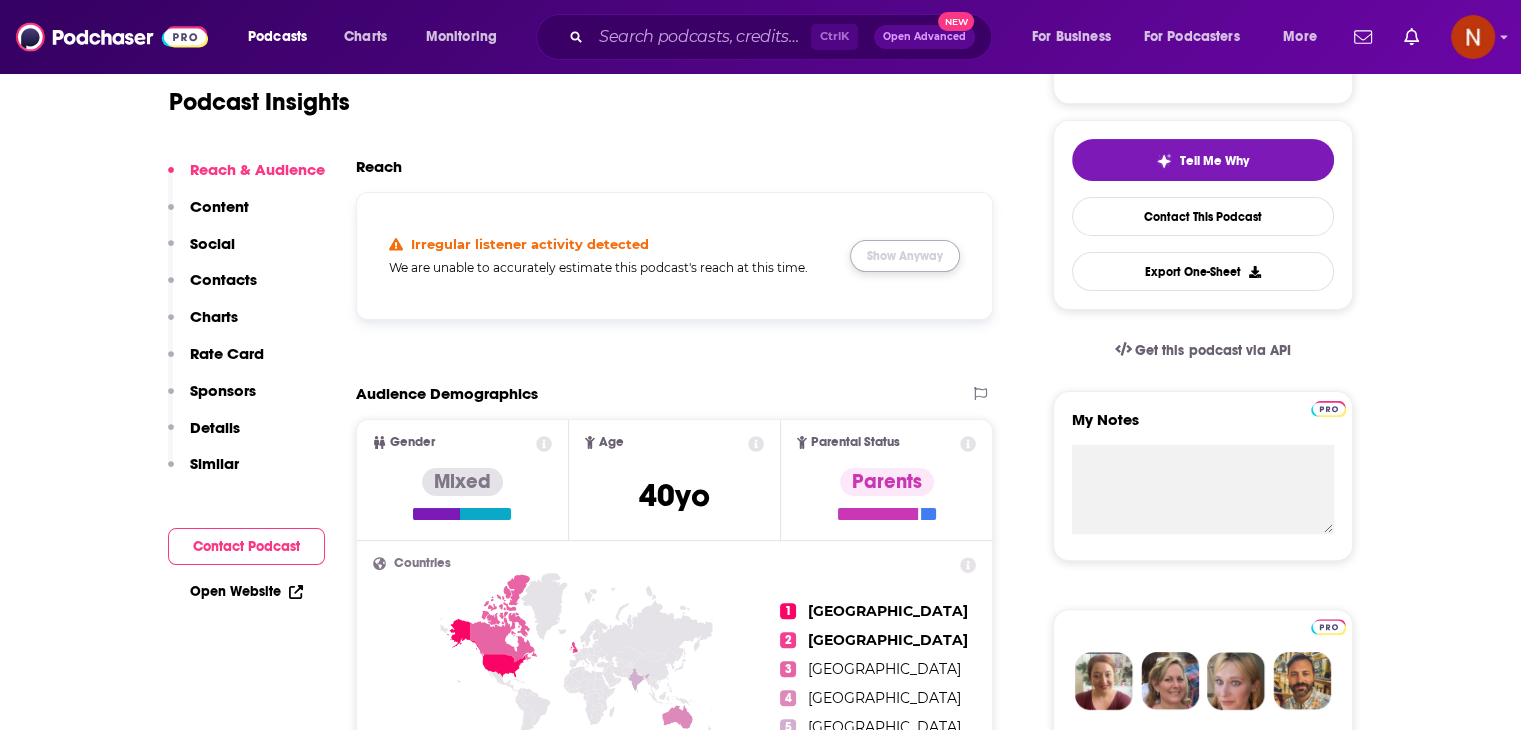 click on "Show Anyway" at bounding box center (905, 256) 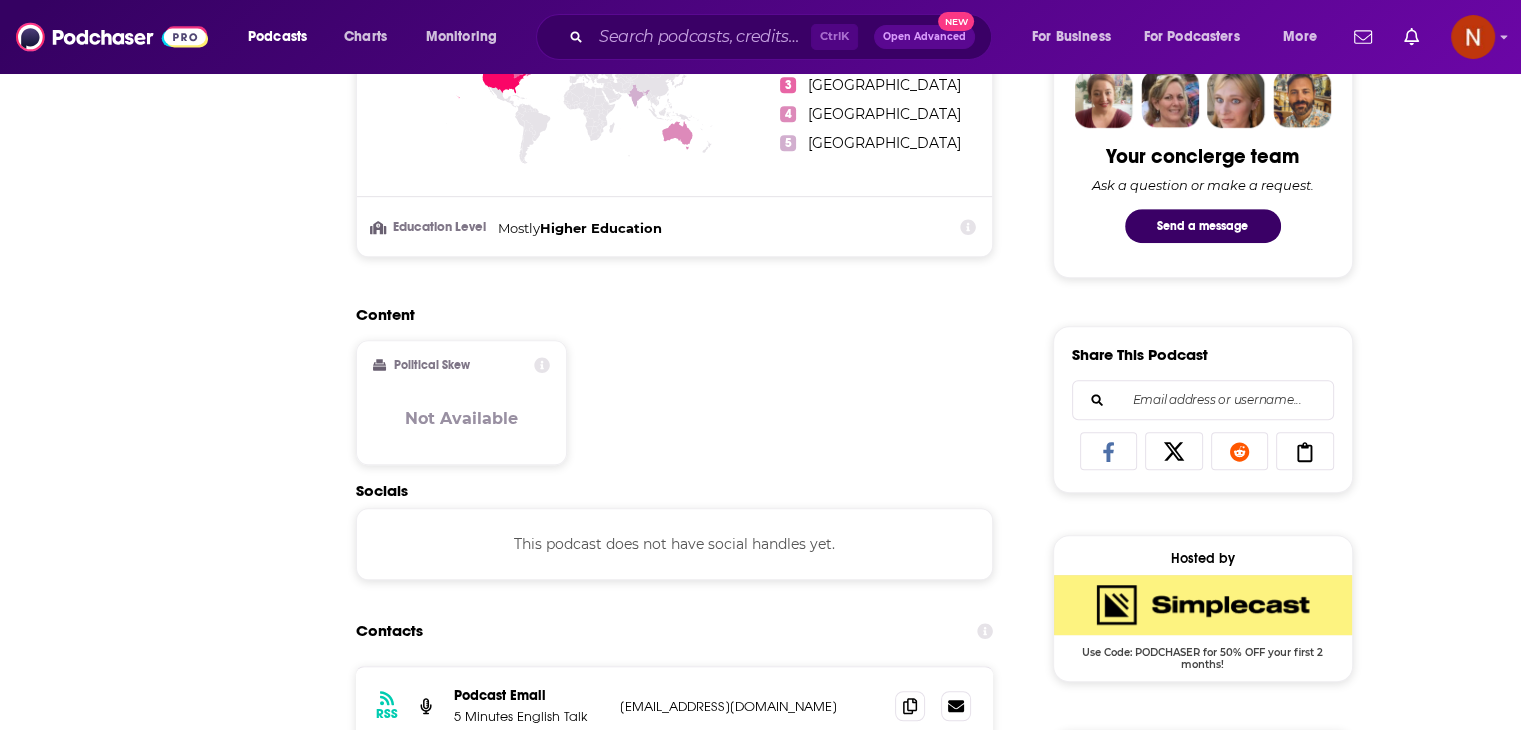 scroll, scrollTop: 0, scrollLeft: 0, axis: both 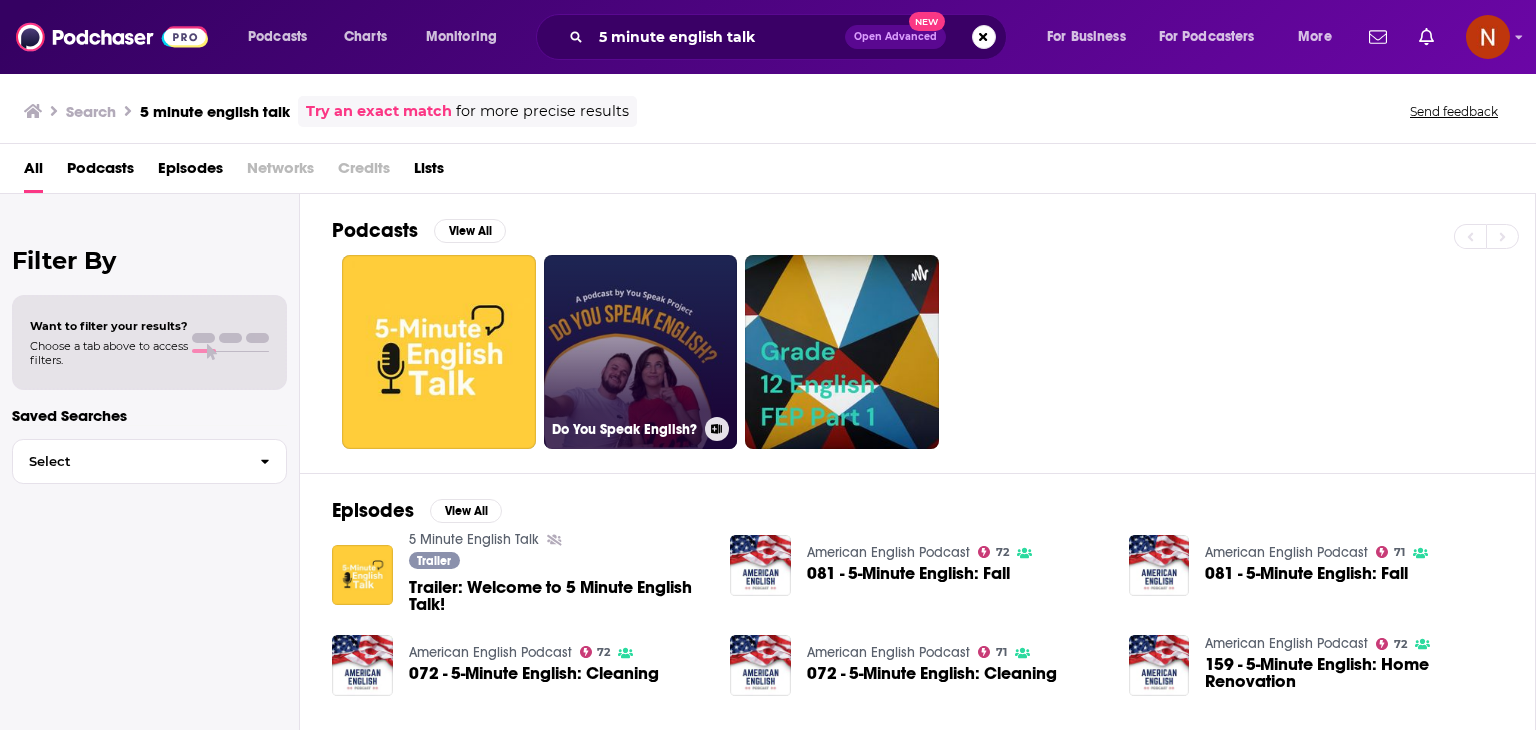 click on "Do You Speak English?" at bounding box center [641, 352] 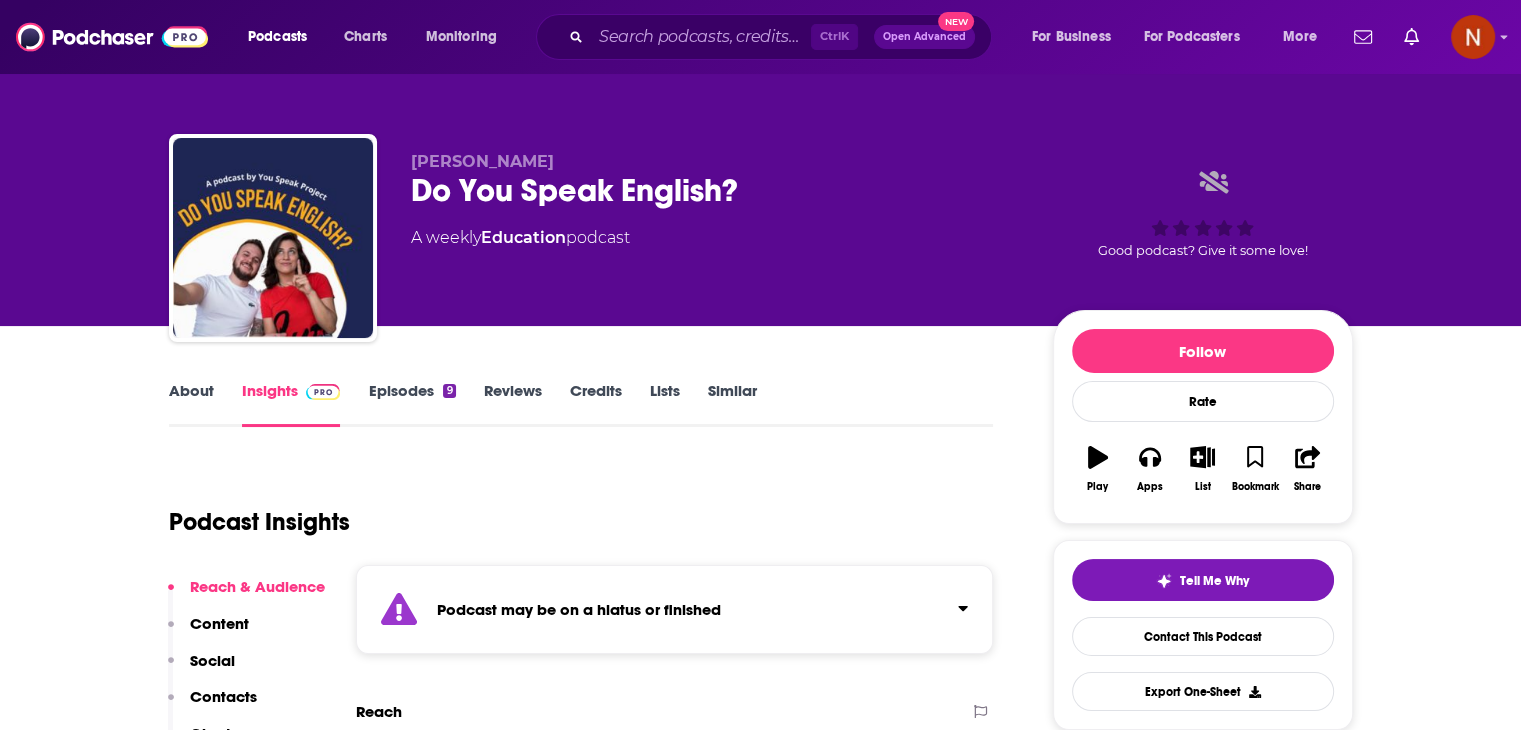 scroll, scrollTop: 203, scrollLeft: 0, axis: vertical 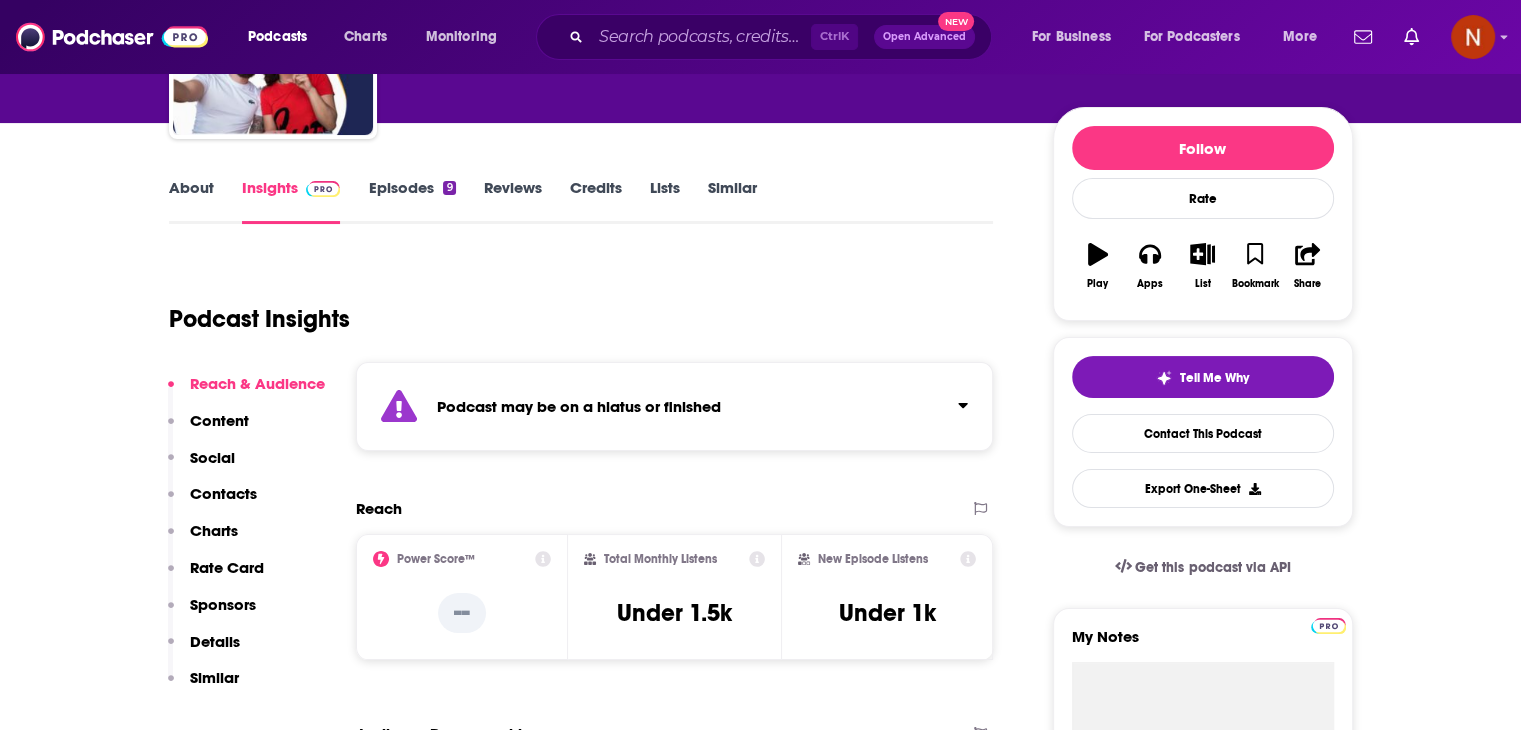 click on "Episodes 9" at bounding box center (411, 201) 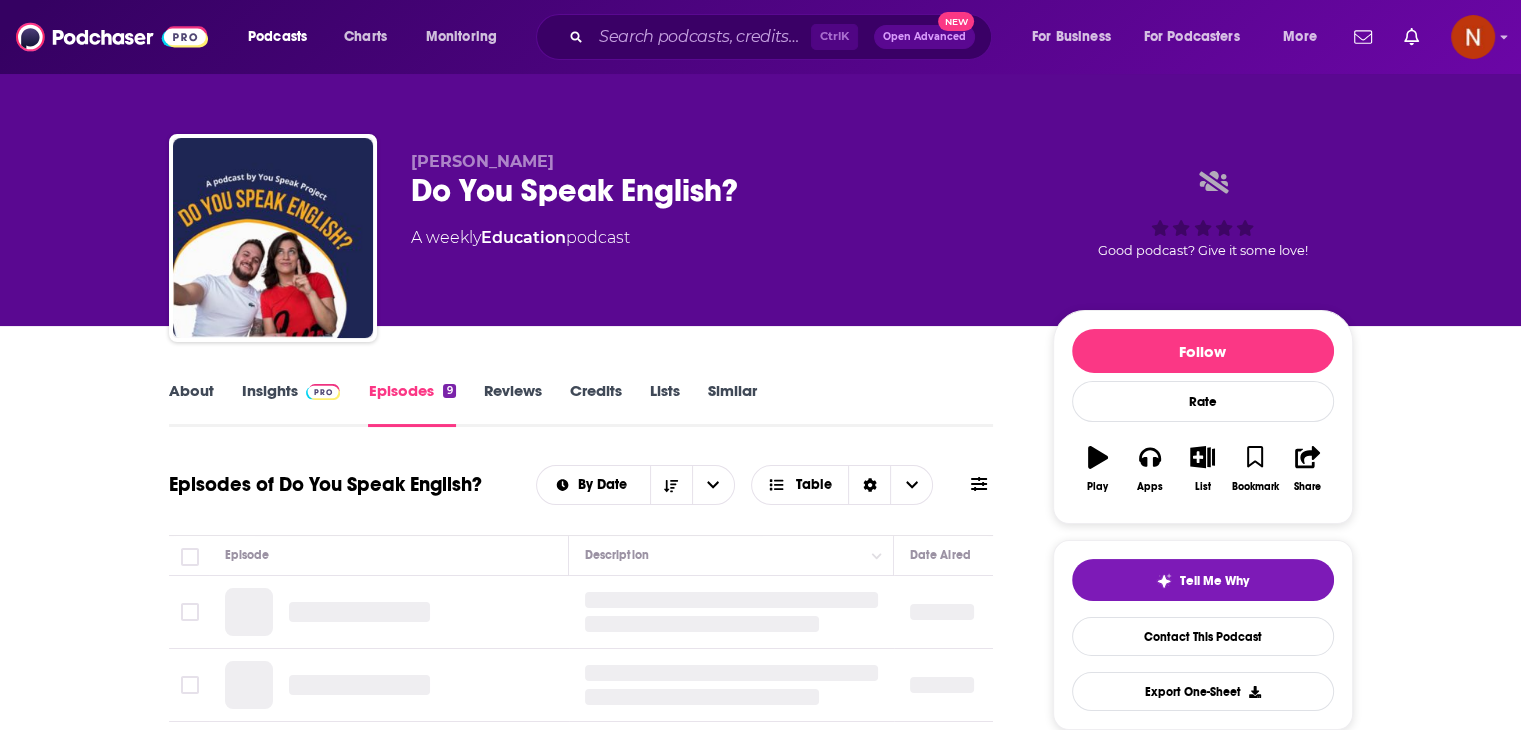 scroll, scrollTop: 304, scrollLeft: 0, axis: vertical 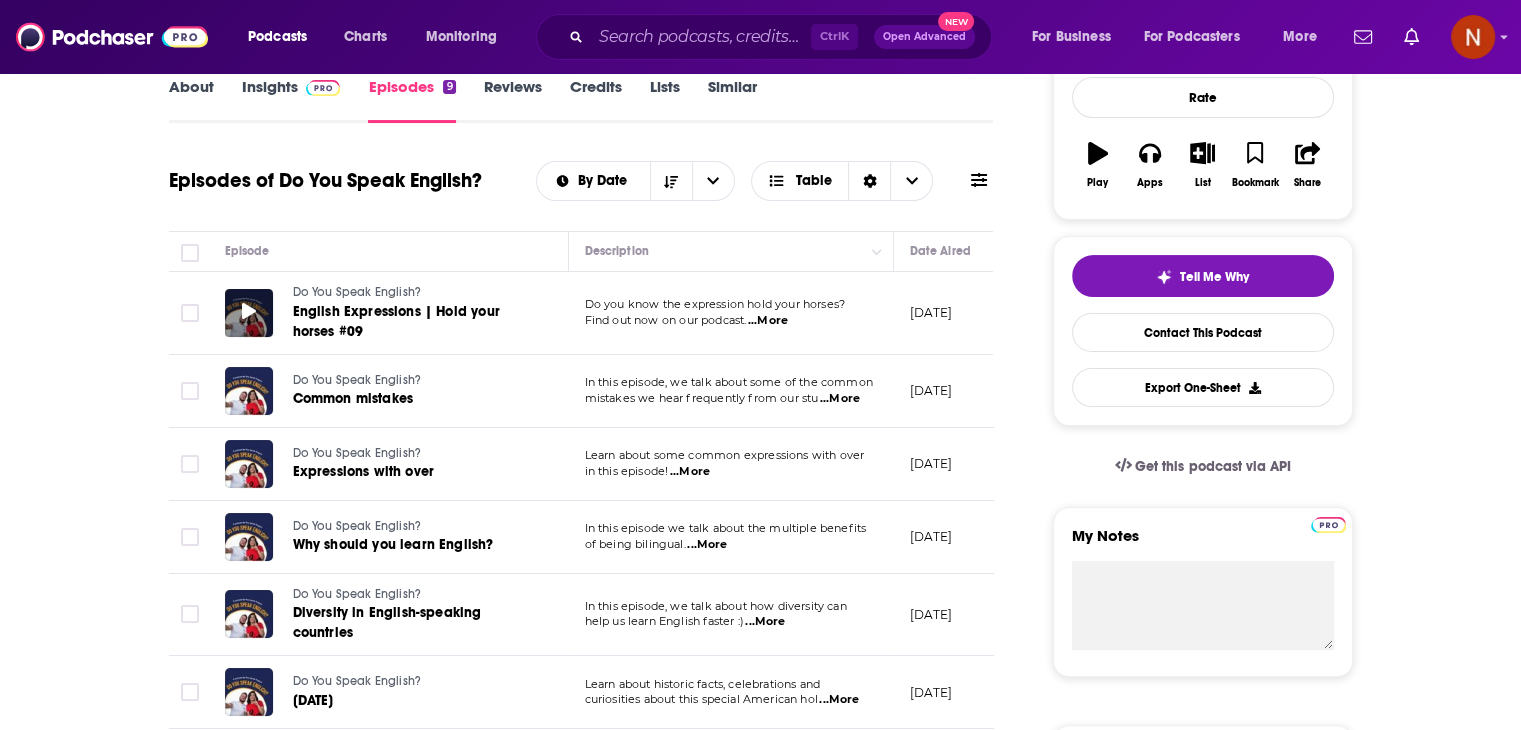 click at bounding box center [249, 313] 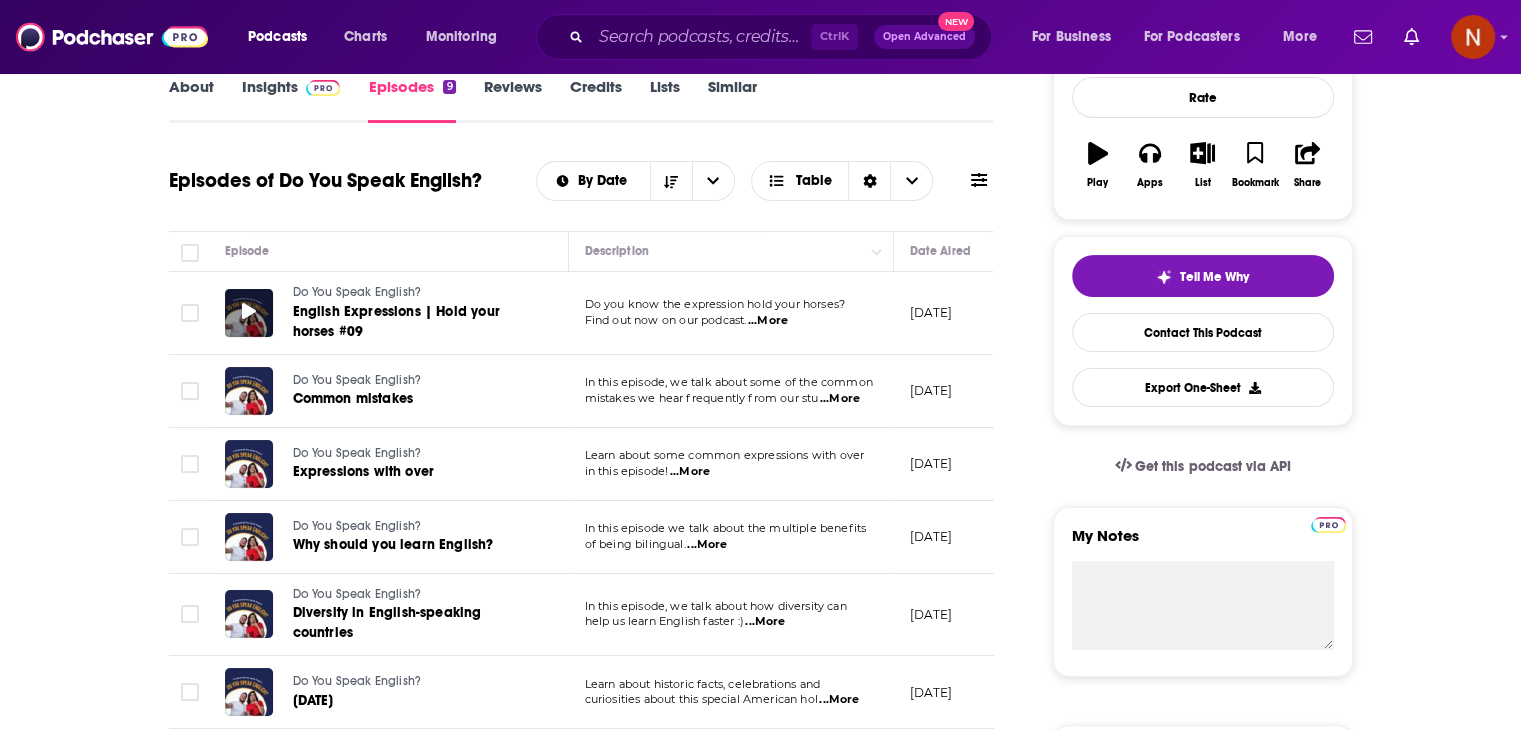 click 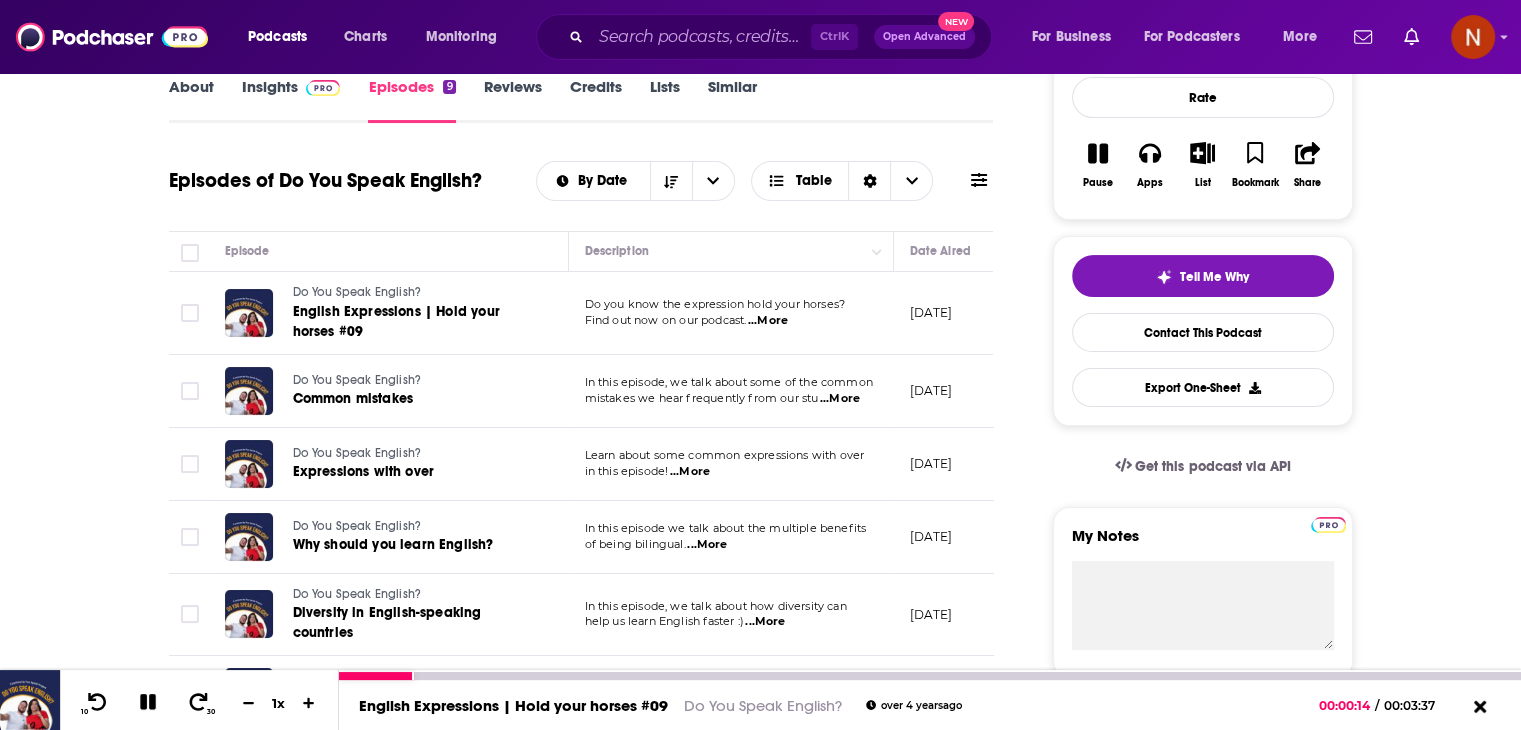 click 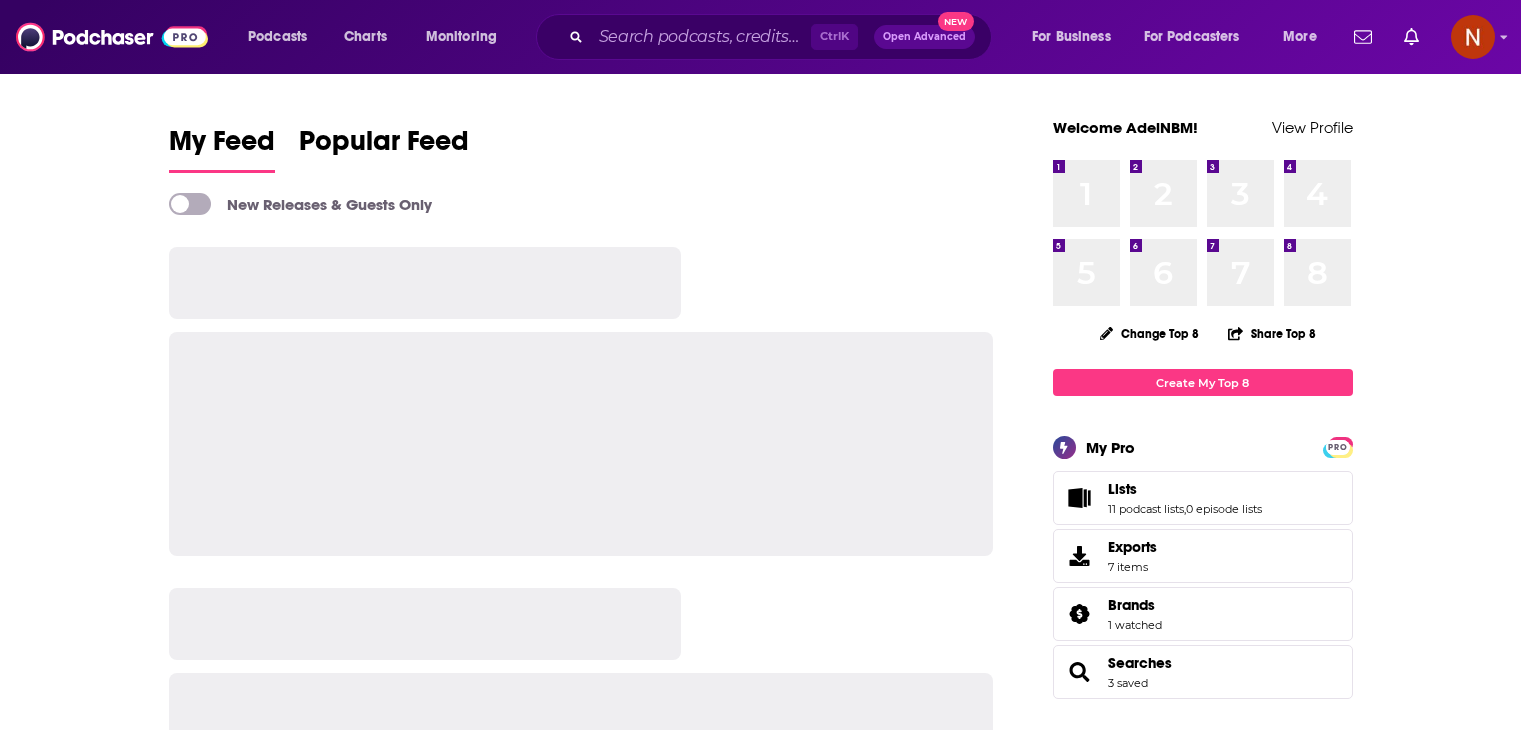 scroll, scrollTop: 0, scrollLeft: 0, axis: both 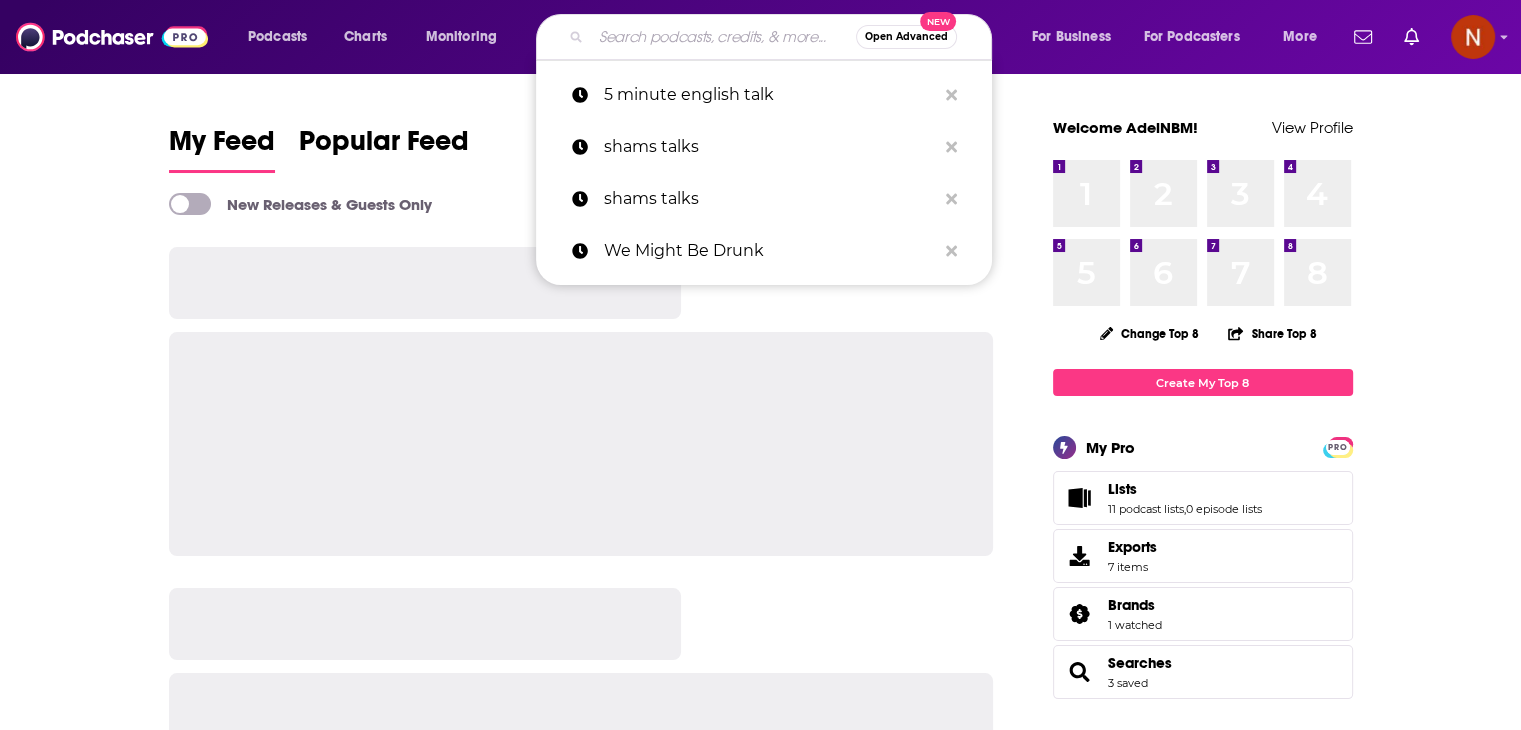 click at bounding box center [723, 37] 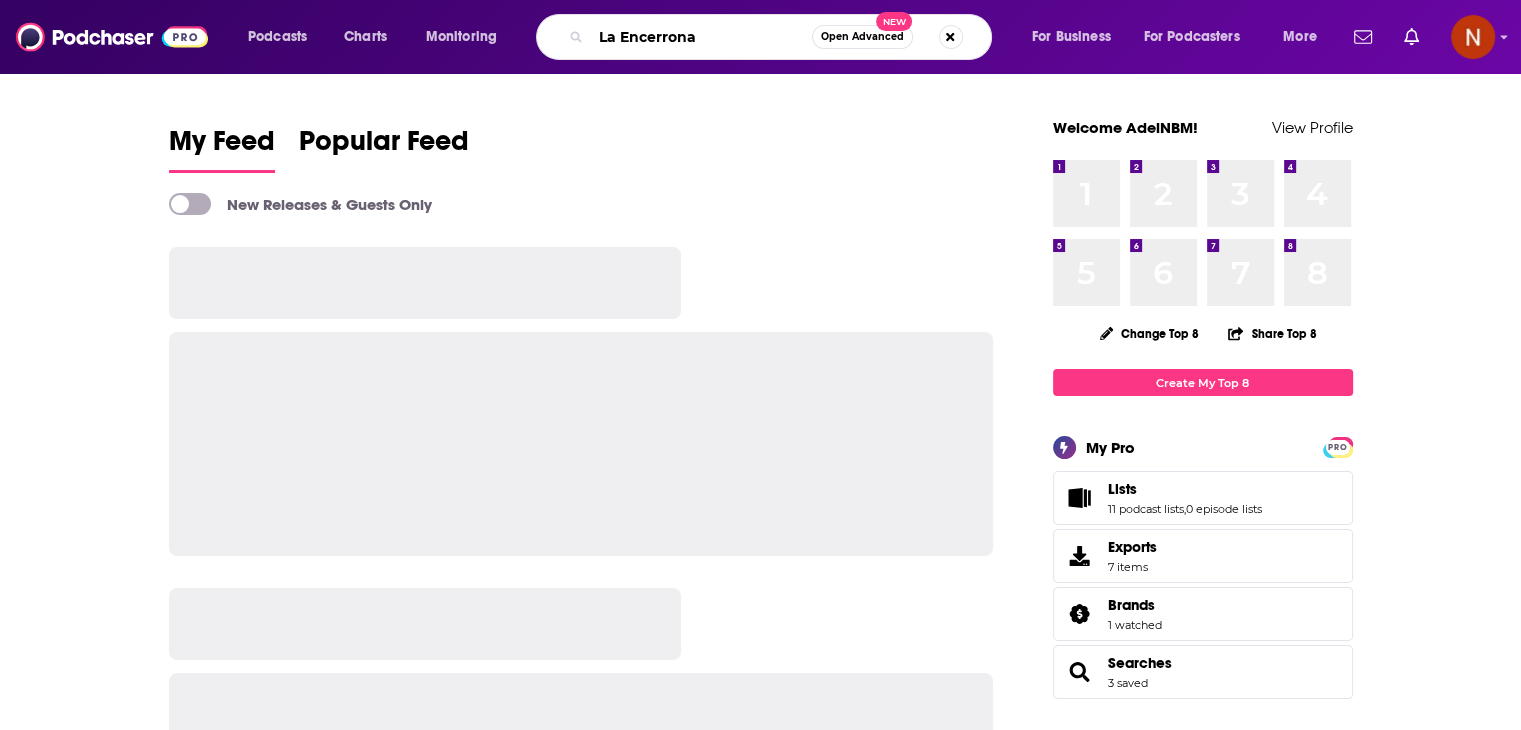 type on "La Encerrona" 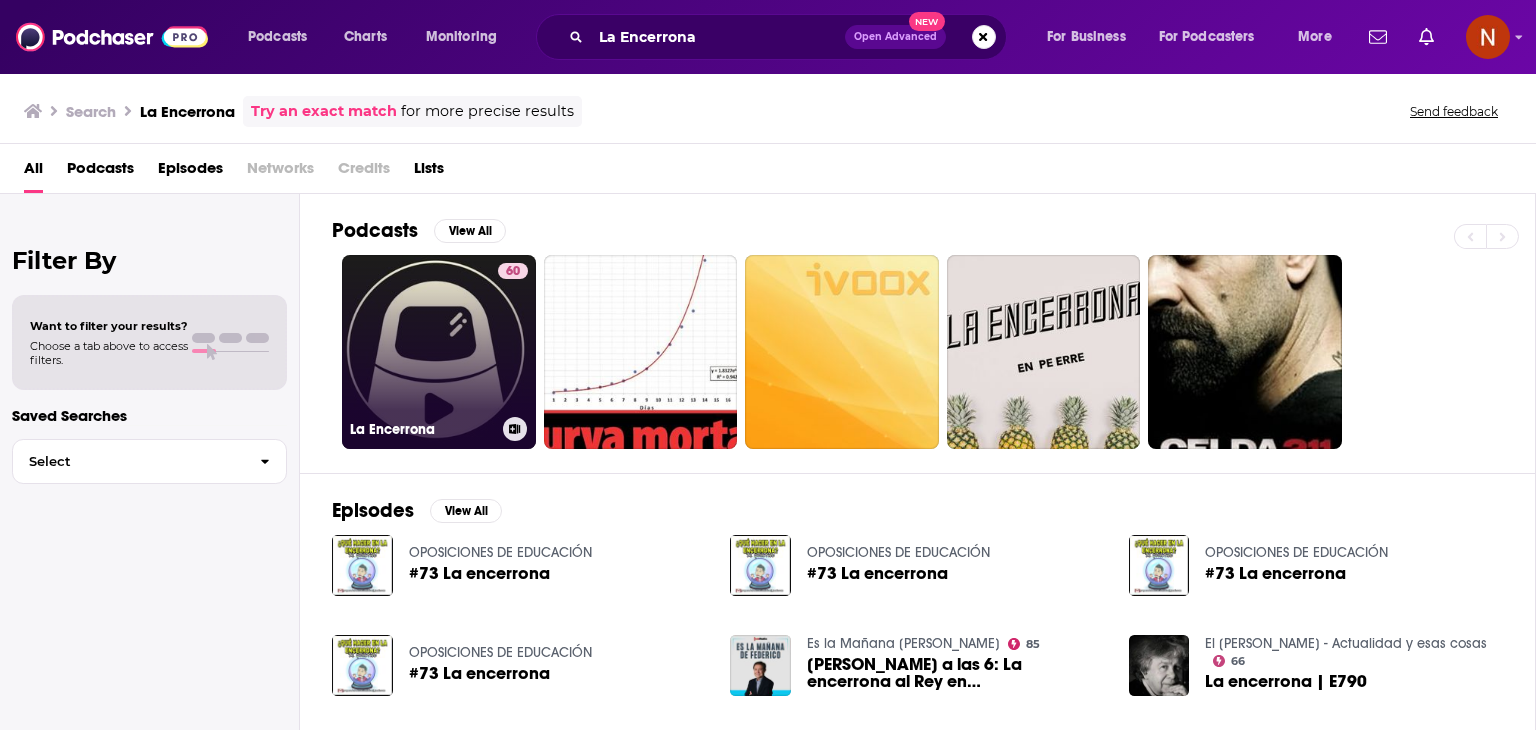 click on "60 La Encerrona" at bounding box center (439, 352) 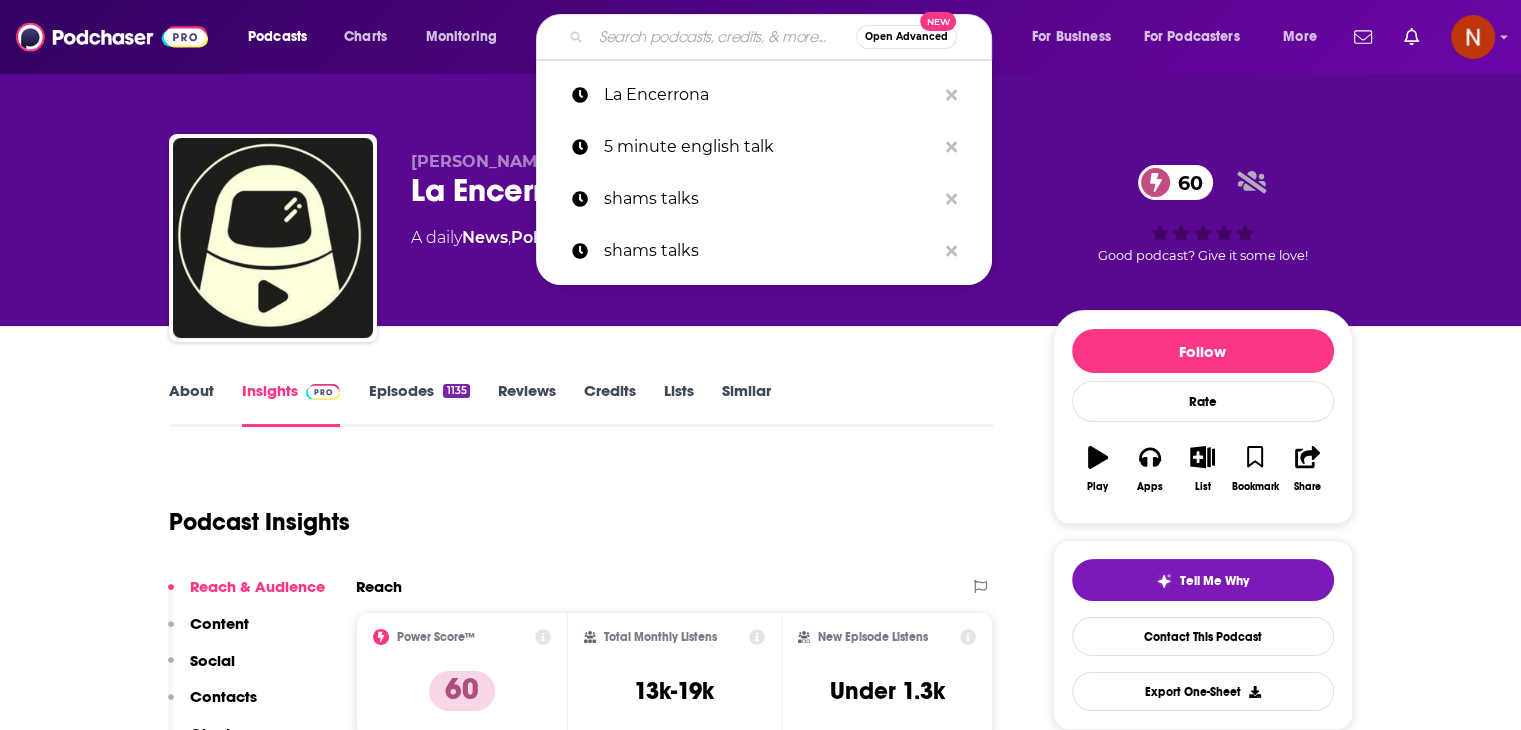 click at bounding box center (723, 37) 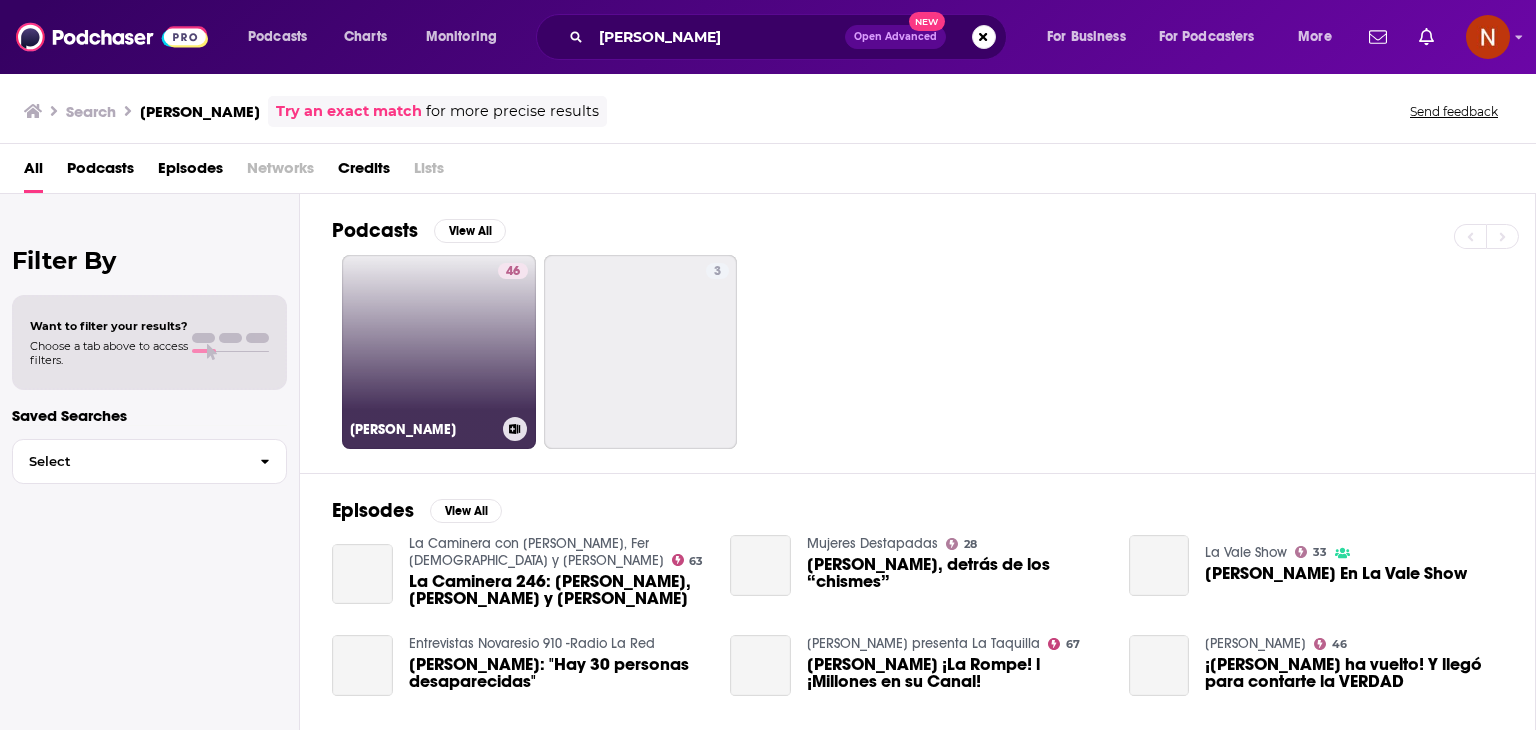 click on "46 Javier Ceriani" at bounding box center [439, 352] 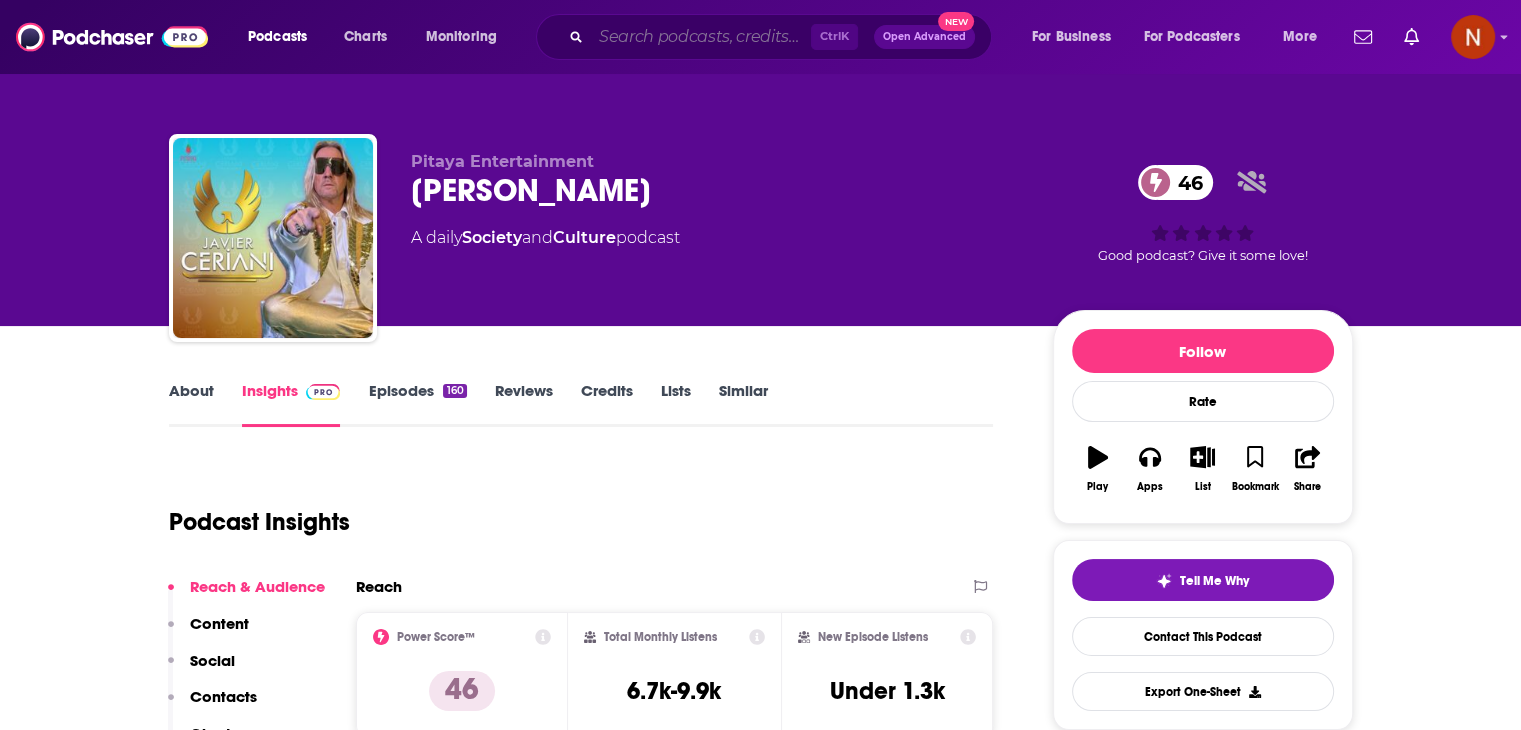 click at bounding box center (701, 37) 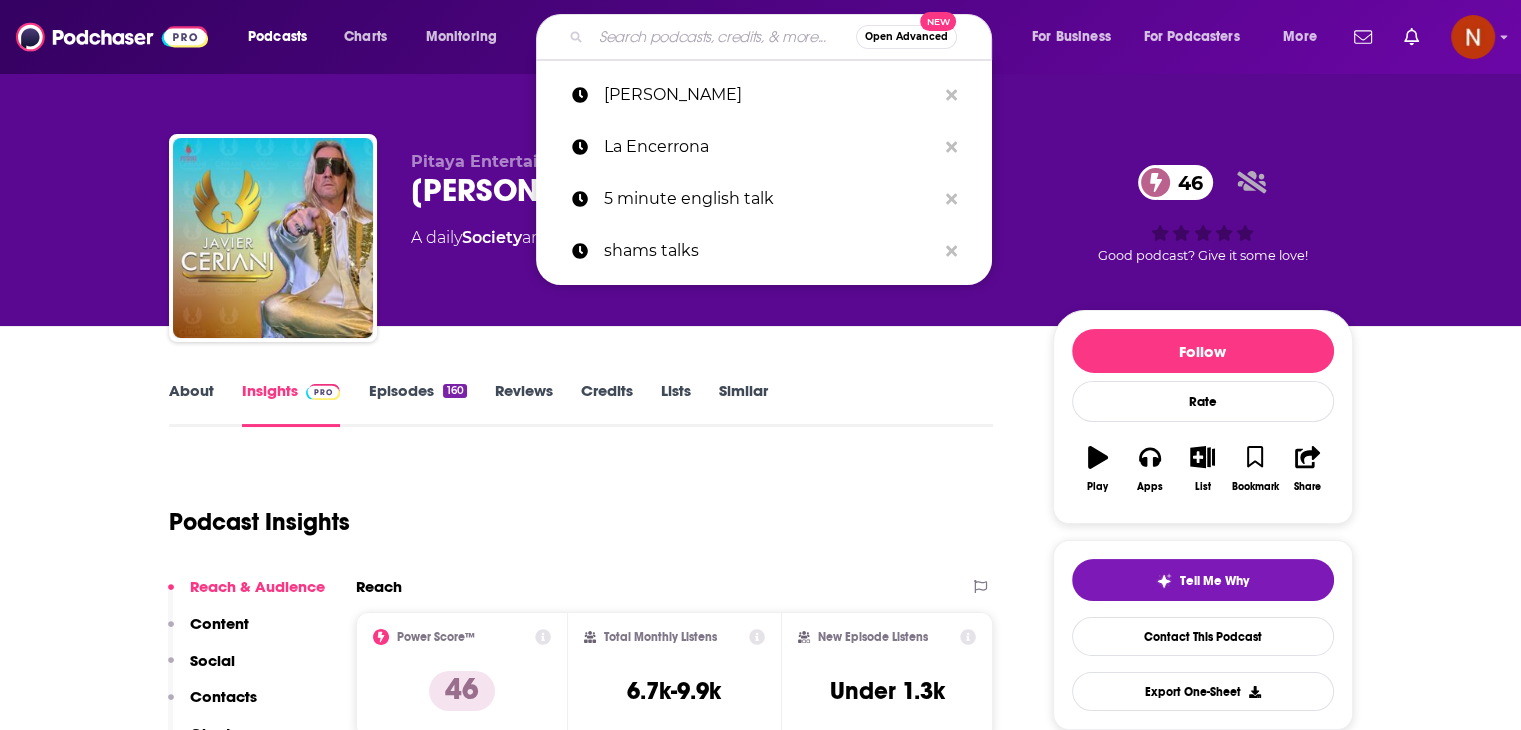 paste on "Martes De Misterio" 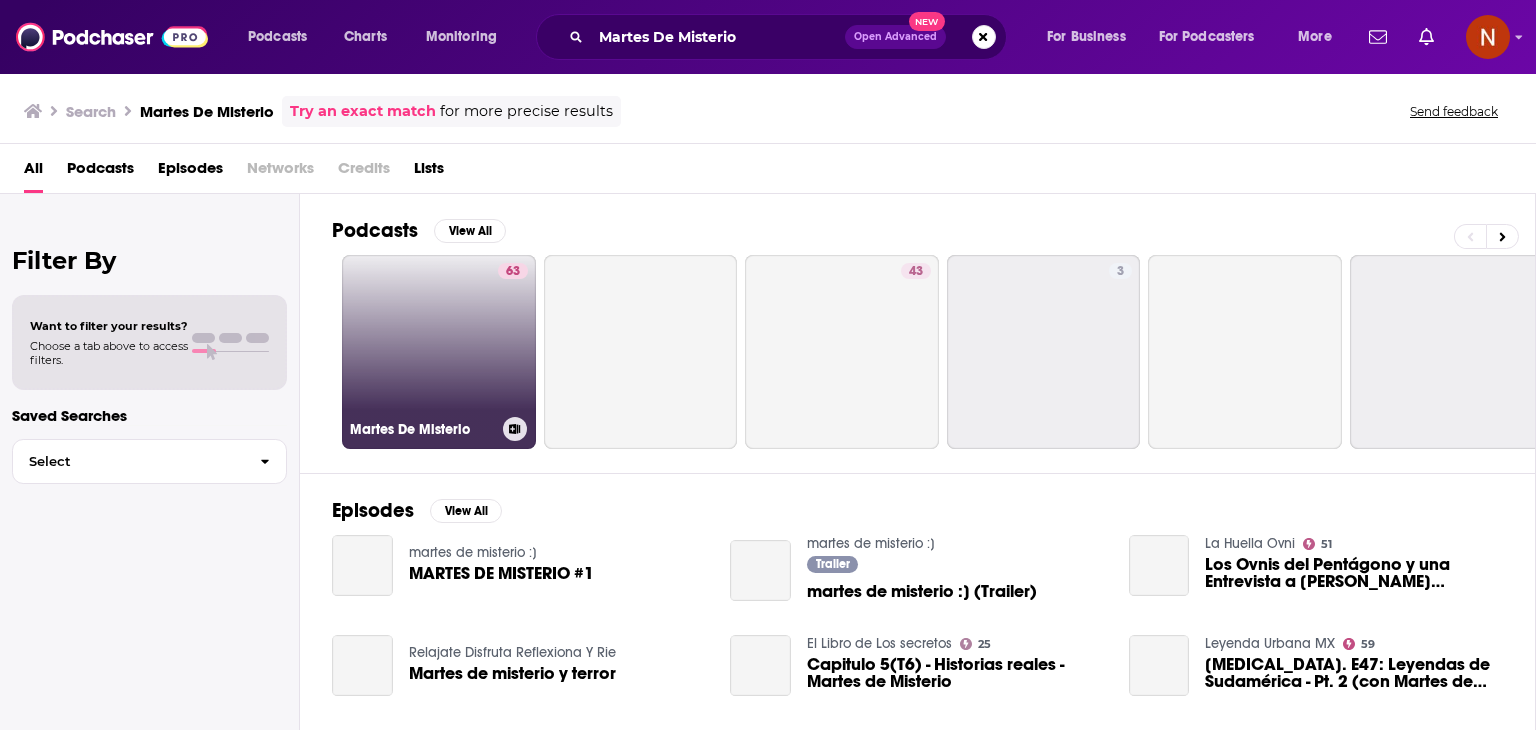 click on "63 Martes De Misterio" at bounding box center (439, 352) 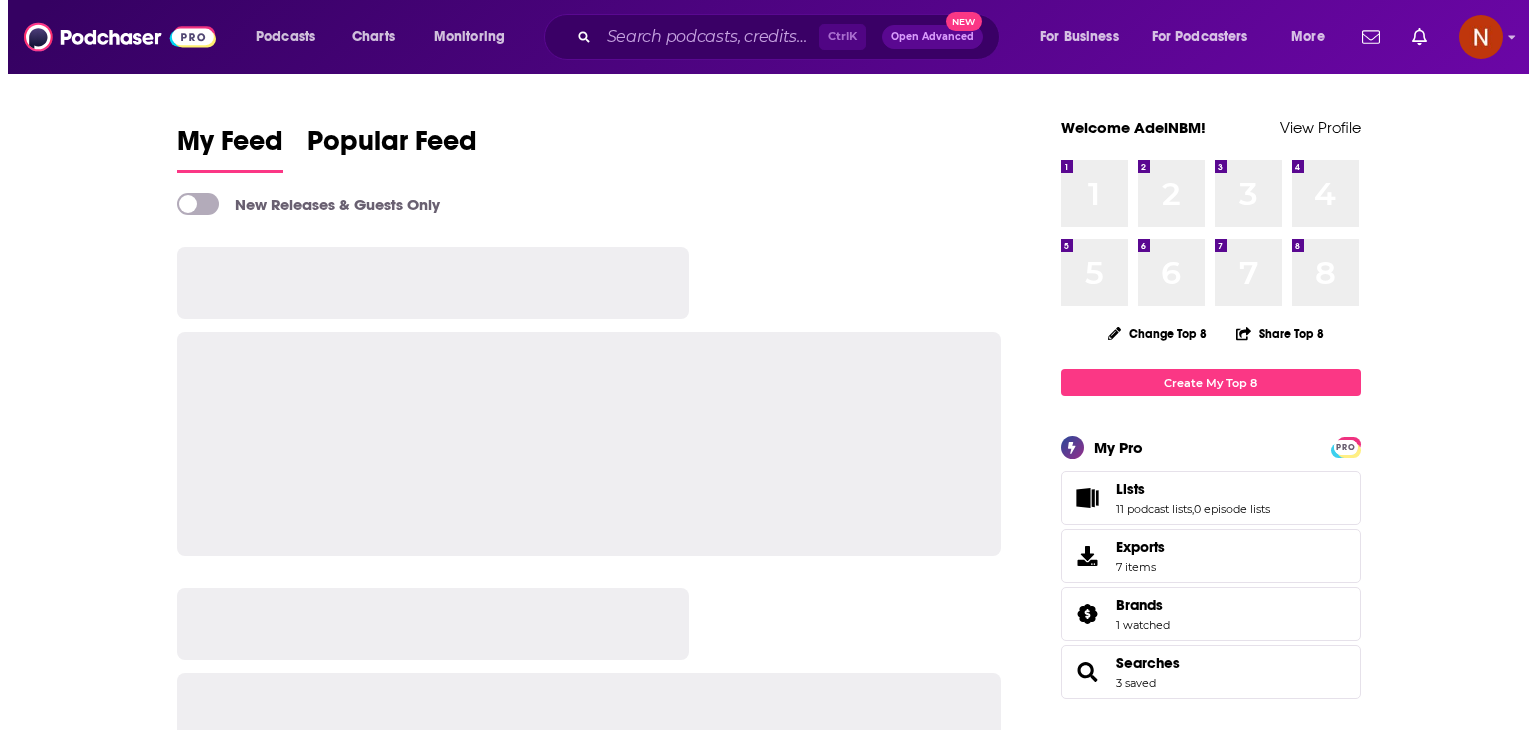 scroll, scrollTop: 0, scrollLeft: 0, axis: both 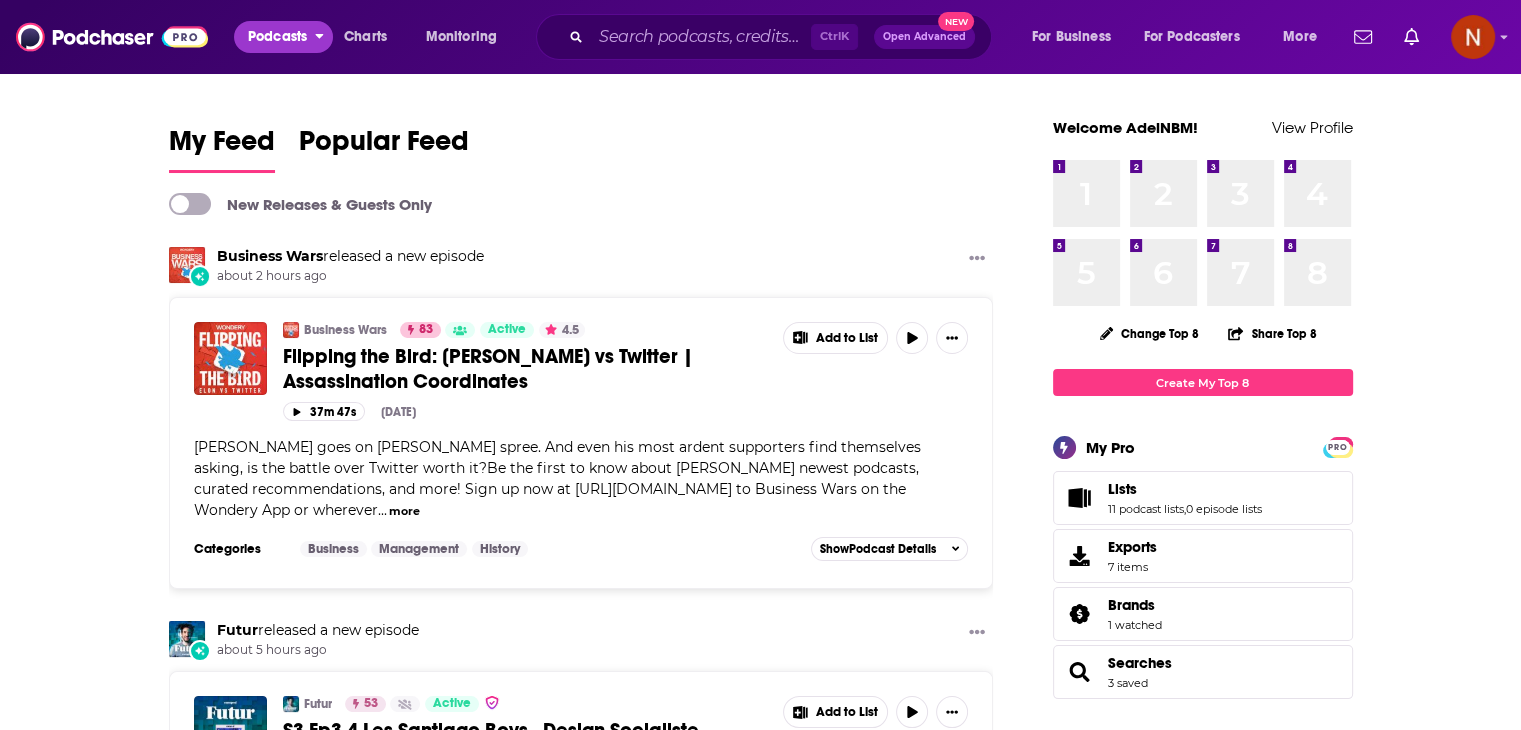 click on "Podcasts" at bounding box center [277, 37] 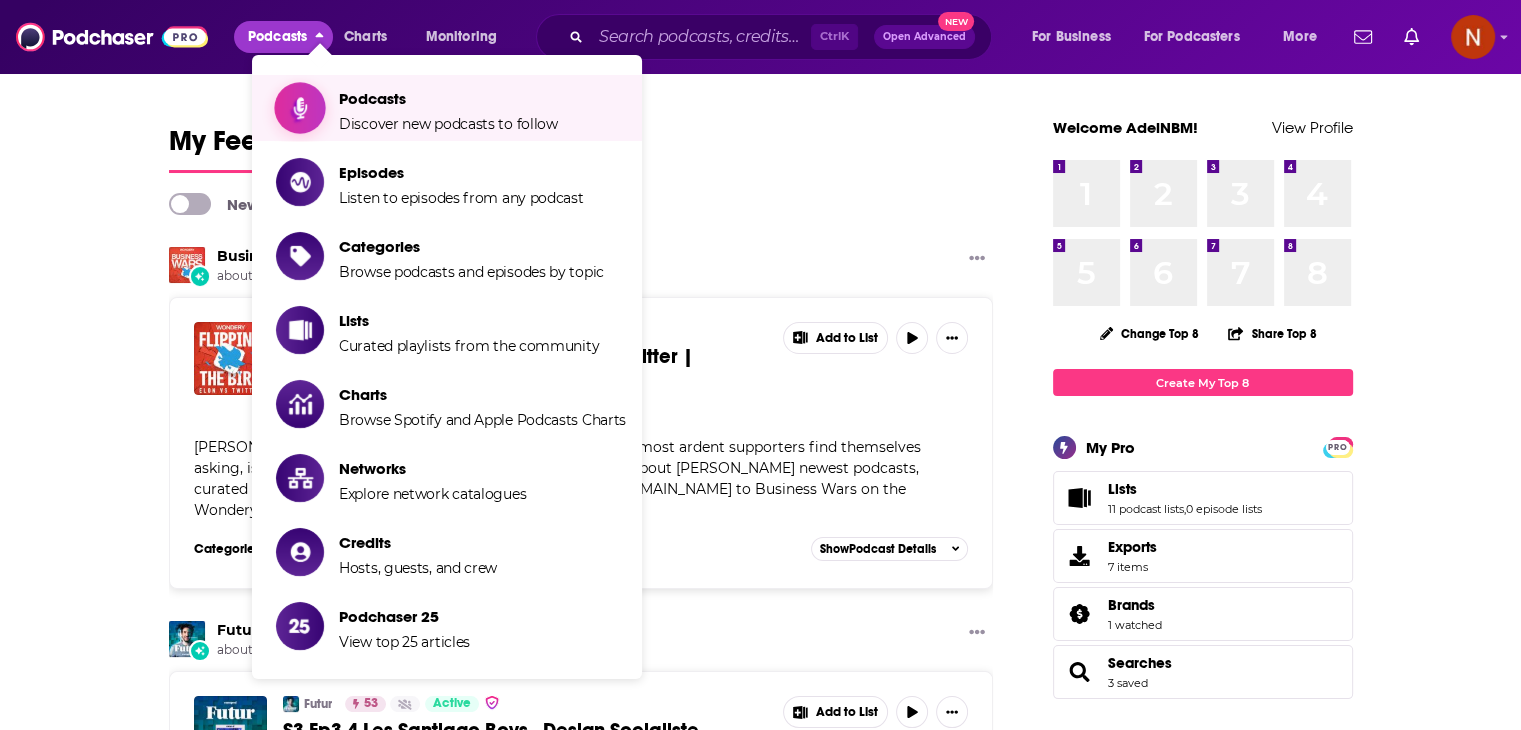 click on "Podcasts" at bounding box center (448, 98) 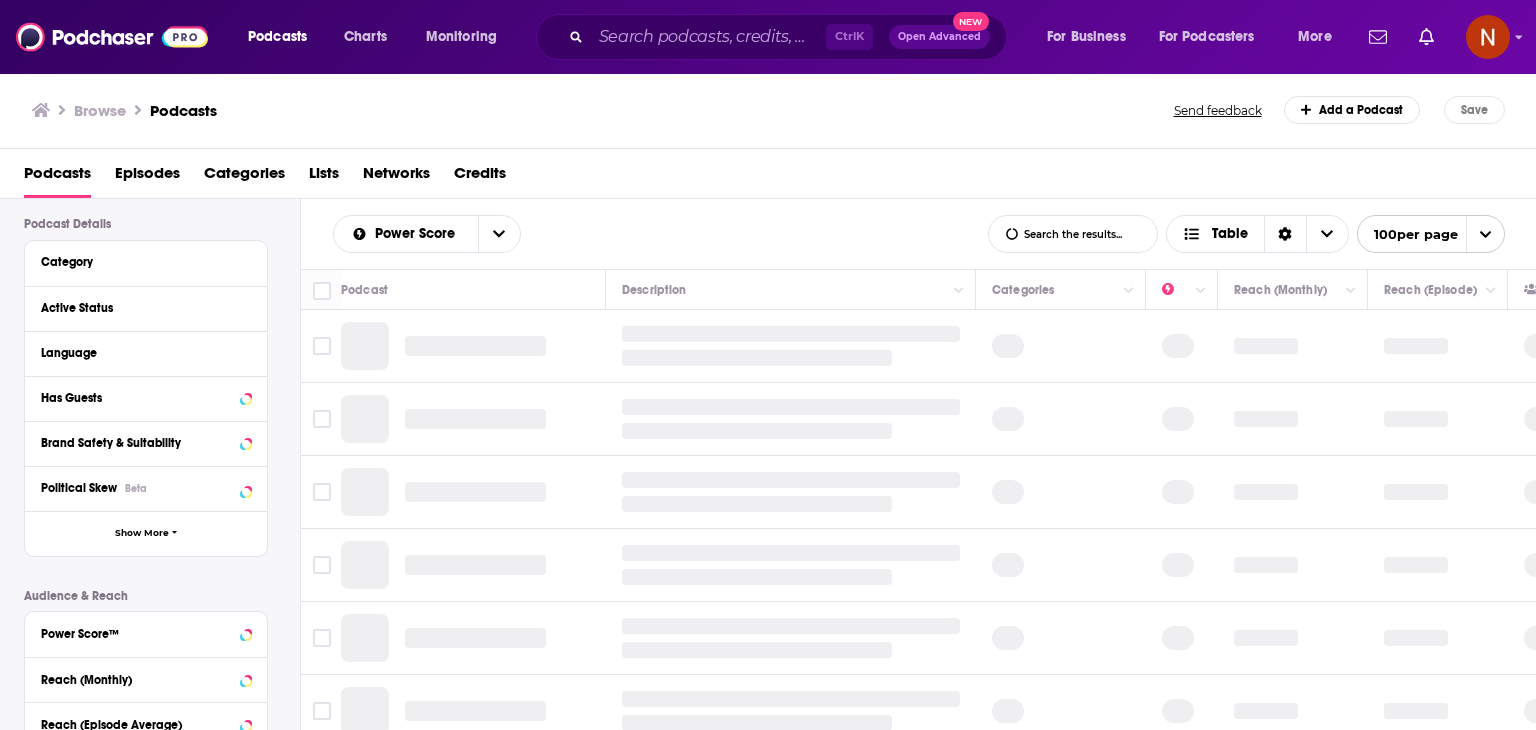 scroll, scrollTop: 136, scrollLeft: 0, axis: vertical 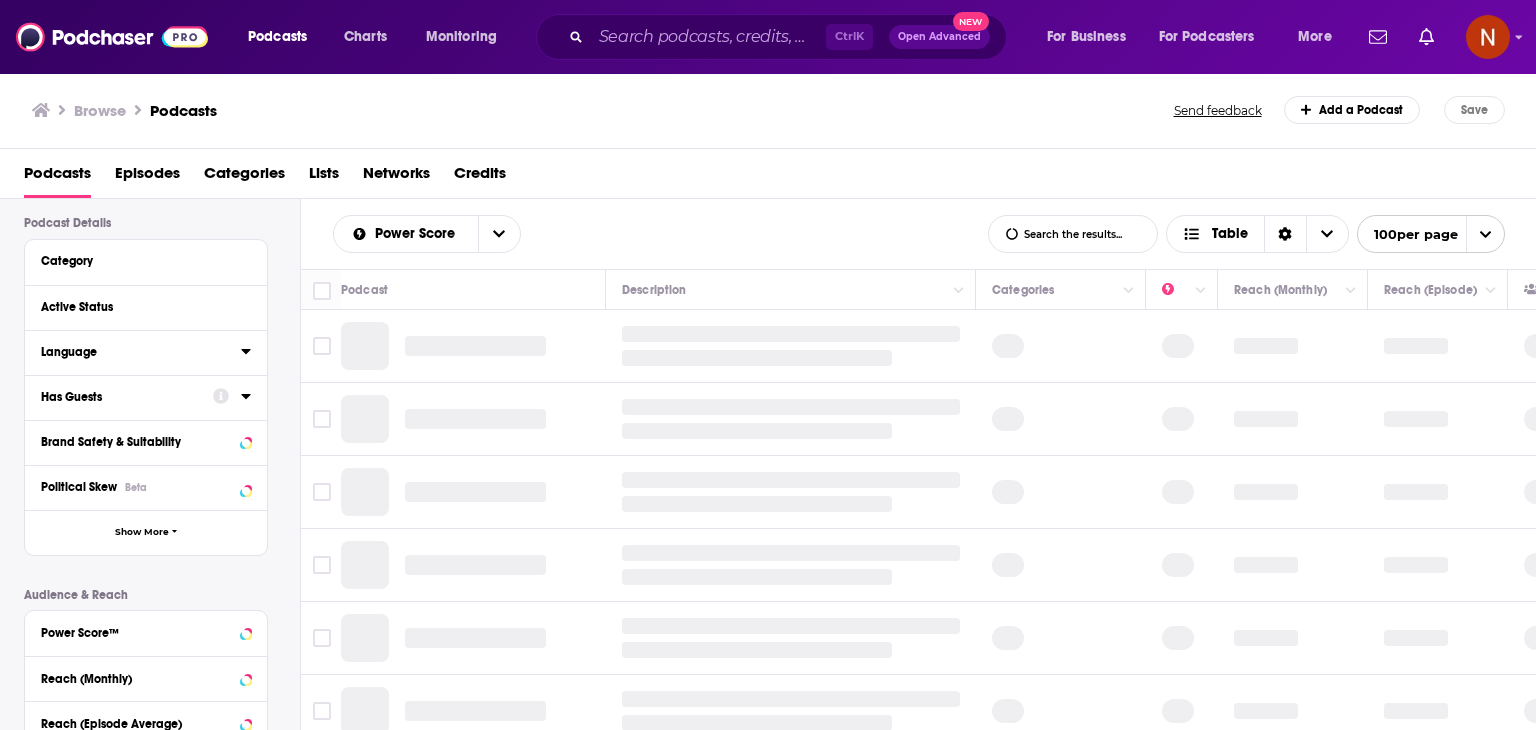click on "Language" at bounding box center [141, 351] 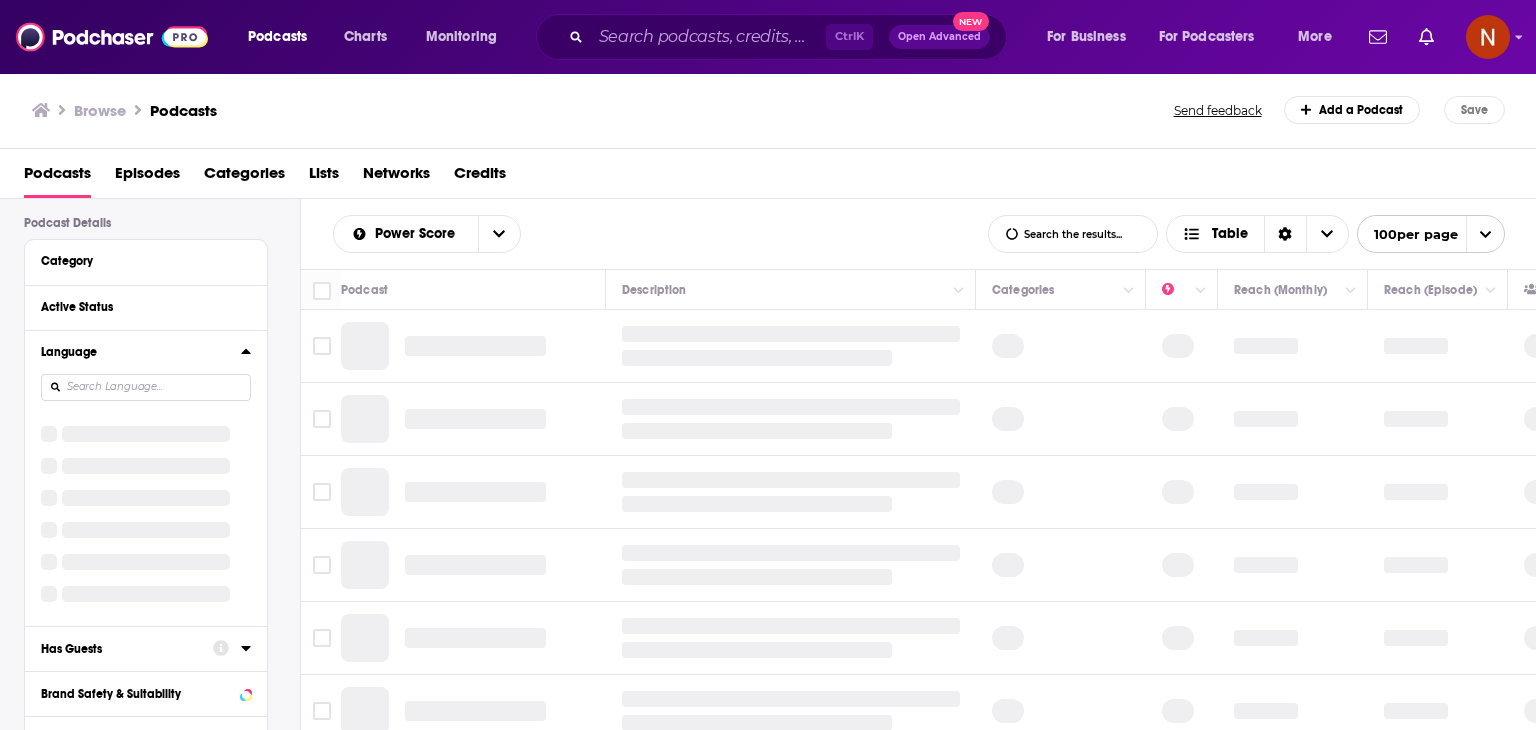 click at bounding box center [146, 387] 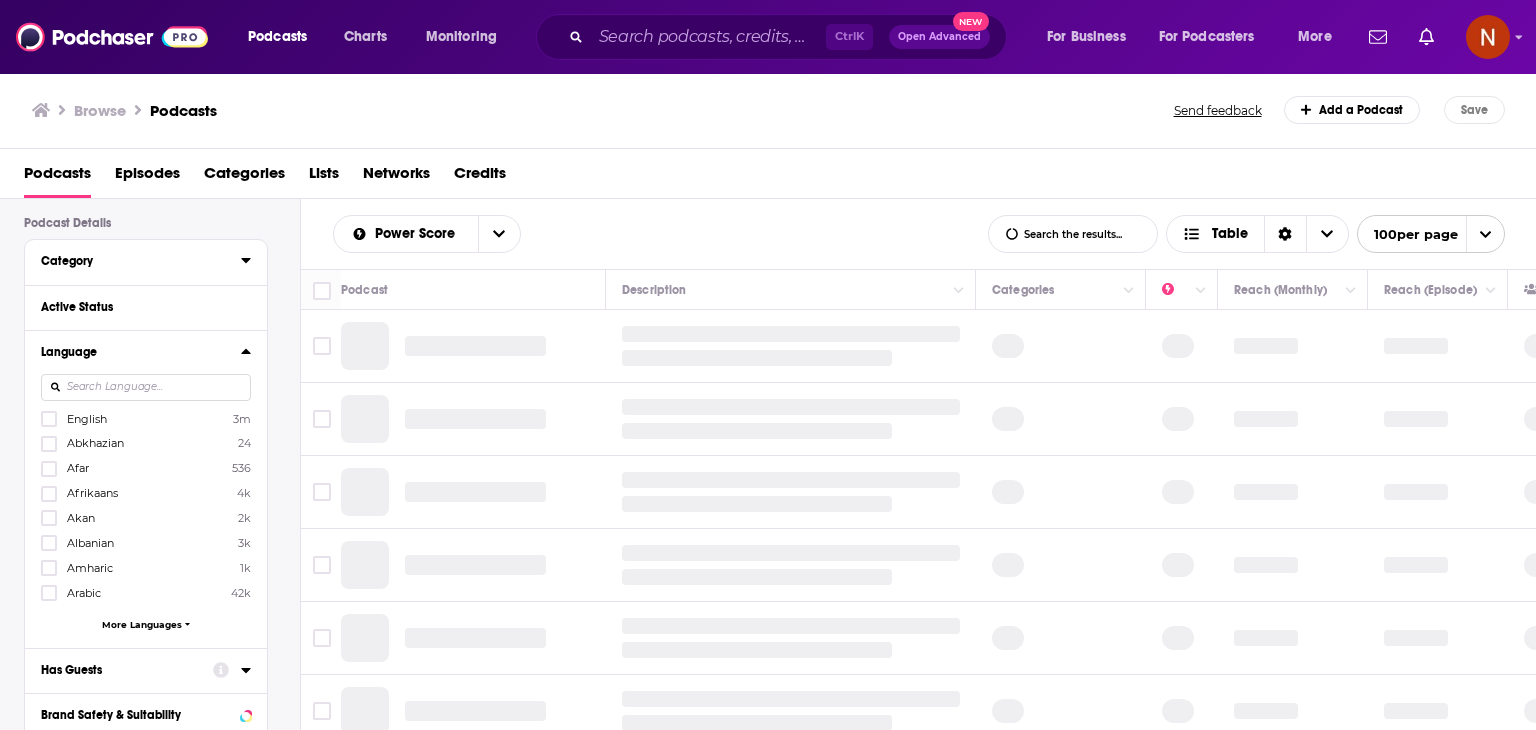 scroll, scrollTop: 0, scrollLeft: 0, axis: both 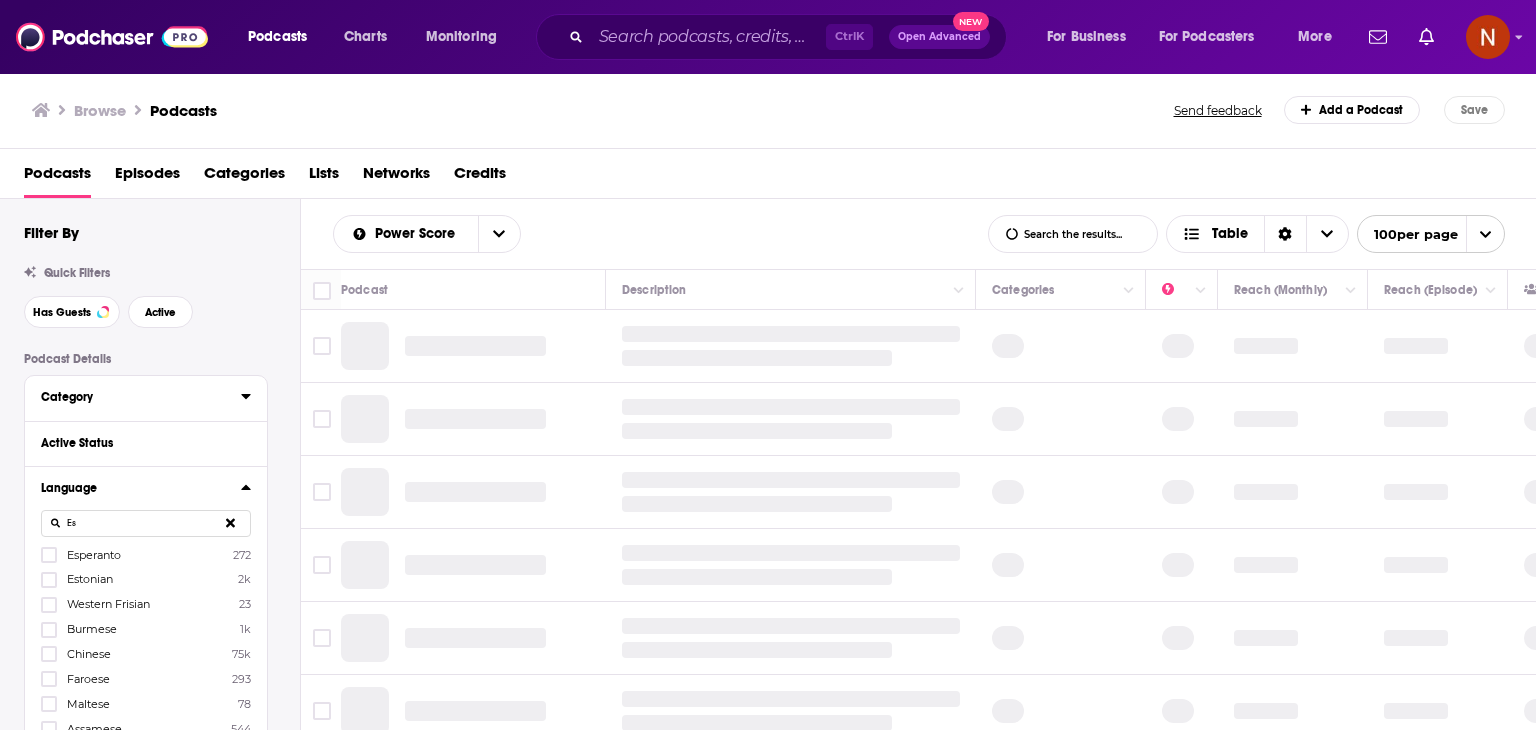 type on "E" 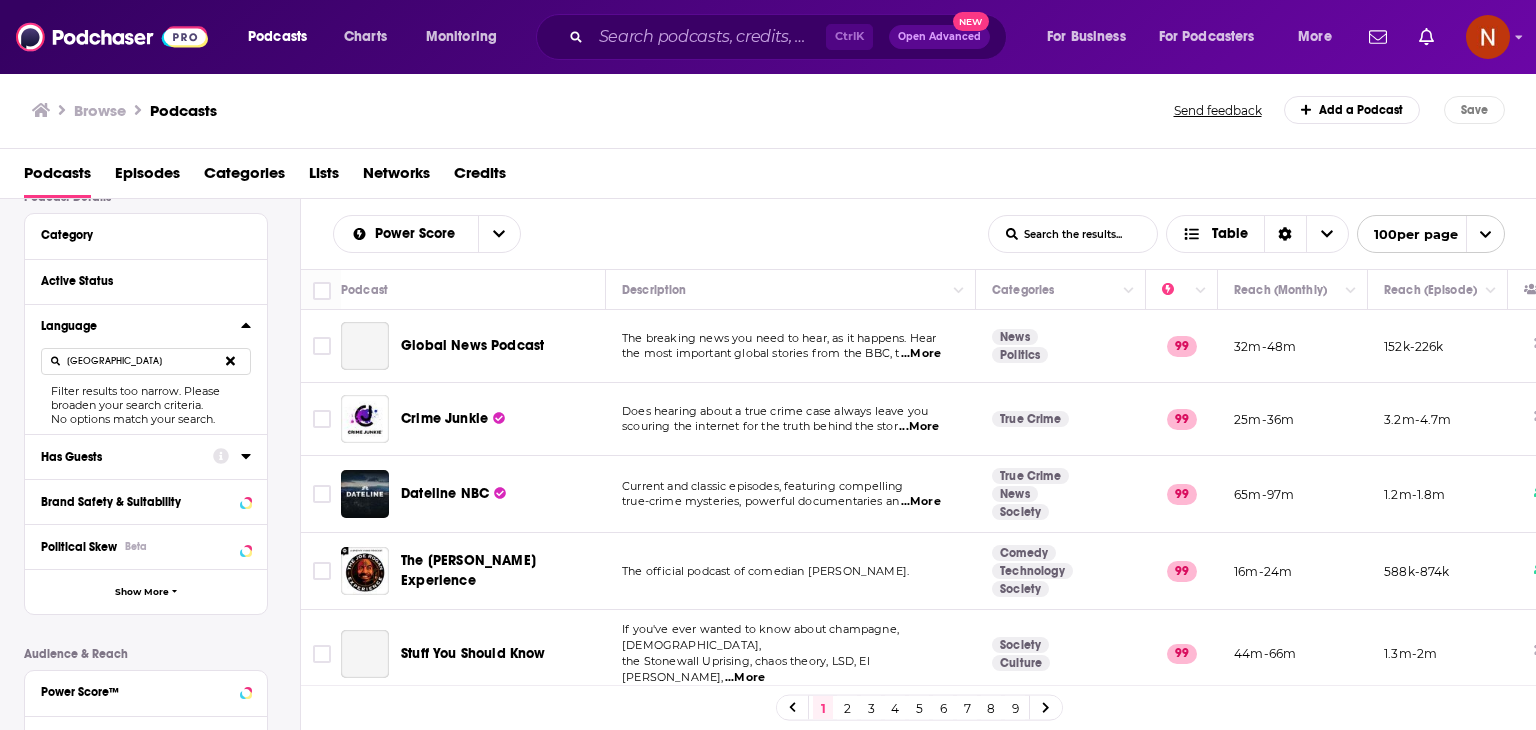 scroll, scrollTop: 192, scrollLeft: 0, axis: vertical 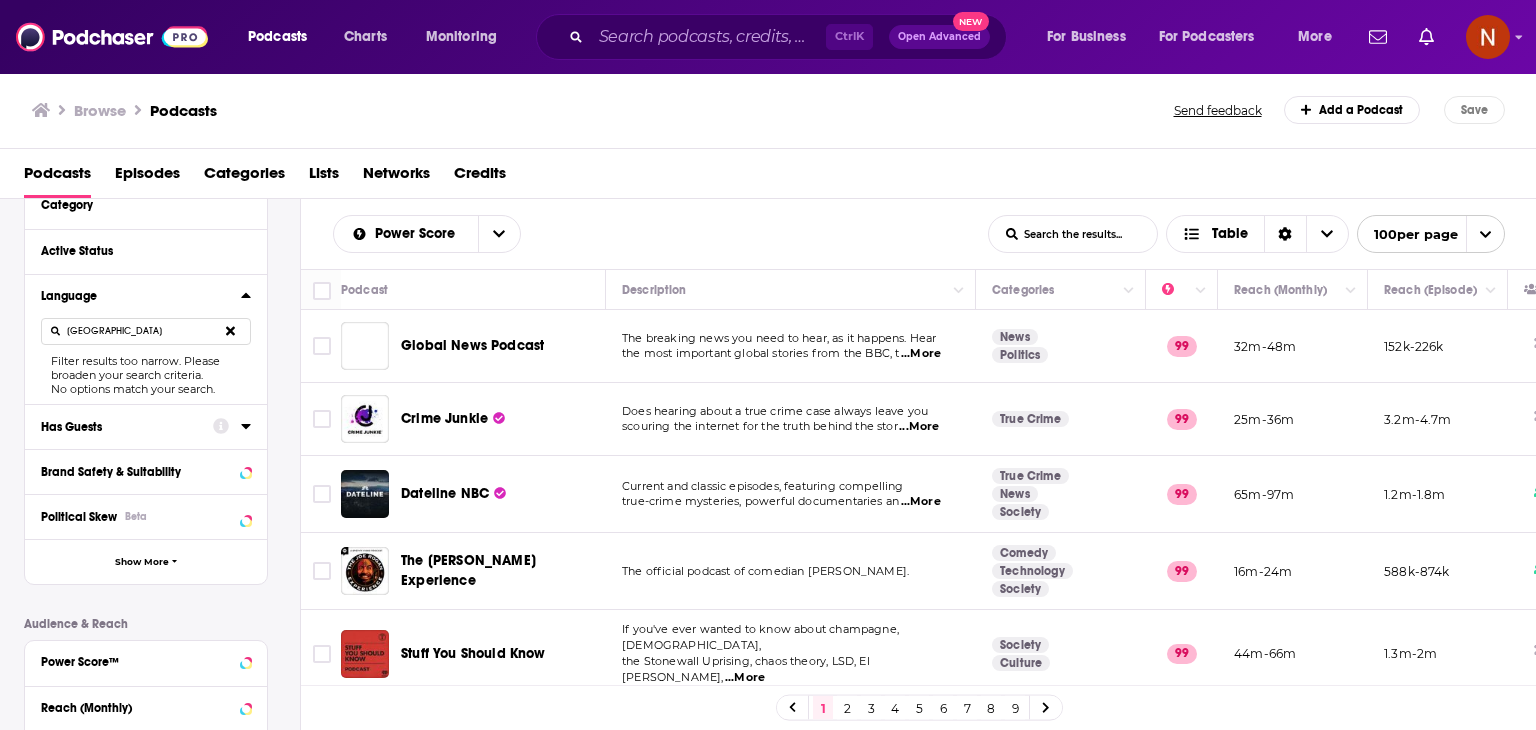 click on "[GEOGRAPHIC_DATA]" at bounding box center (146, 331) 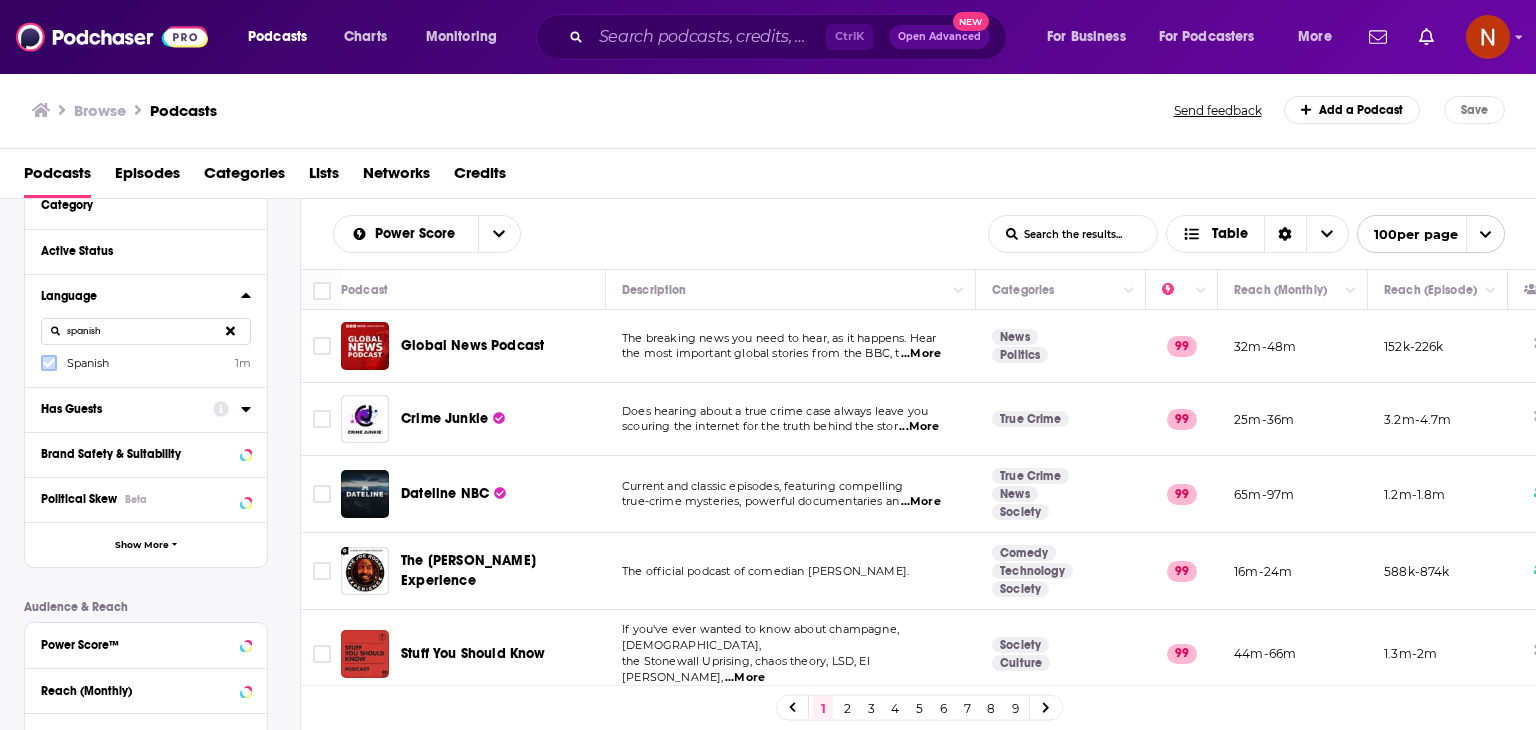 type on "spanish" 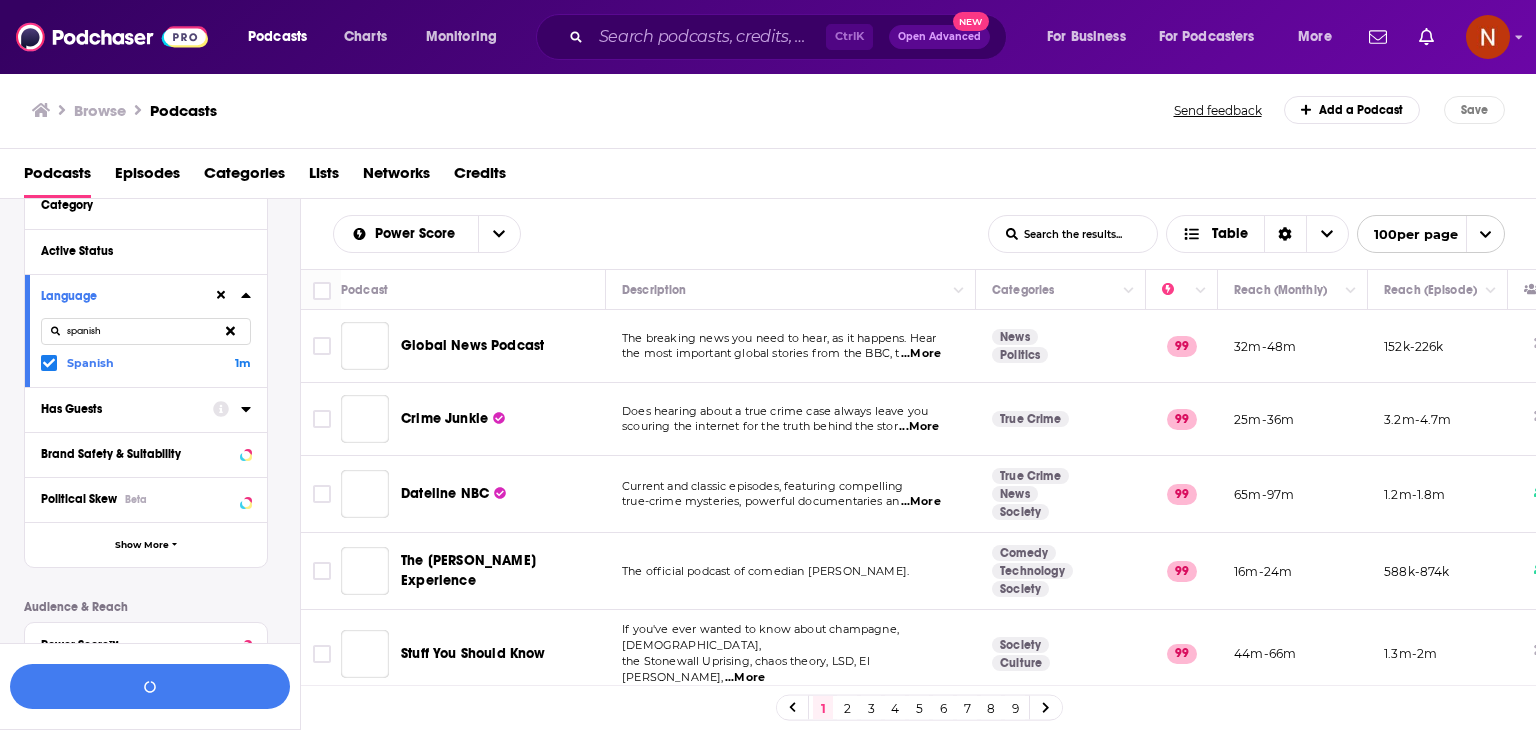 scroll, scrollTop: 241, scrollLeft: 0, axis: vertical 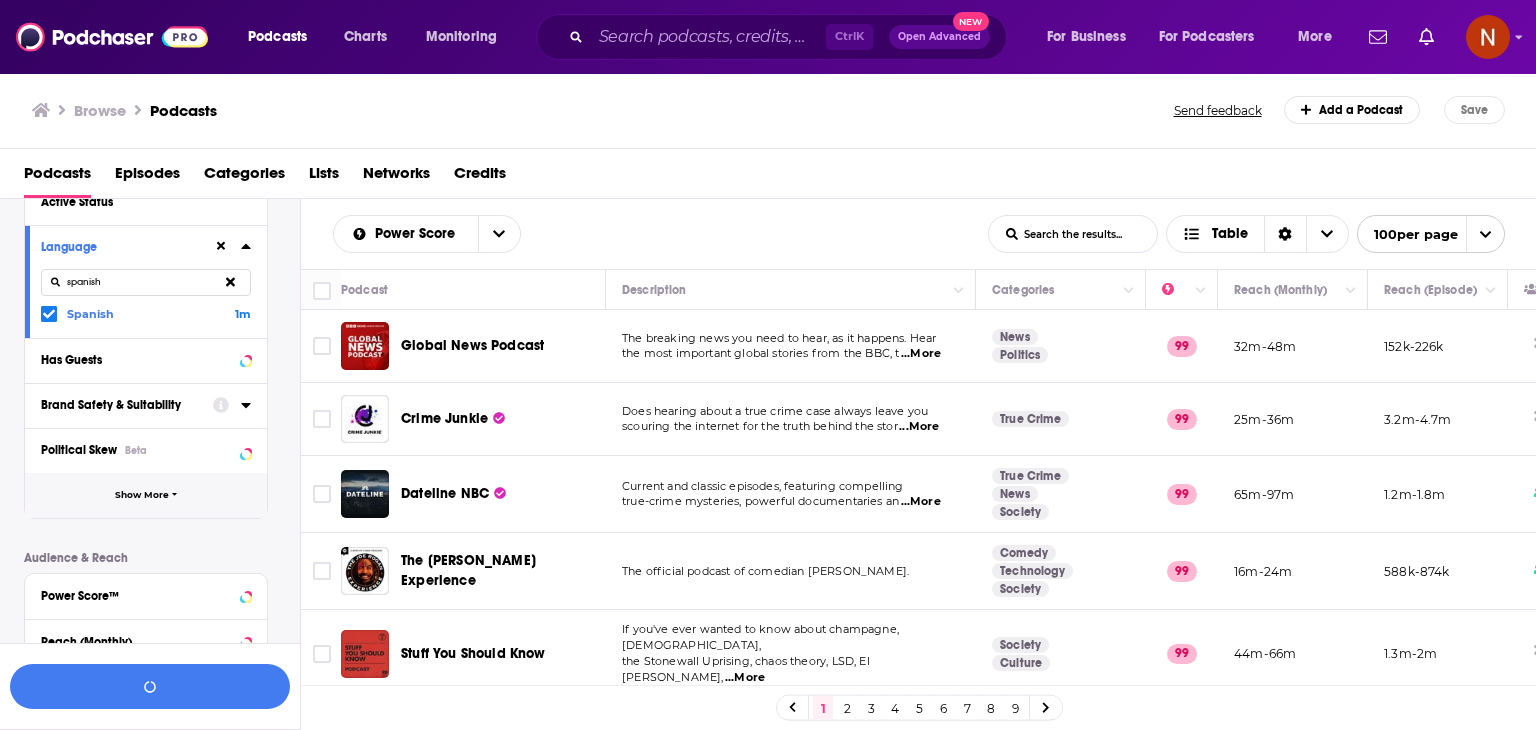 click on "Show More" at bounding box center (142, 495) 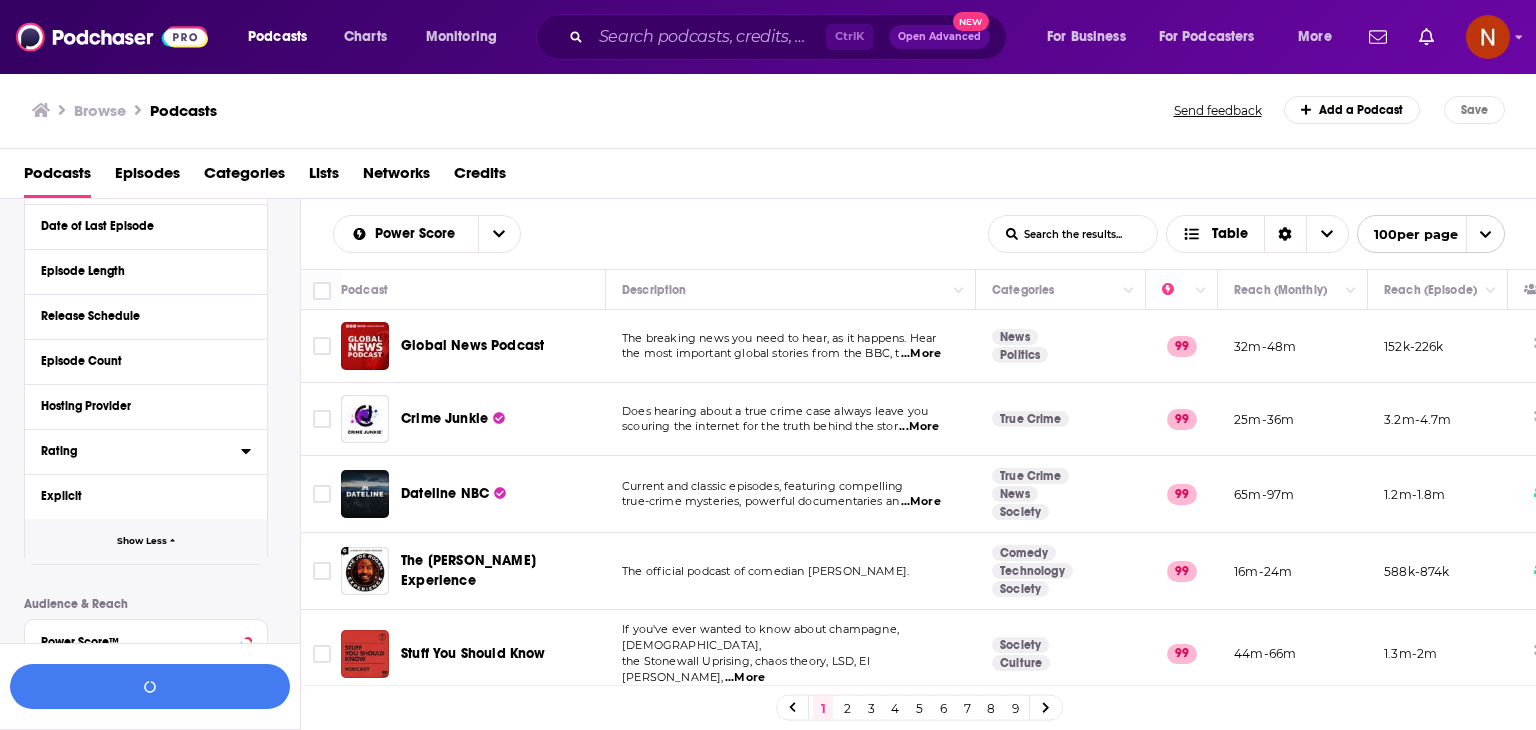 scroll, scrollTop: 605, scrollLeft: 0, axis: vertical 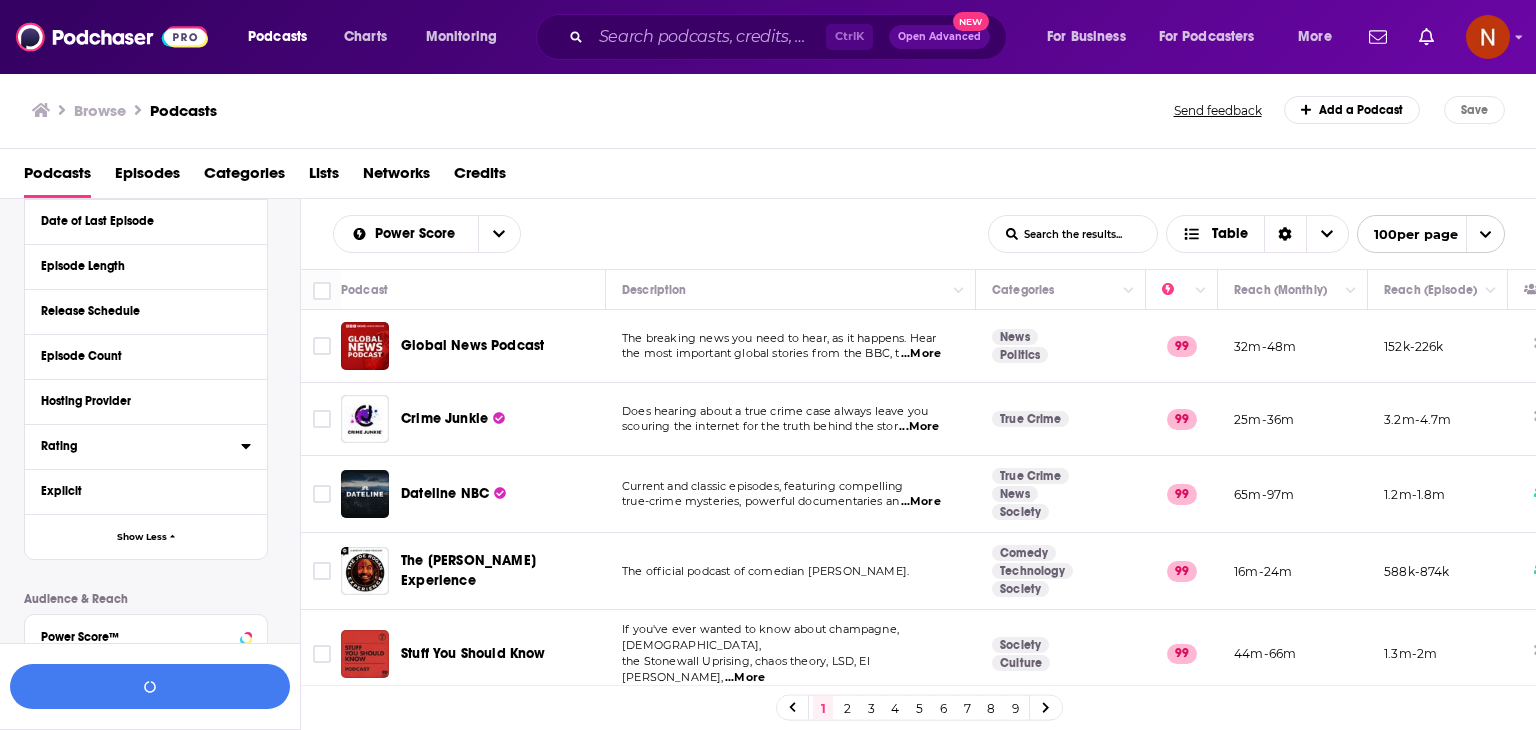 click on "Hosting Provider" at bounding box center [139, 401] 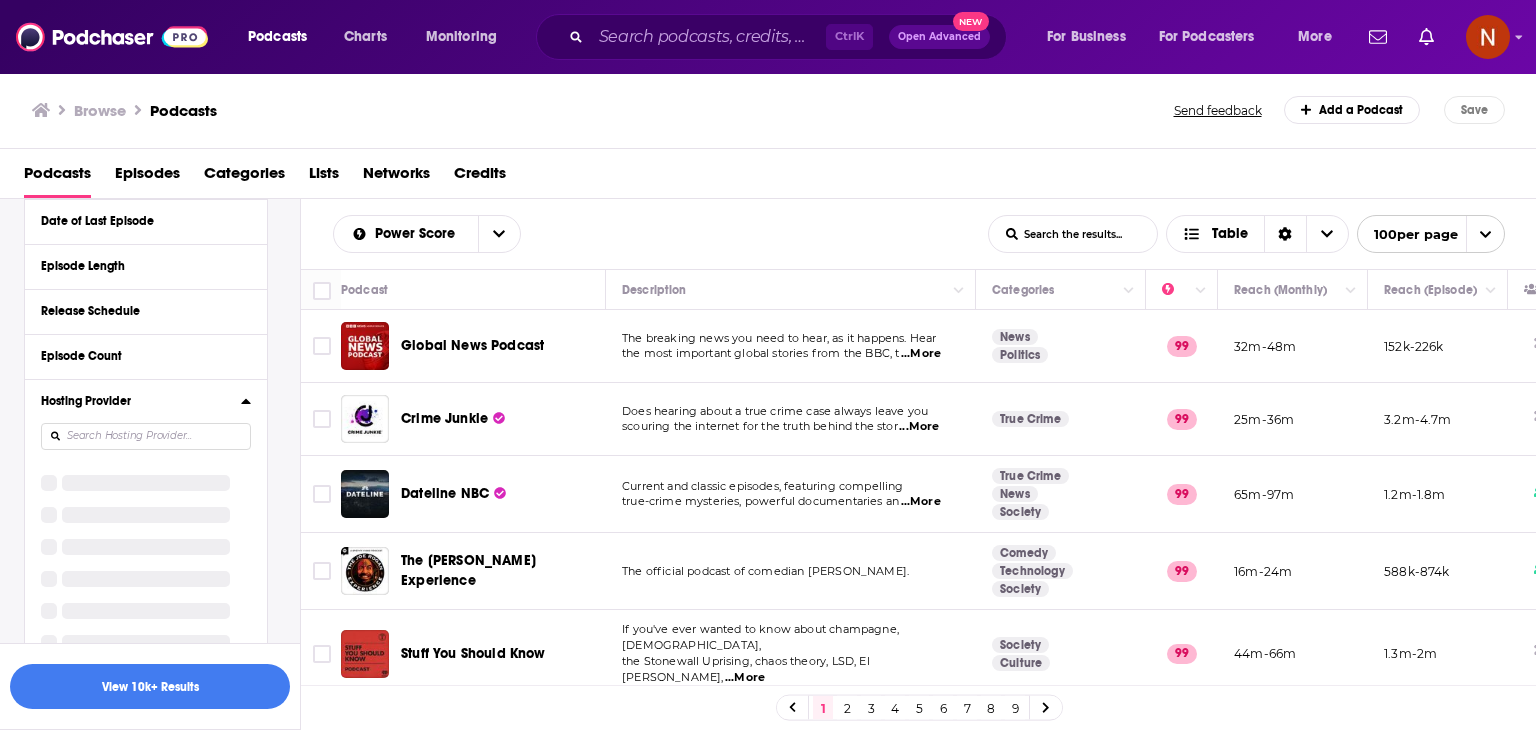 scroll, scrollTop: 752, scrollLeft: 0, axis: vertical 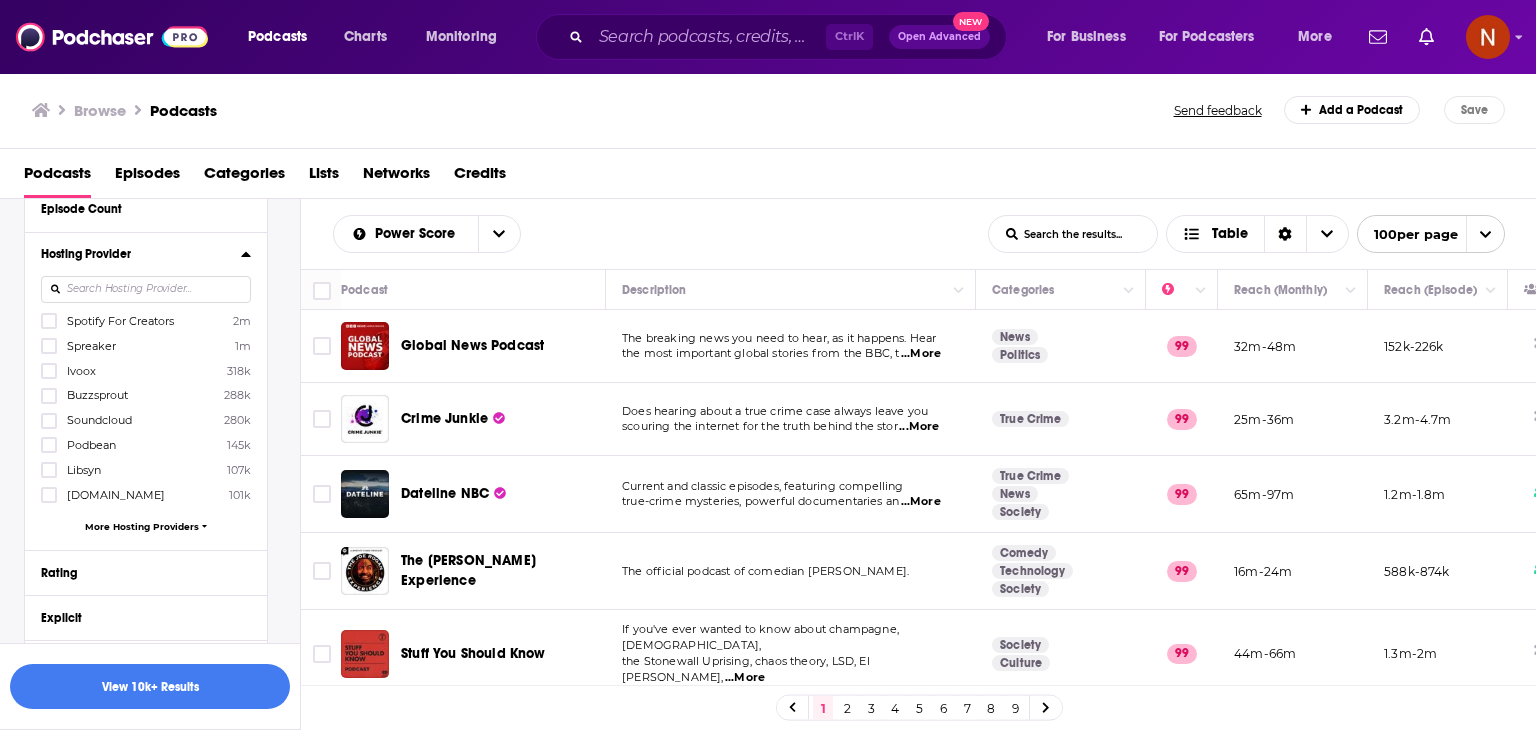 click at bounding box center [146, 289] 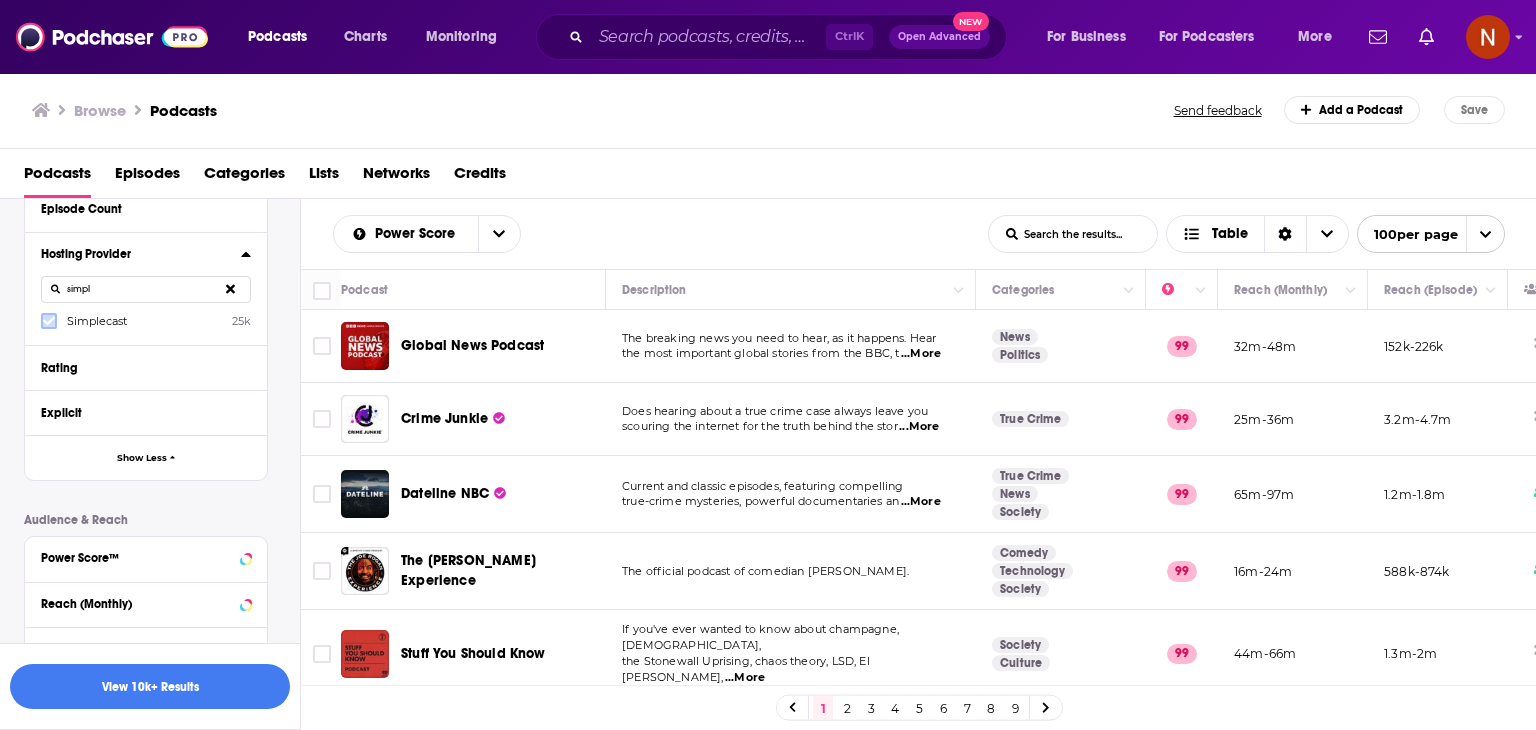 type on "simpl" 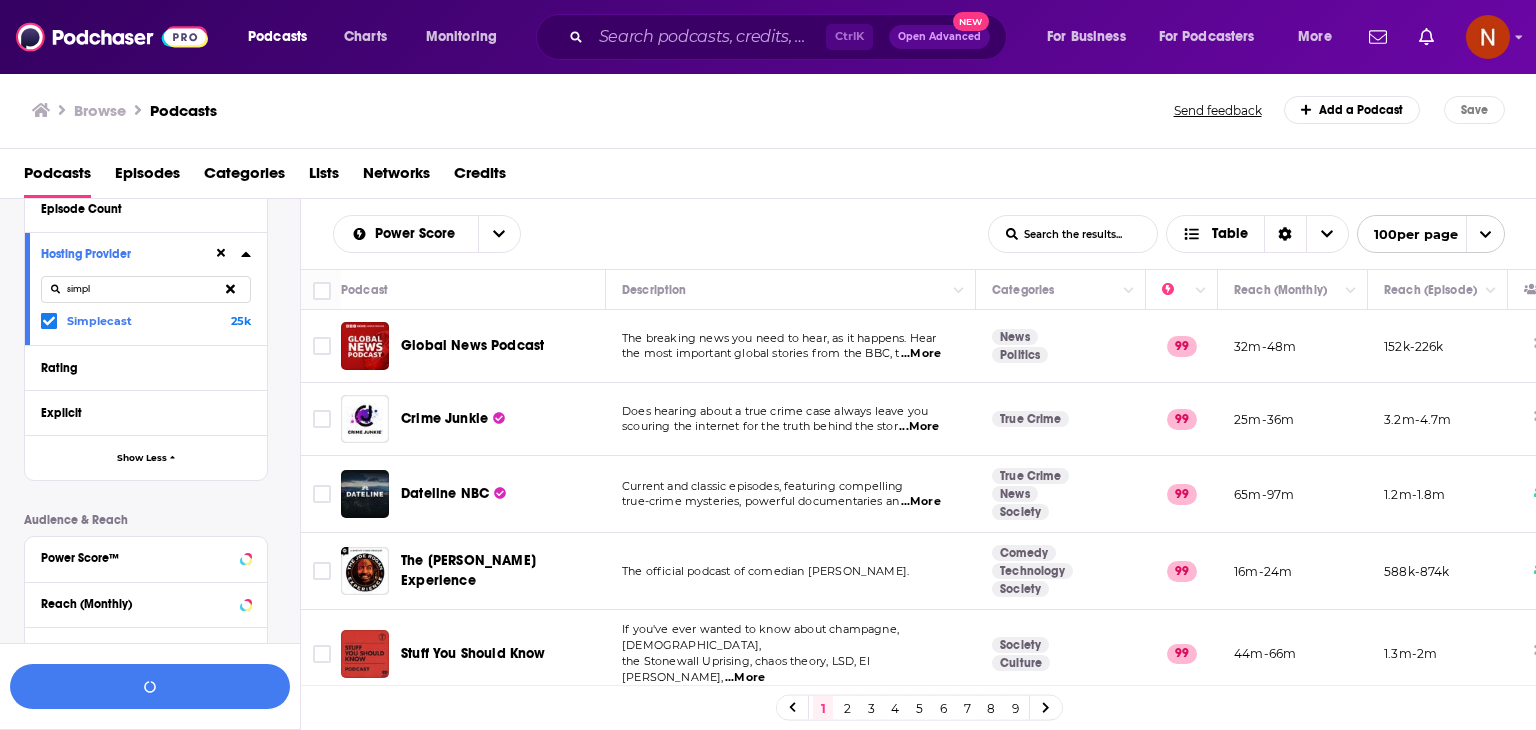 click on "simpl" at bounding box center [146, 289] 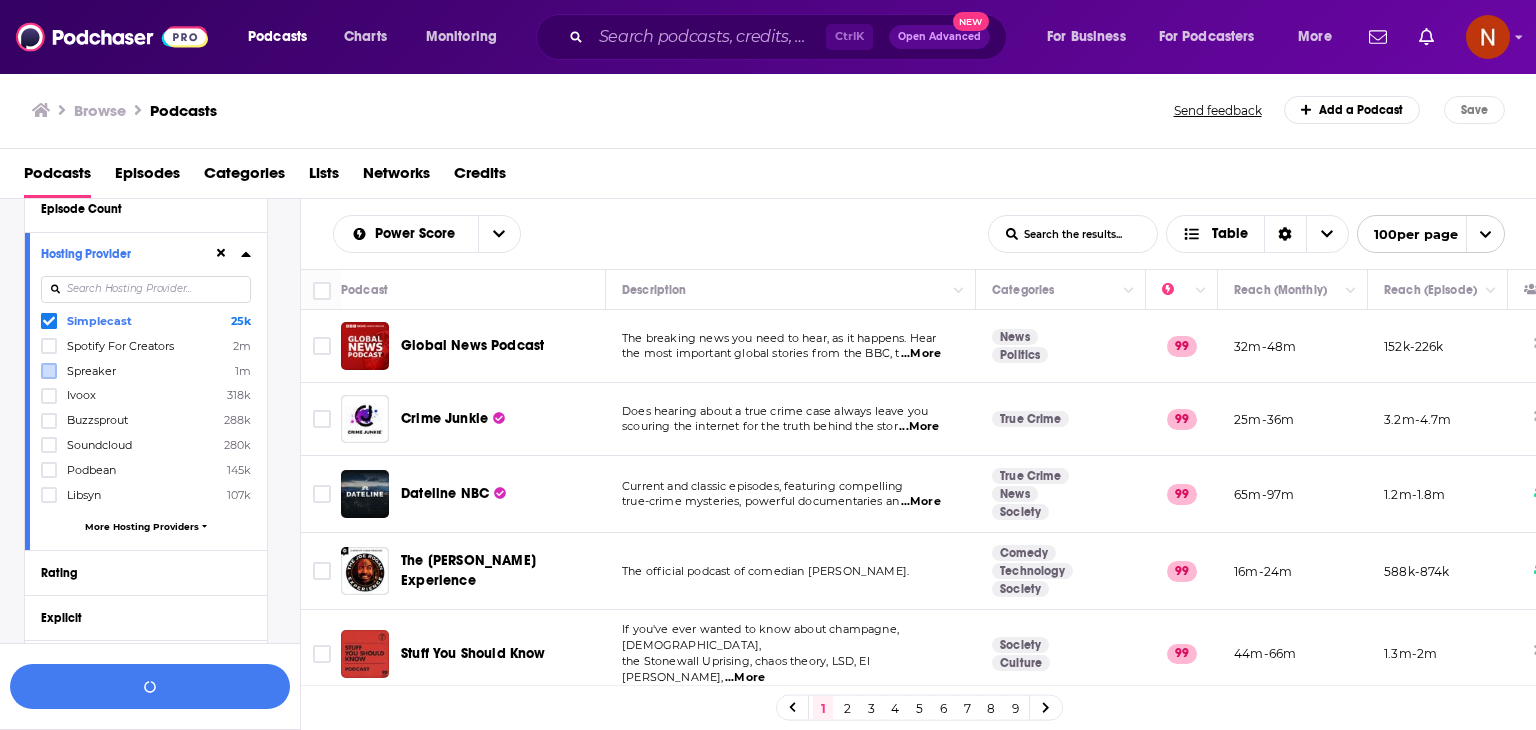 type 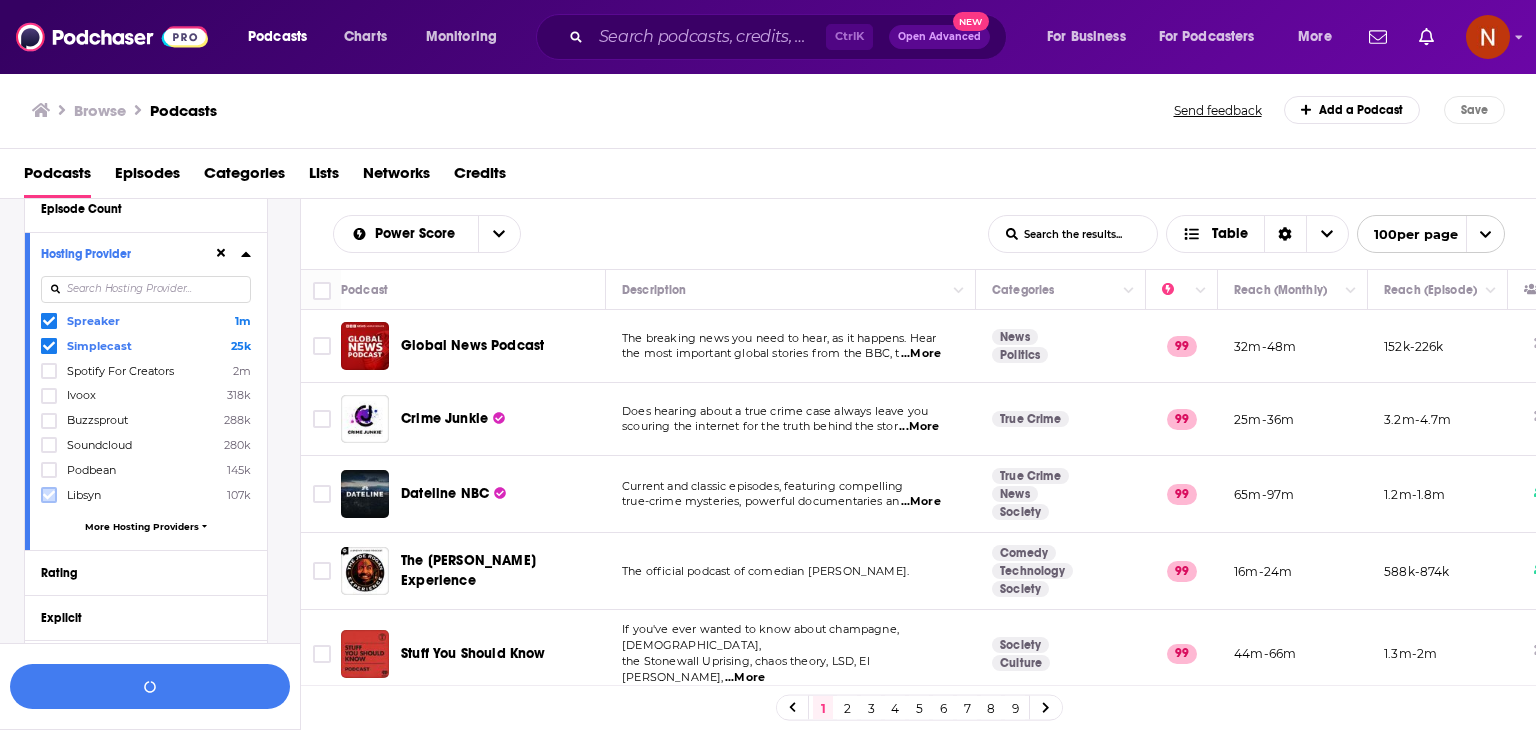 click 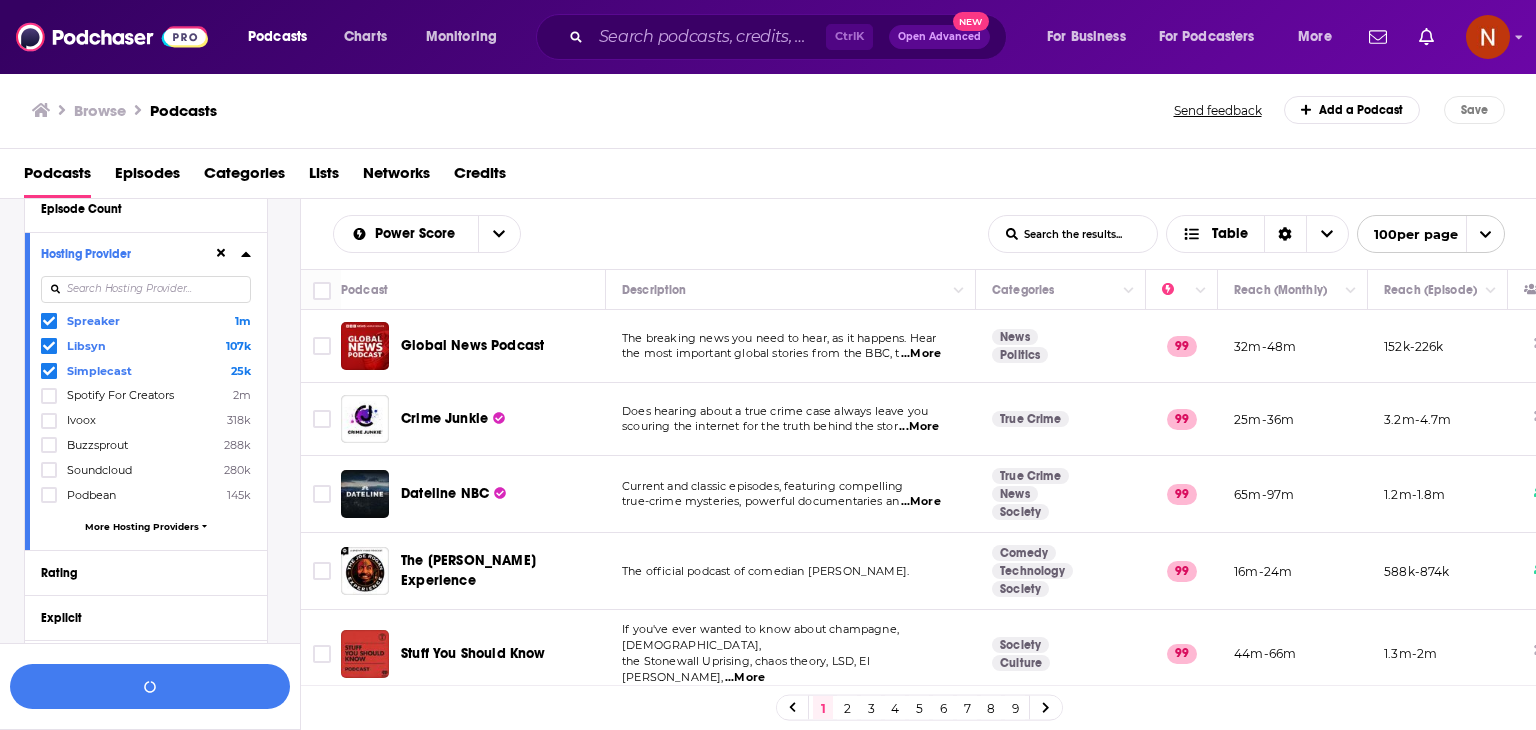 click on "More Hosting Providers" at bounding box center (142, 526) 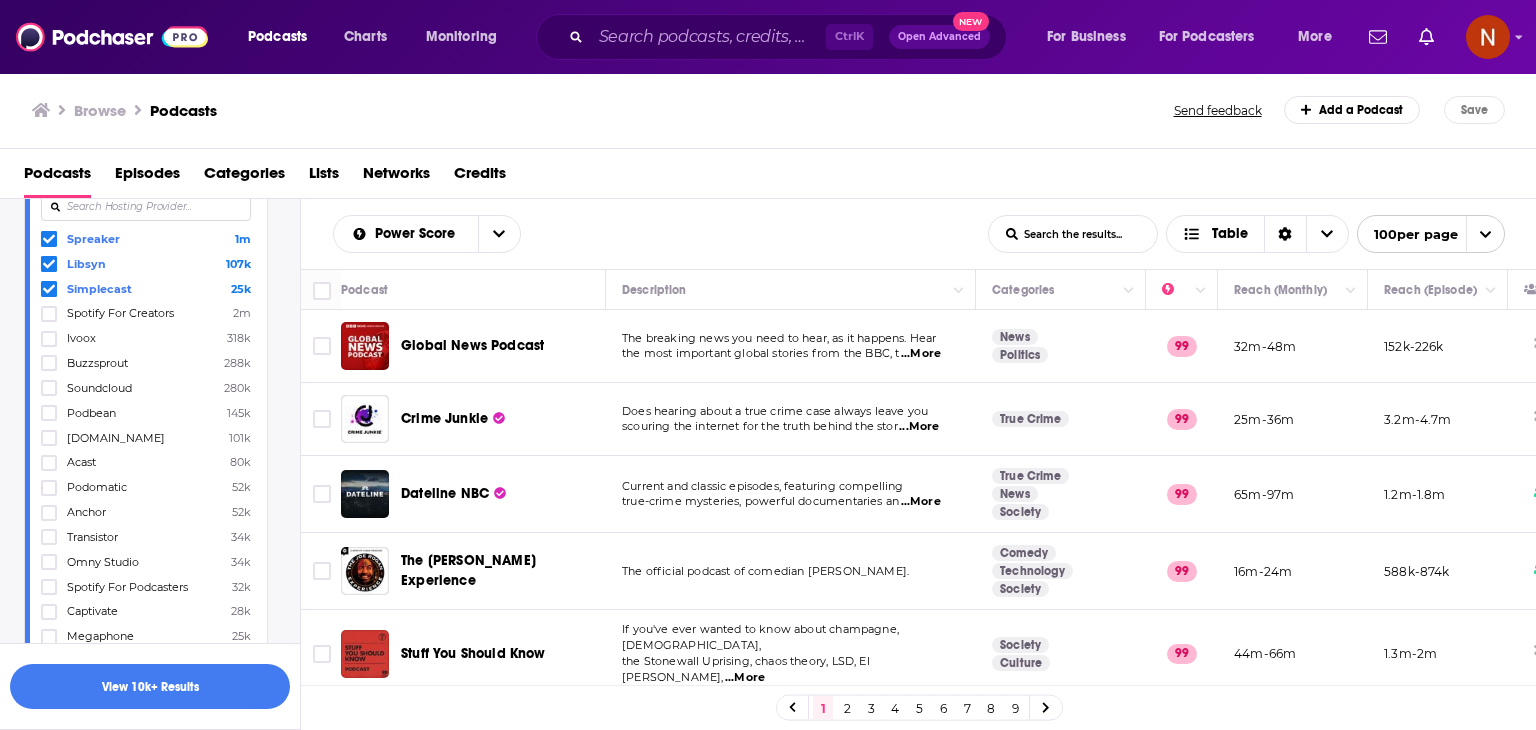 scroll, scrollTop: 837, scrollLeft: 0, axis: vertical 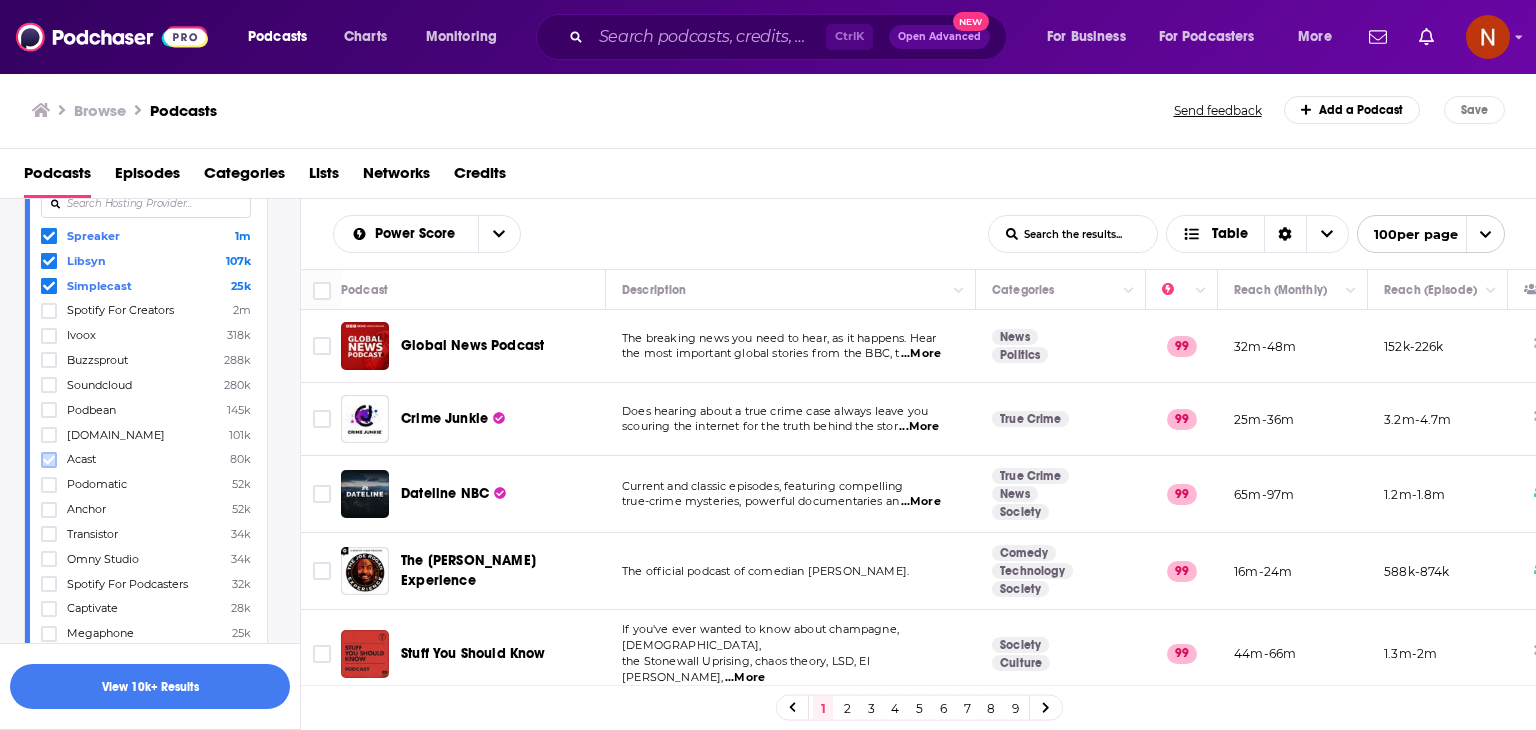 click 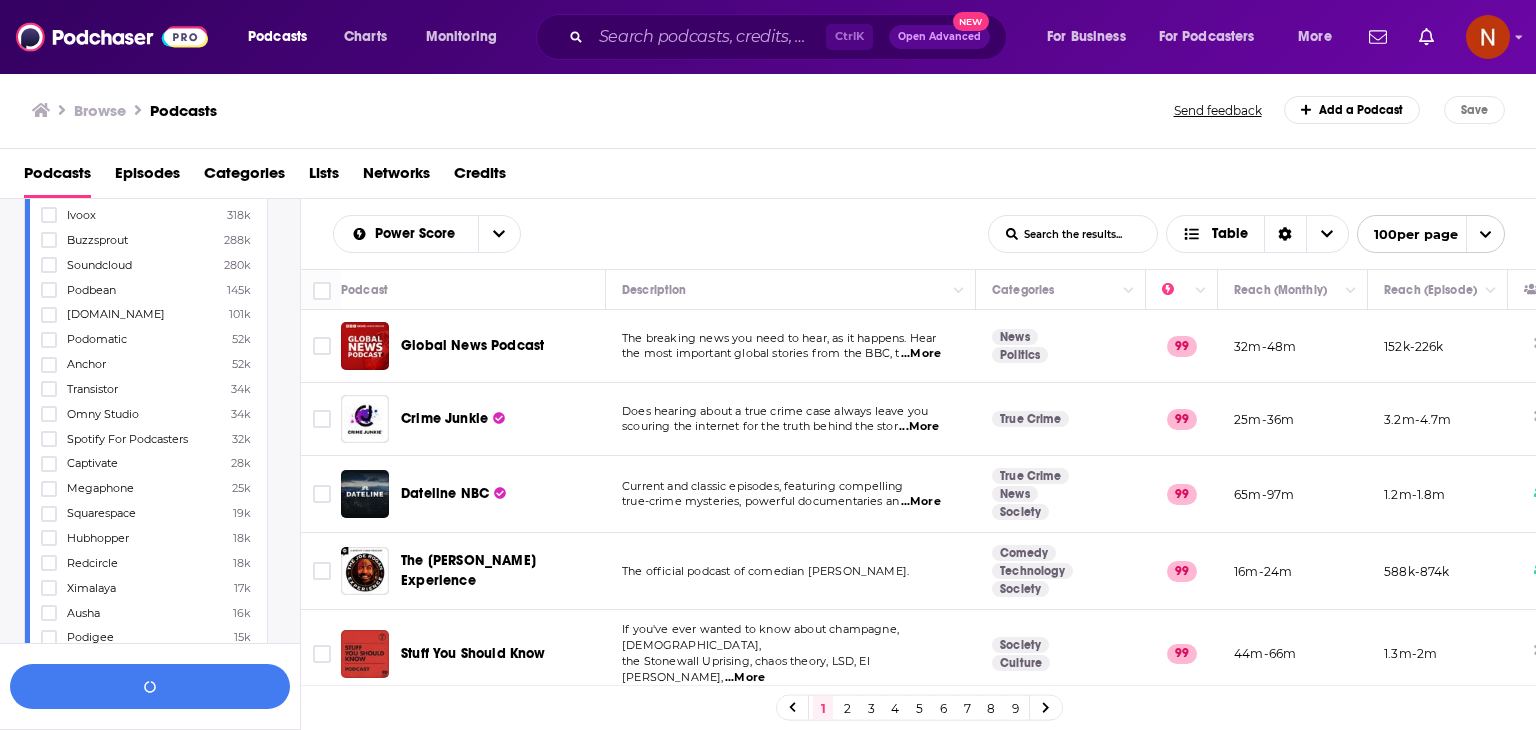 scroll, scrollTop: 906, scrollLeft: 0, axis: vertical 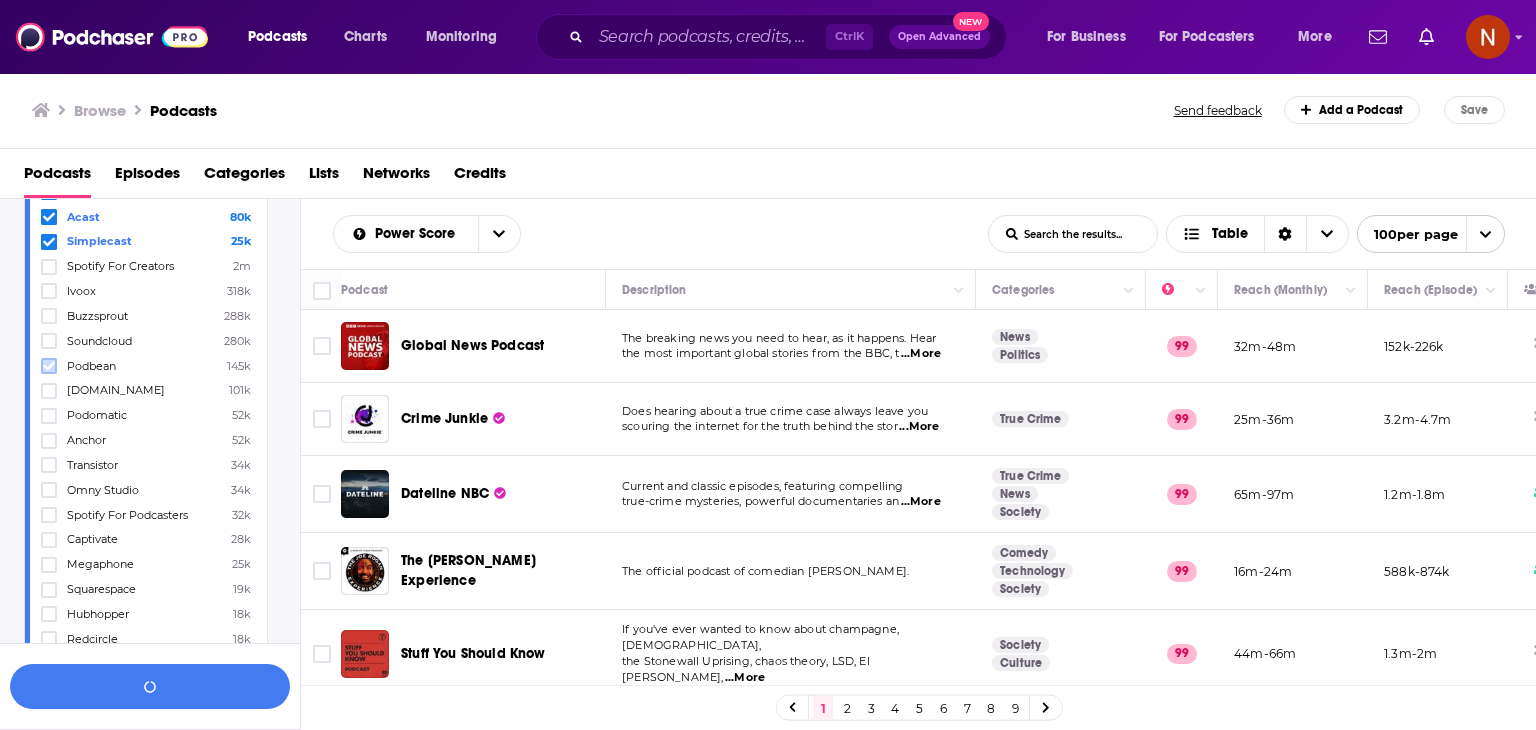click 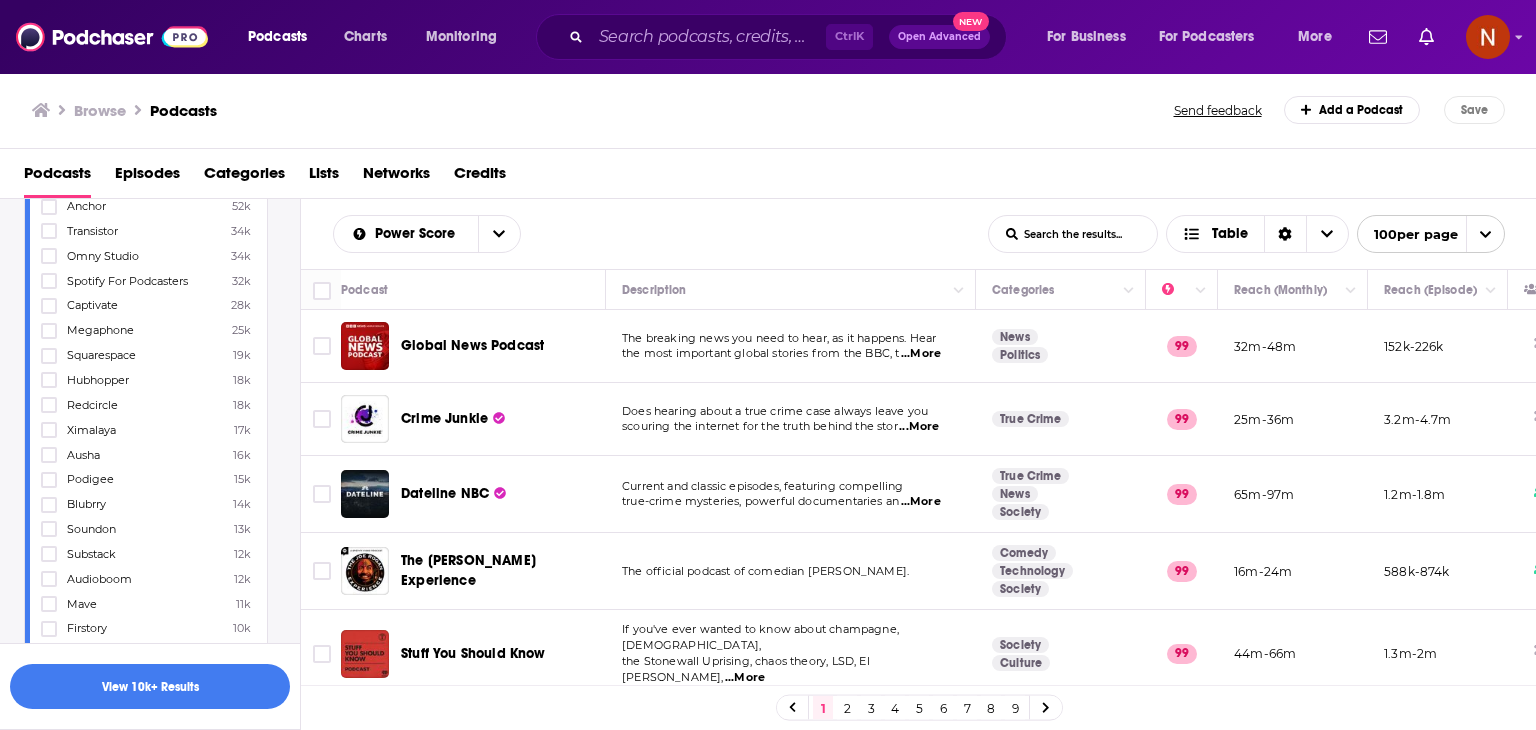 scroll, scrollTop: 1149, scrollLeft: 0, axis: vertical 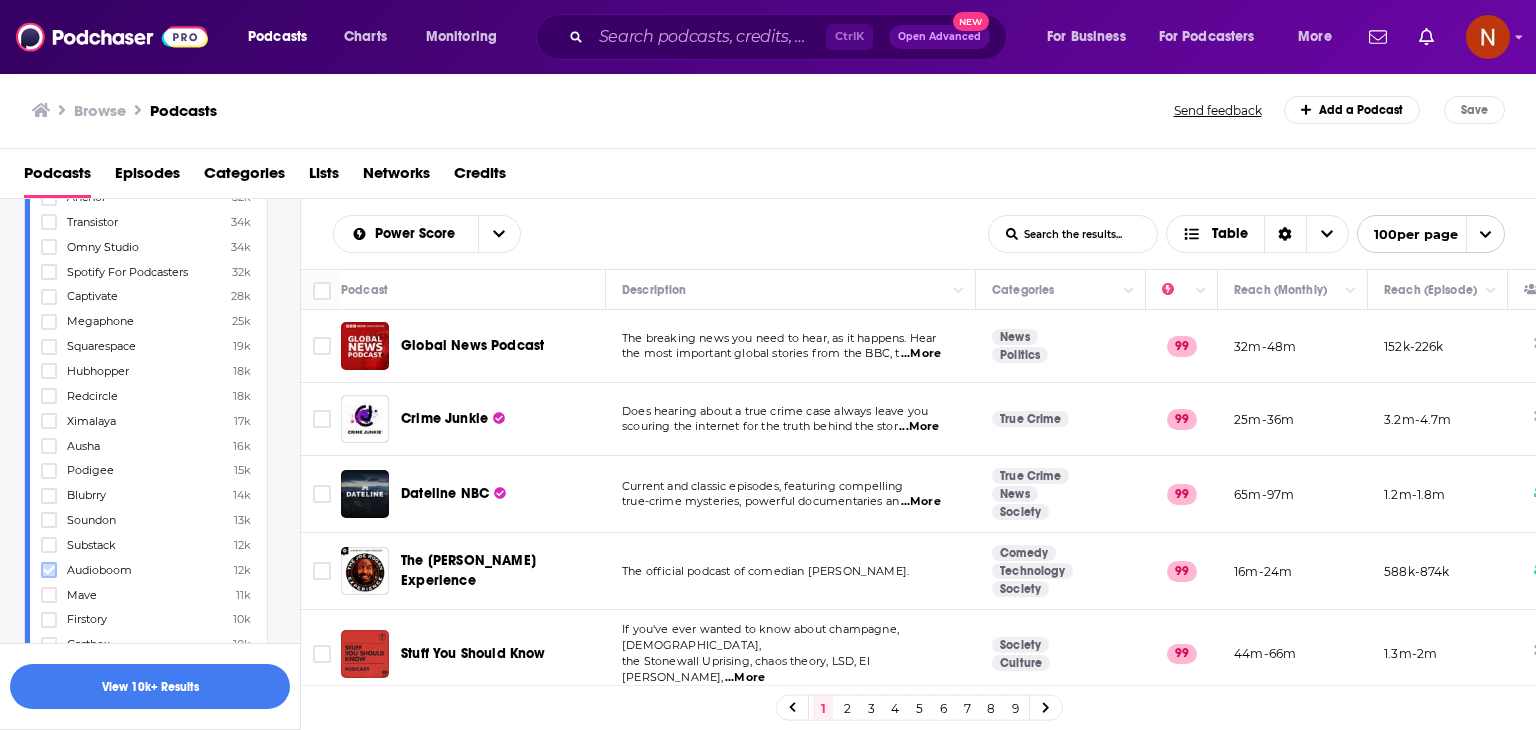 click 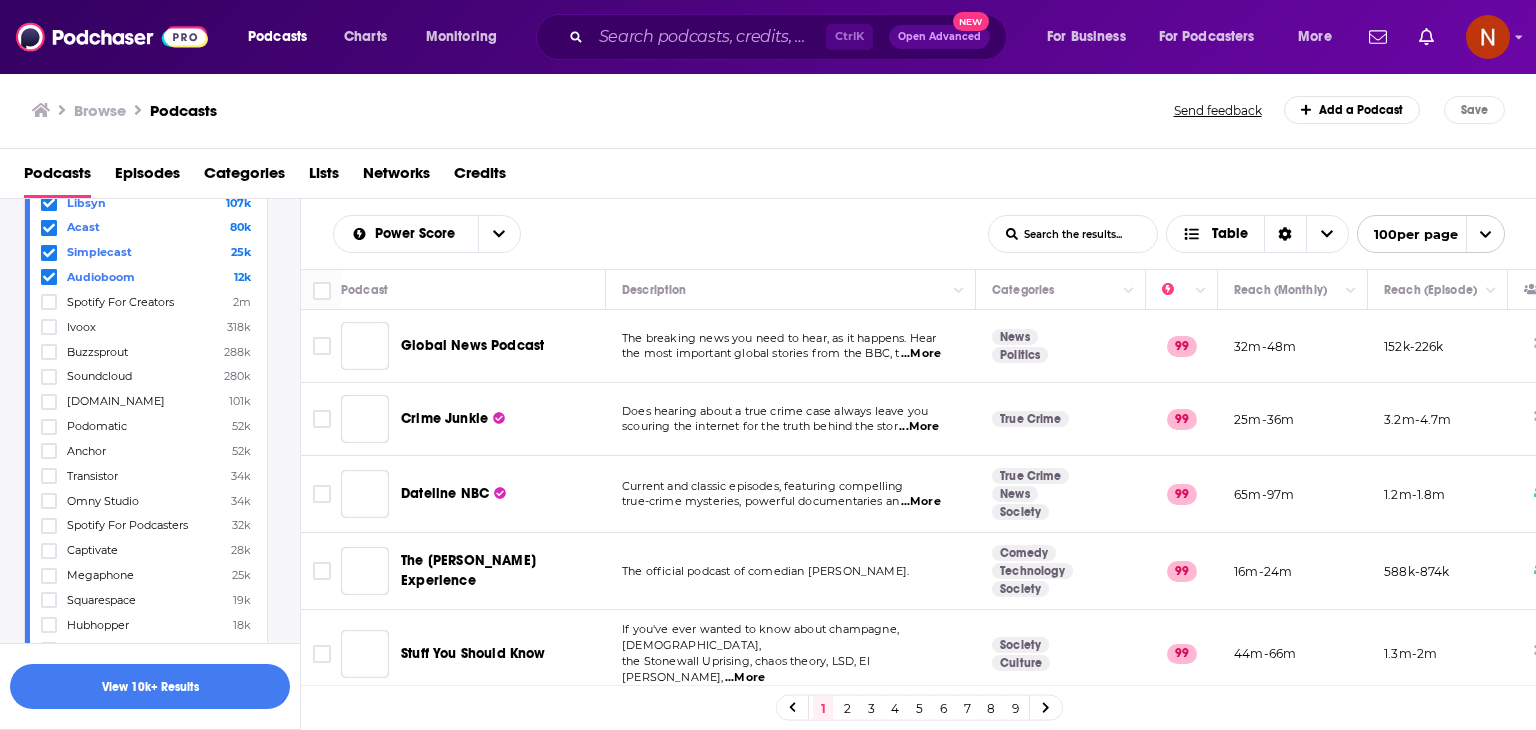 scroll, scrollTop: 1006, scrollLeft: 0, axis: vertical 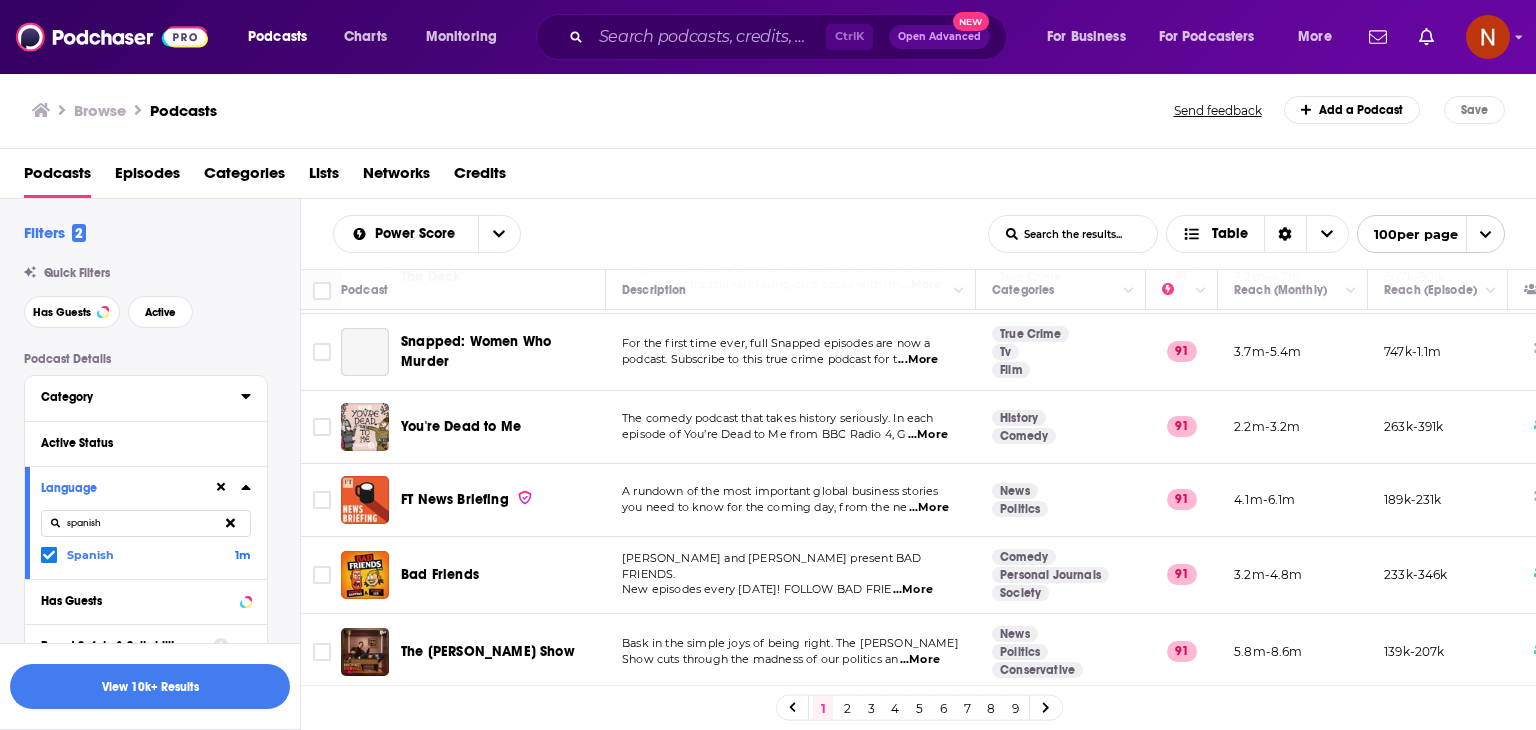 click on "Category" at bounding box center [141, 396] 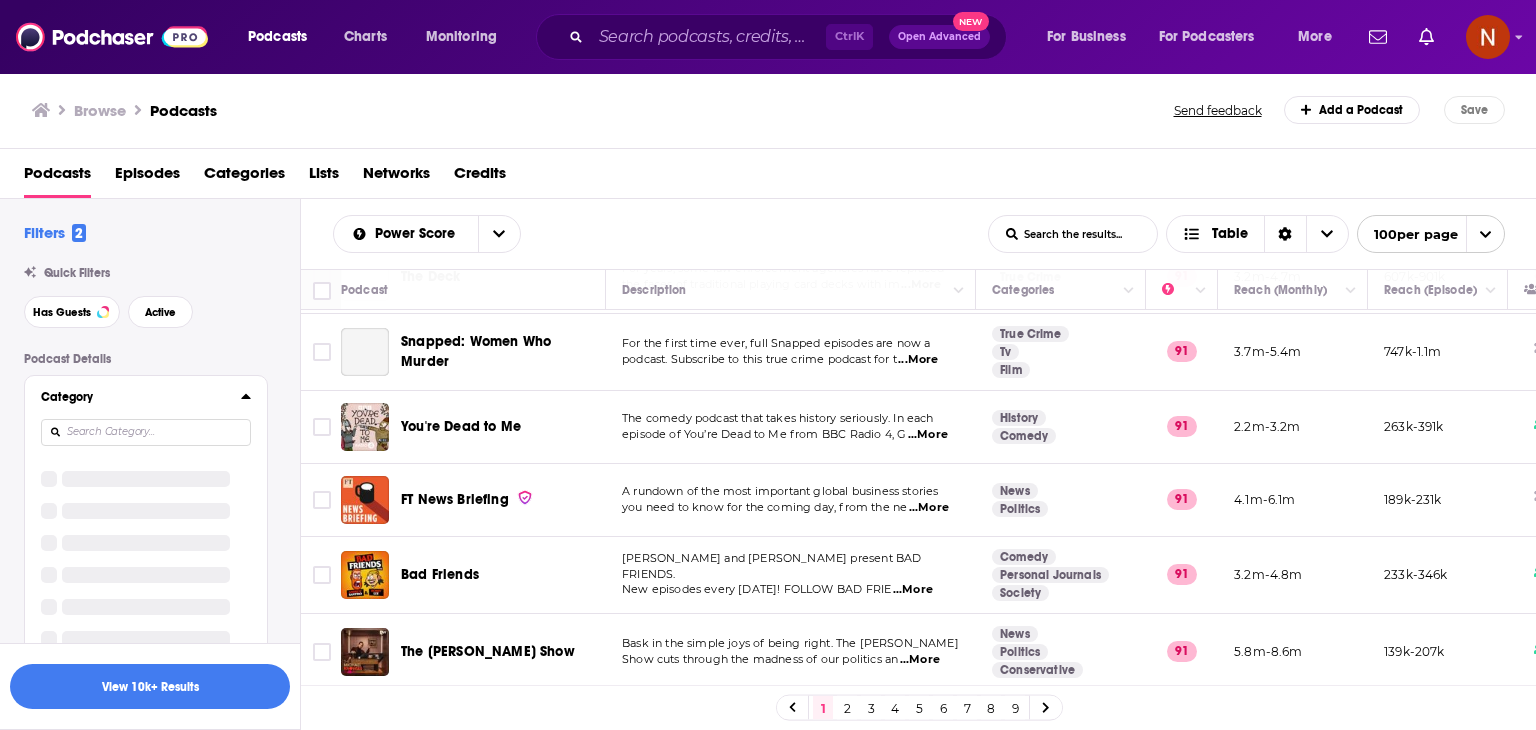 click at bounding box center (146, 432) 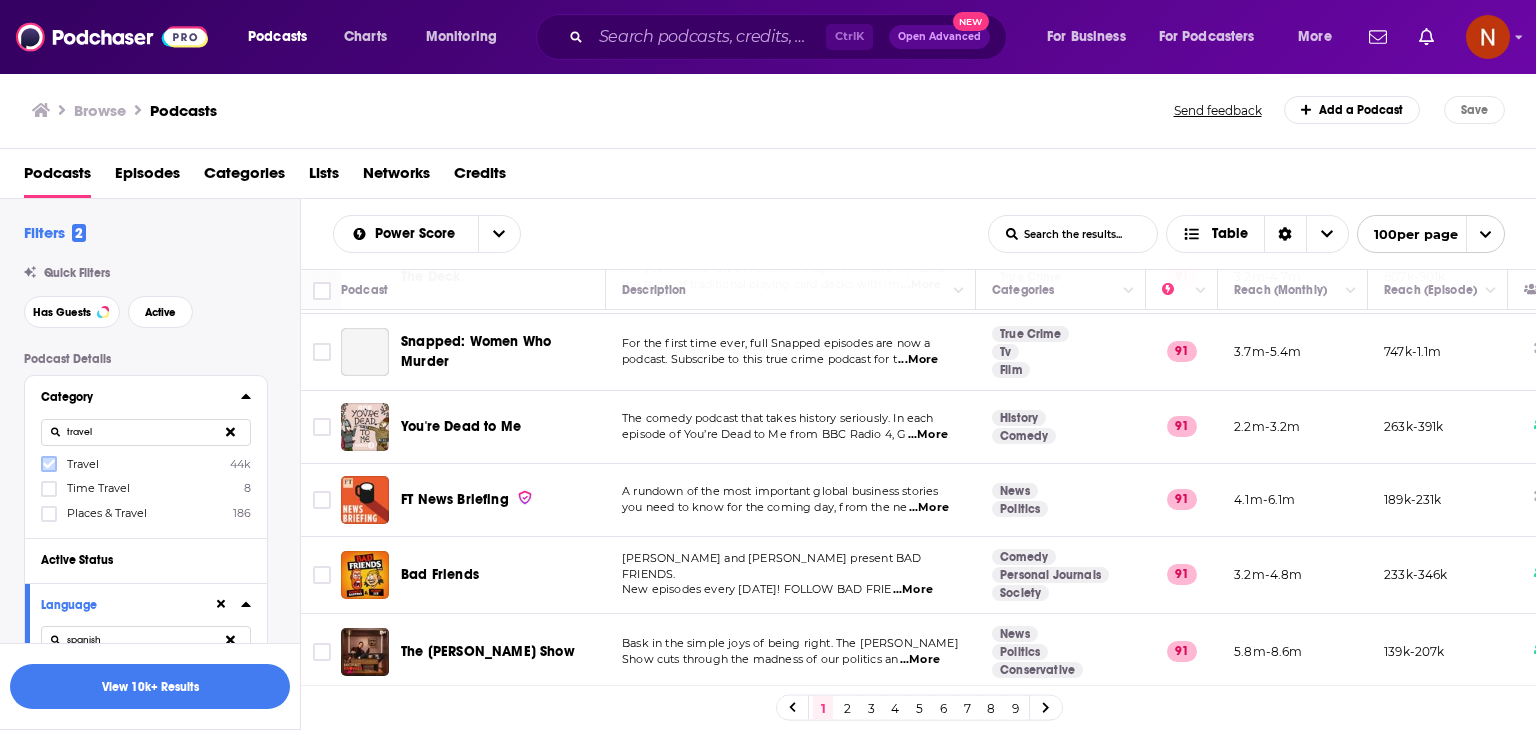 click 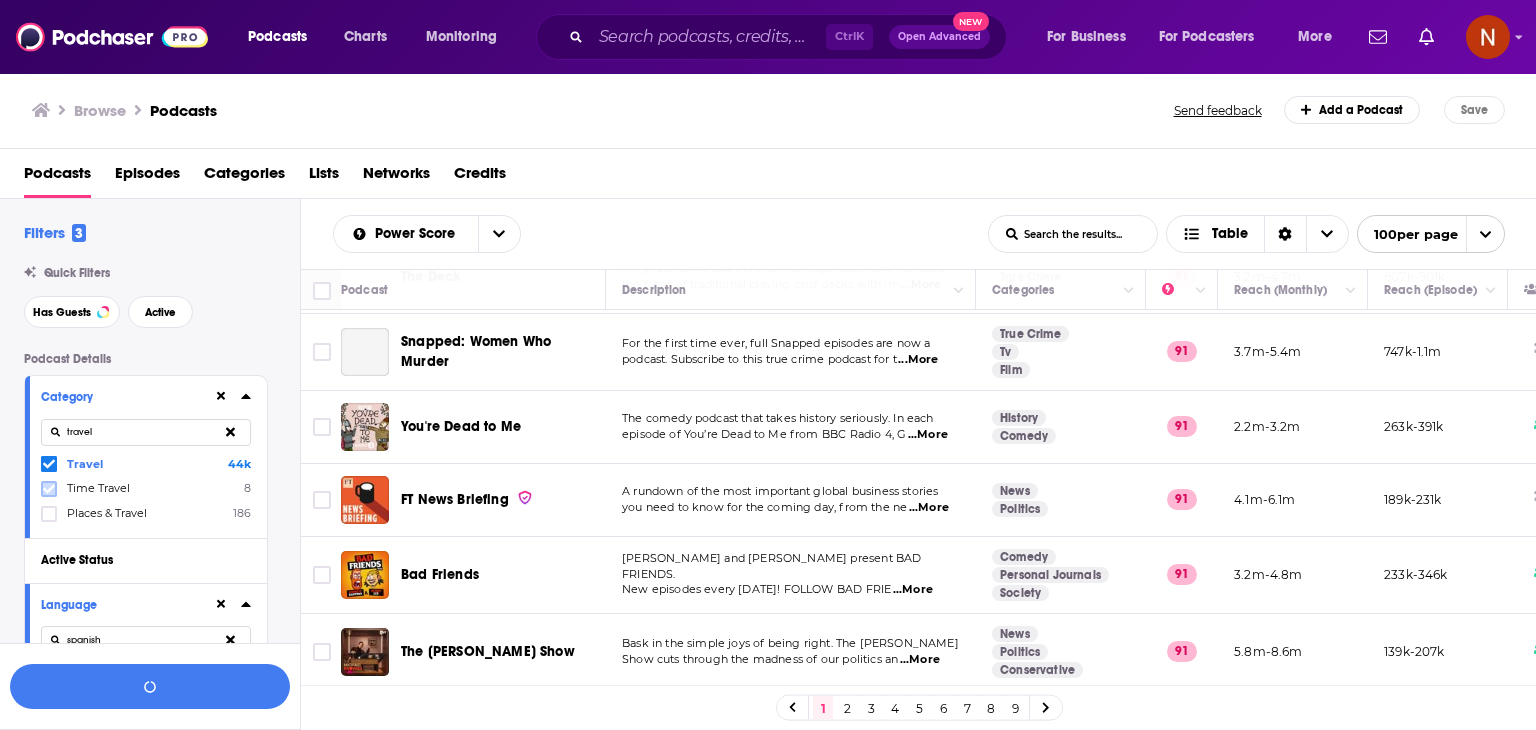 click 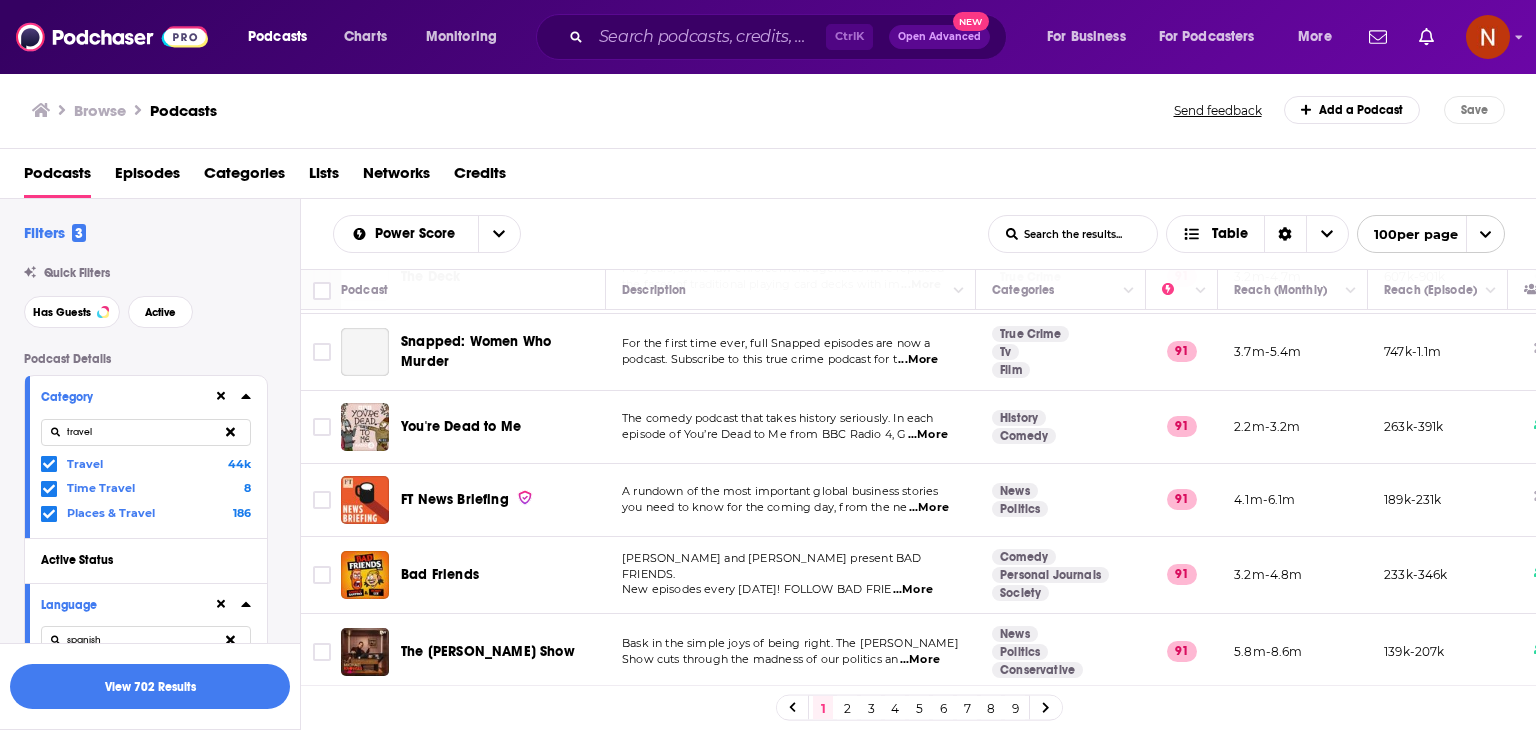 click on "travel" at bounding box center [146, 432] 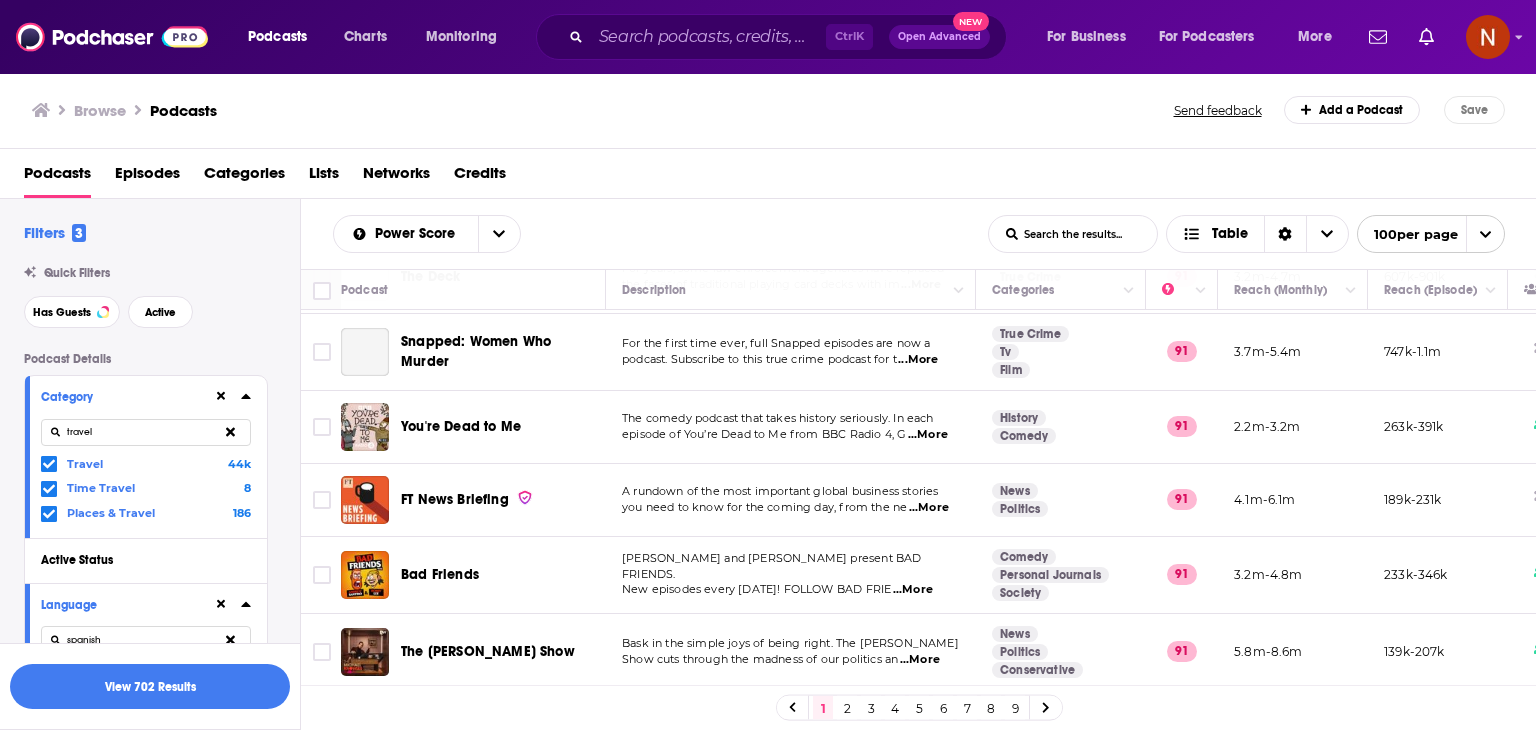 click on "travel" at bounding box center [146, 432] 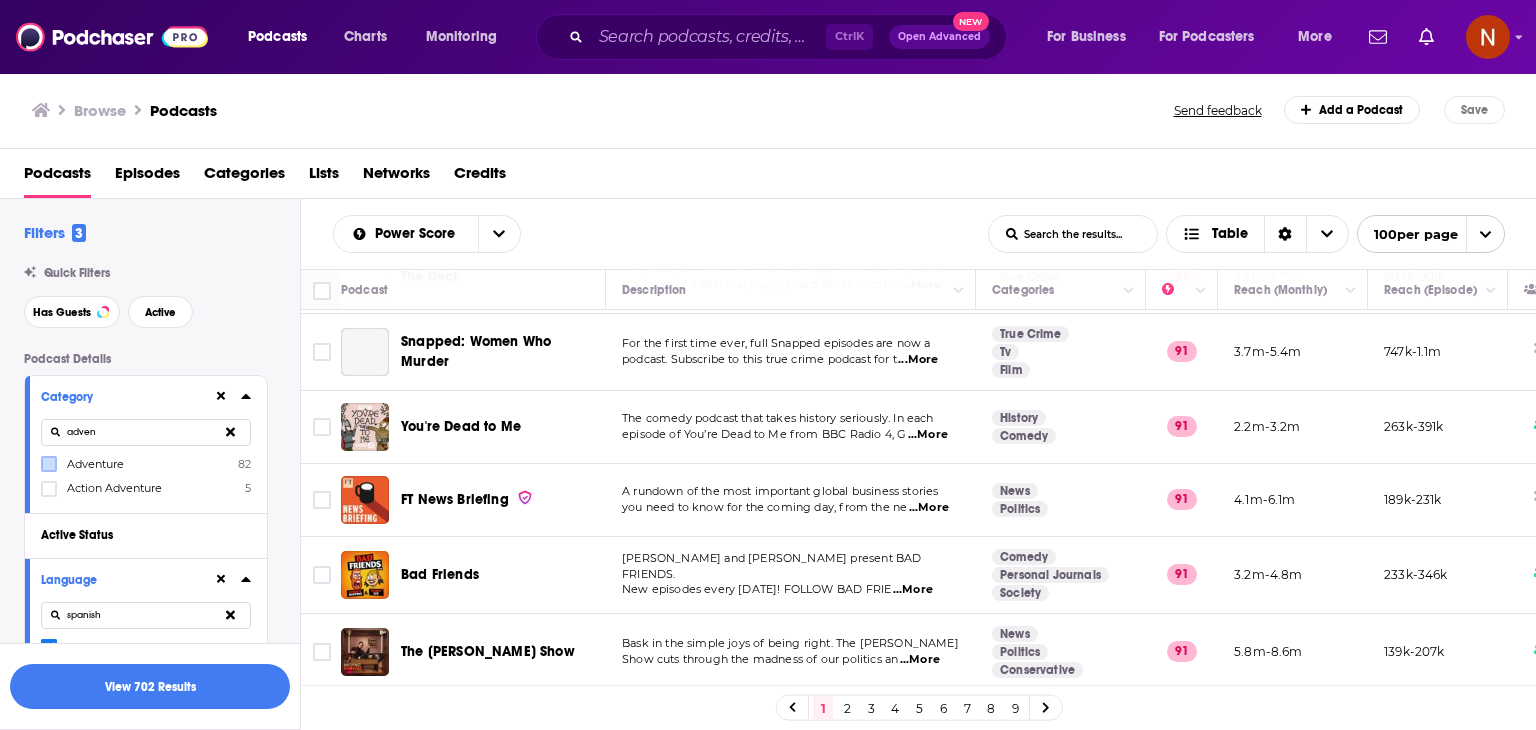 type on "adven" 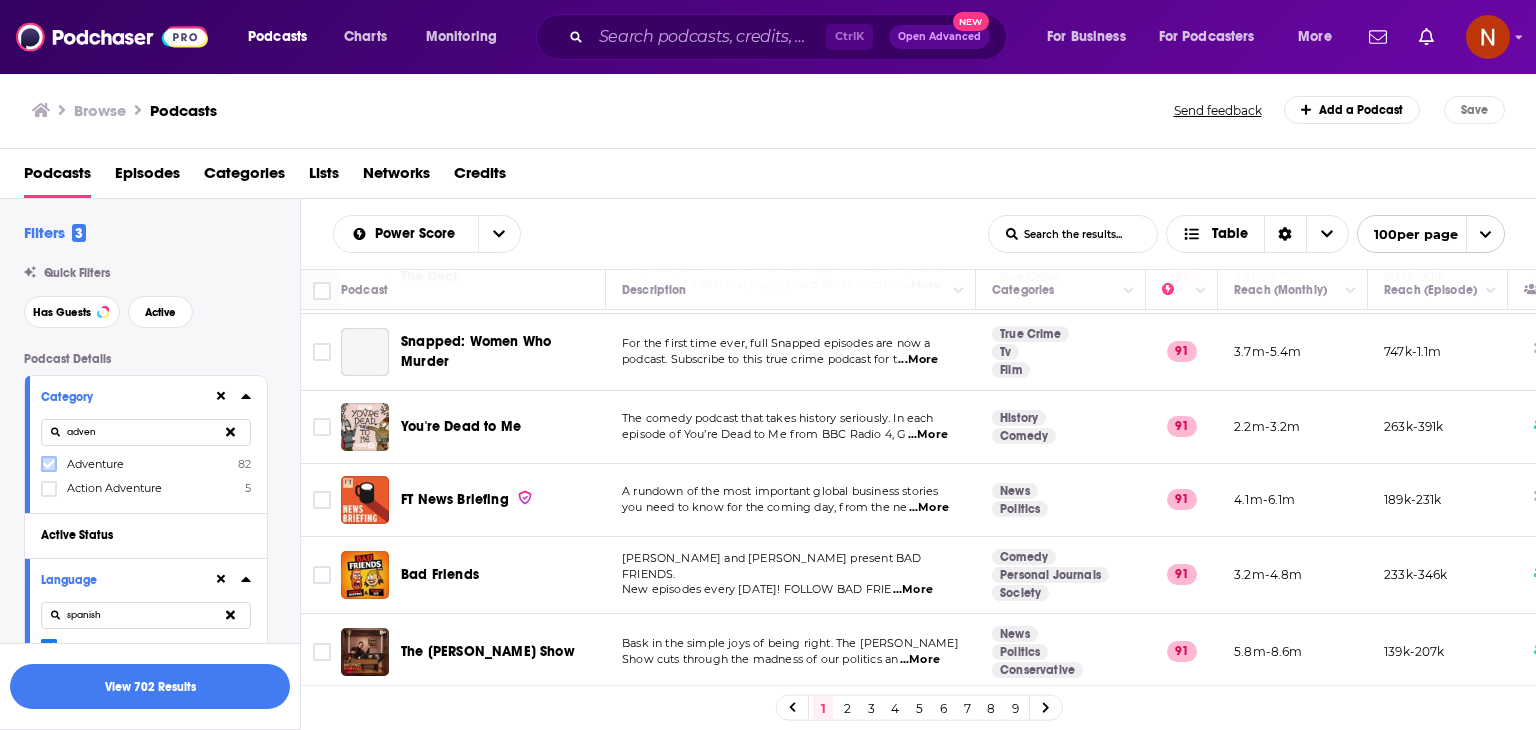 click 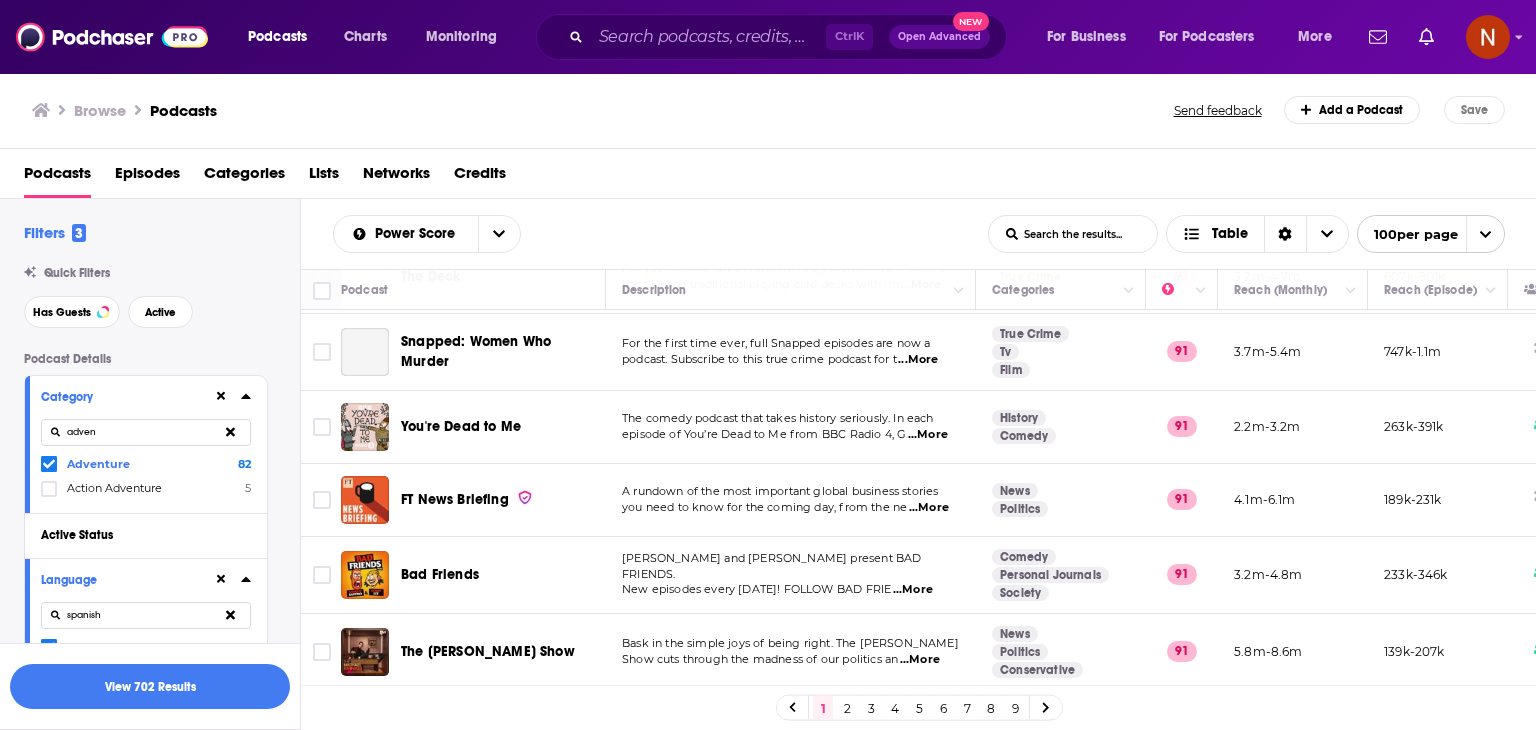 click on "Browse Podcasts Send feedback Add a Podcast Save" at bounding box center [768, 110] 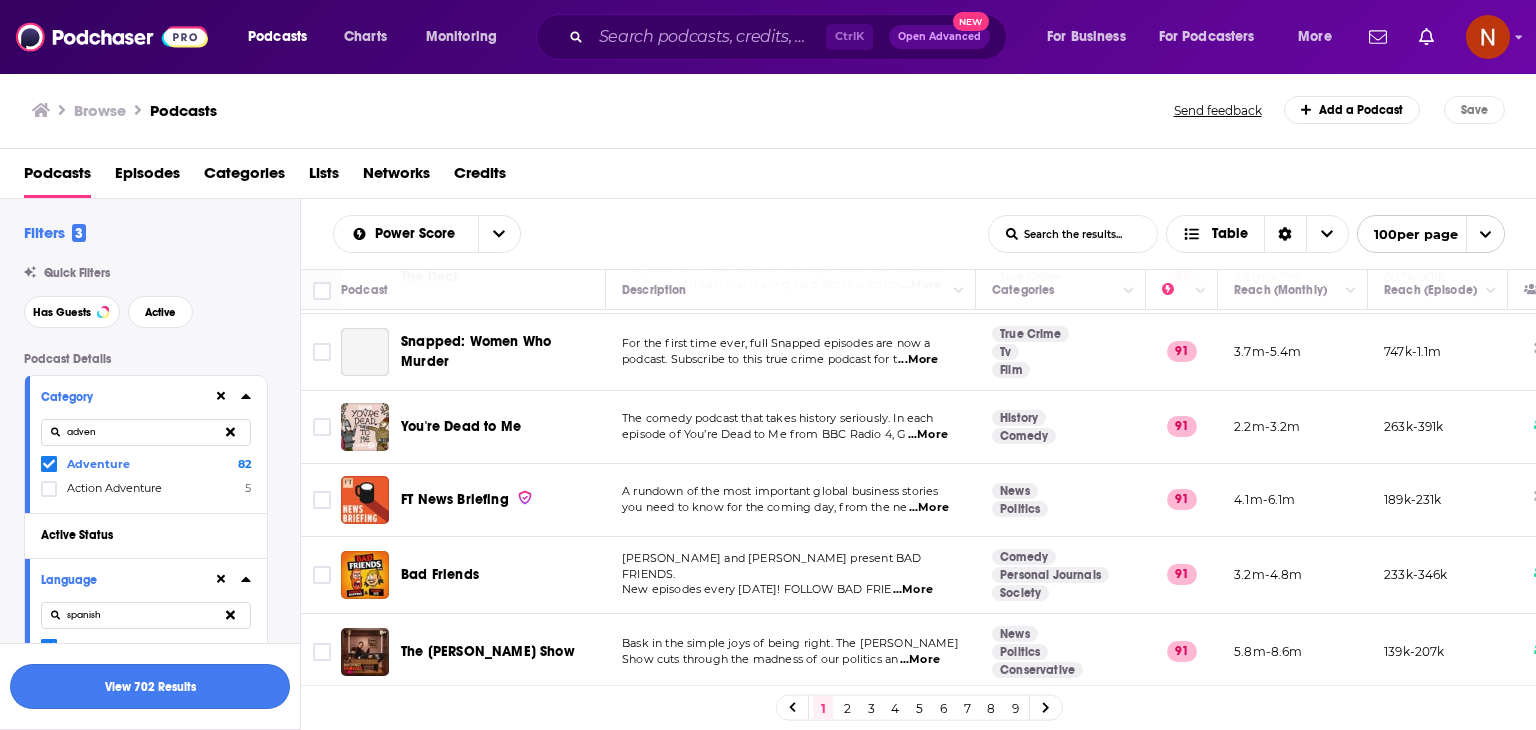 click on "View 702 Results" at bounding box center [150, 686] 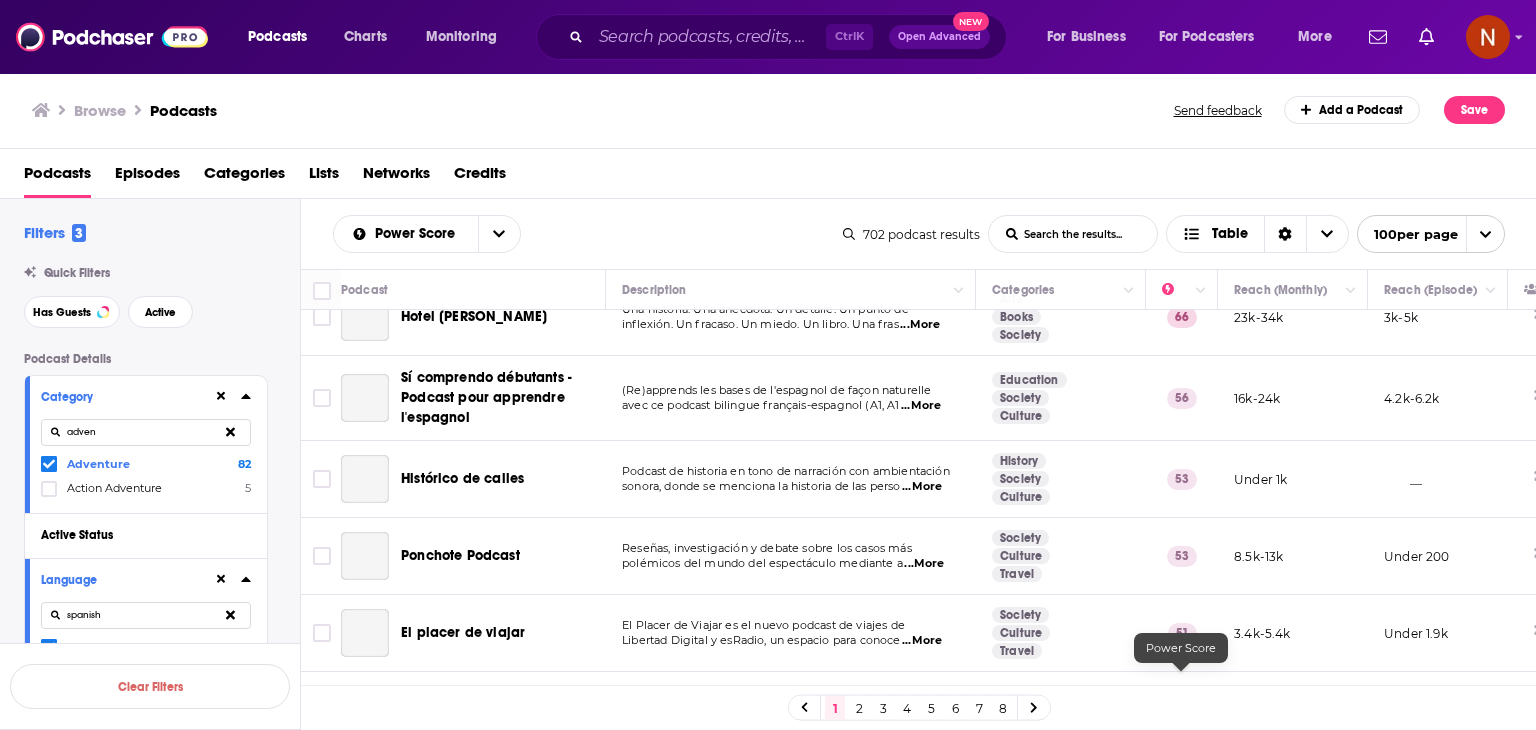scroll, scrollTop: 0, scrollLeft: 0, axis: both 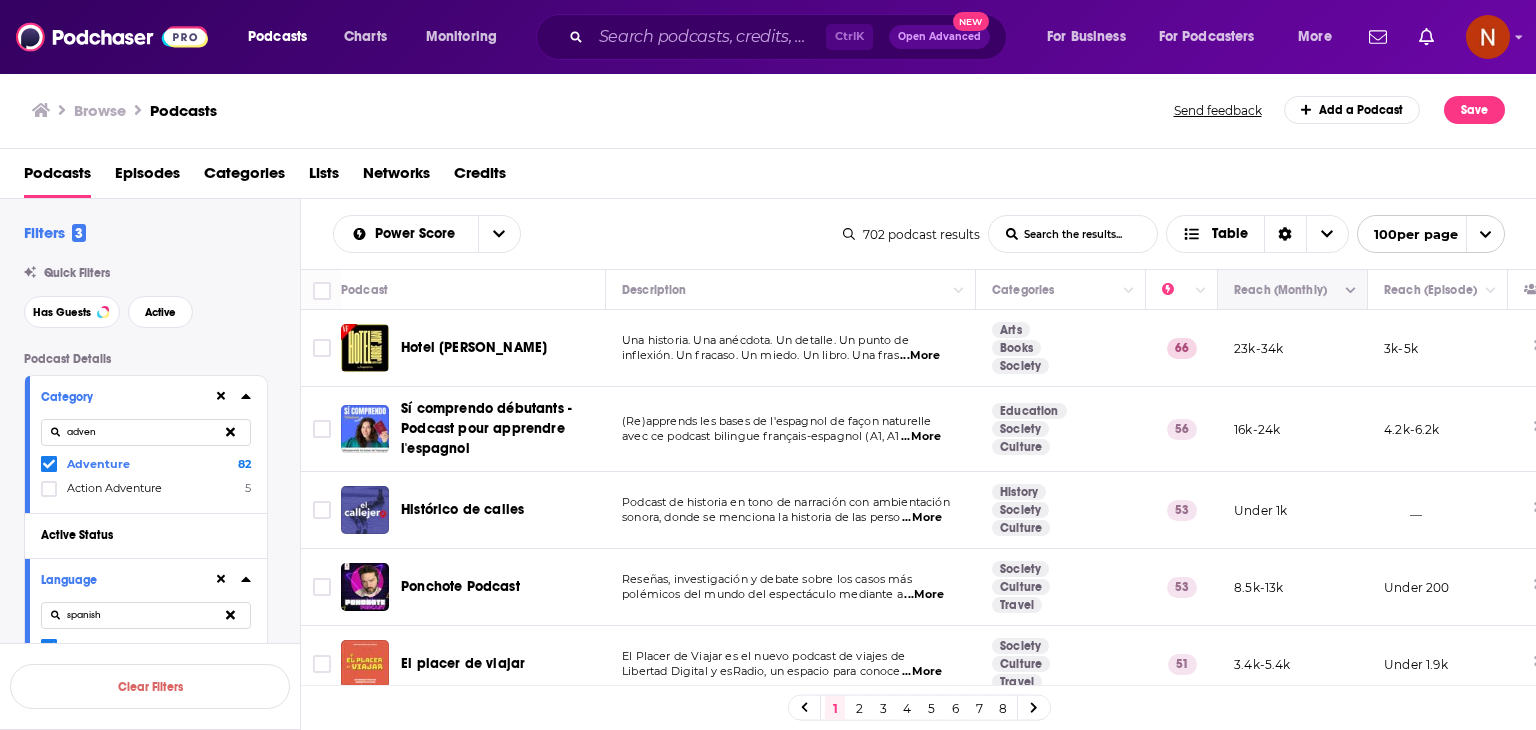 click 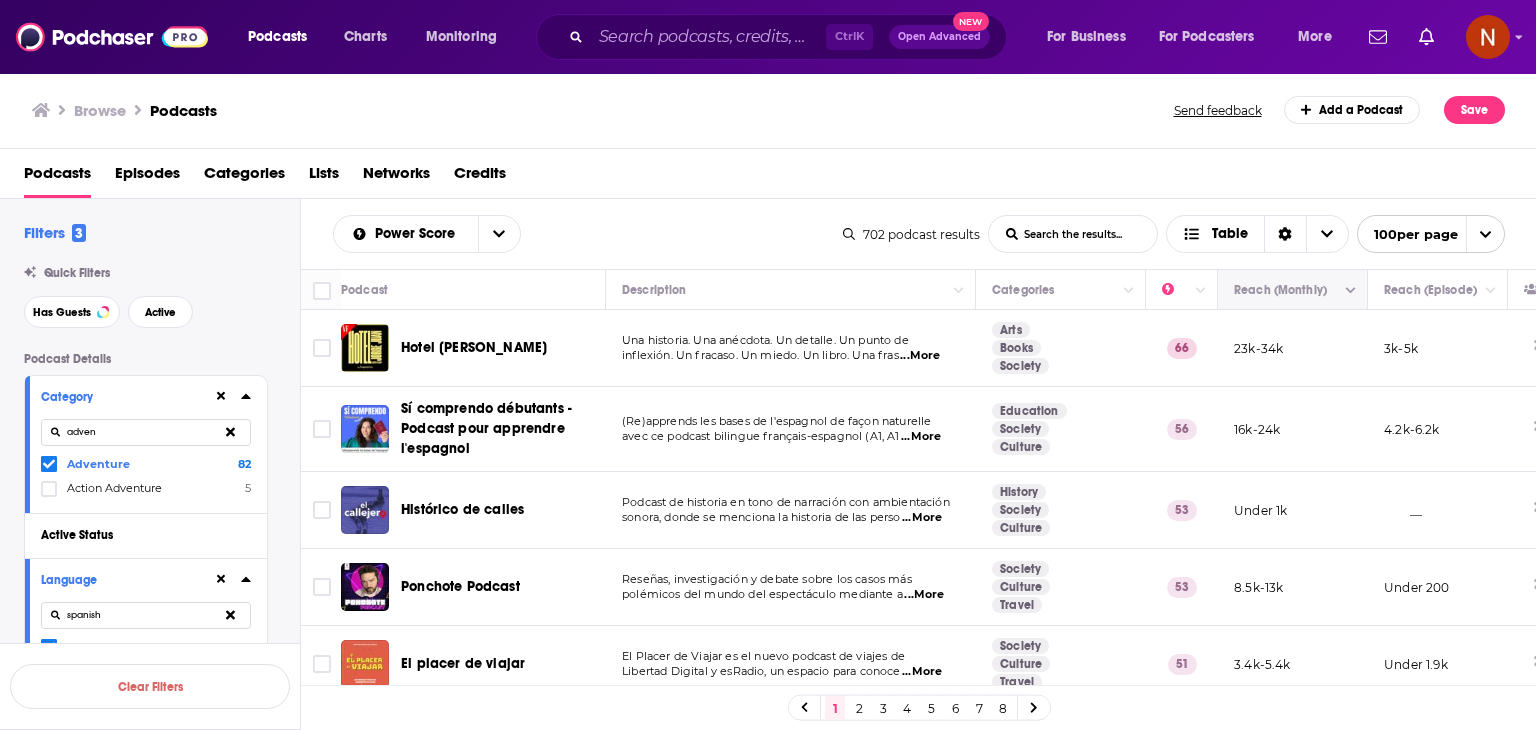 click 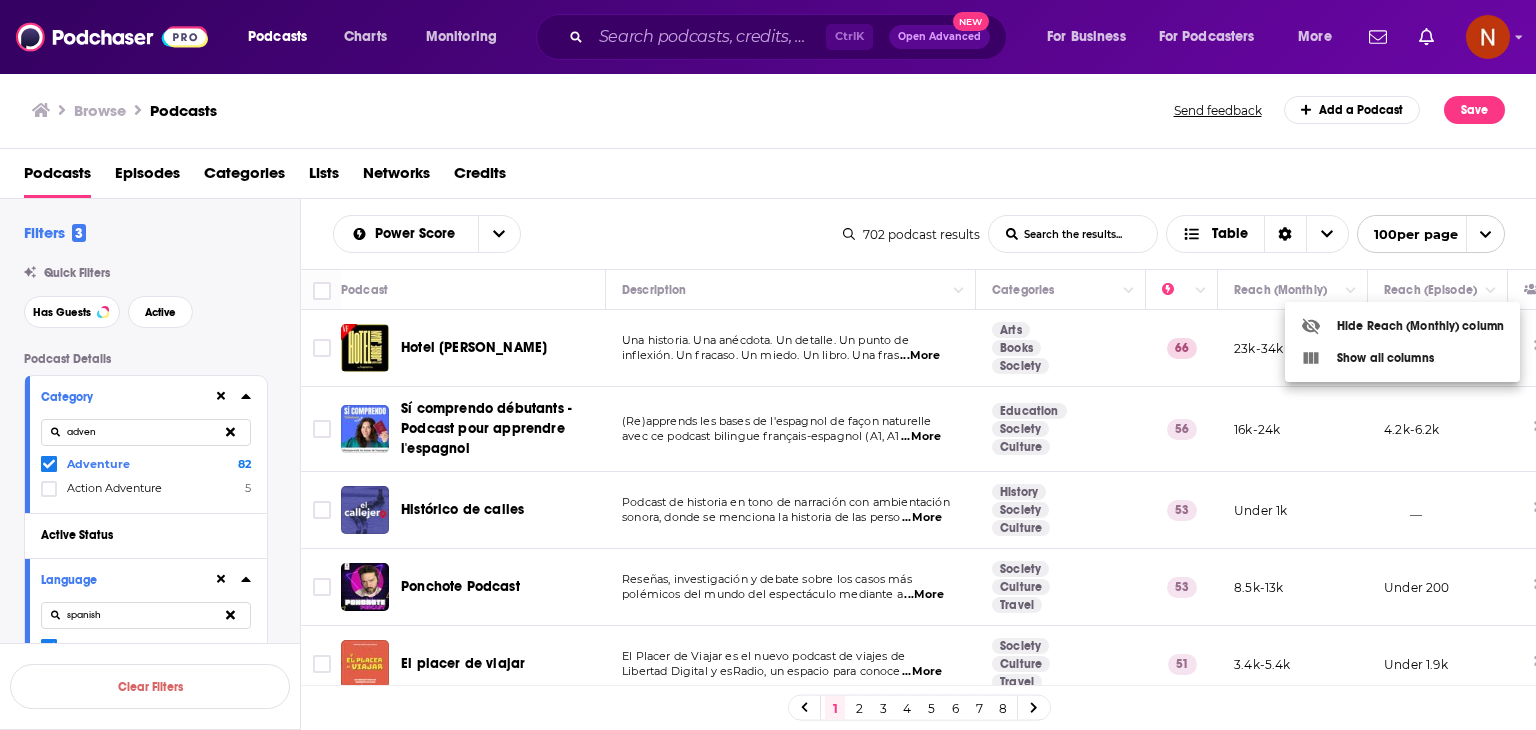 click at bounding box center [768, 365] 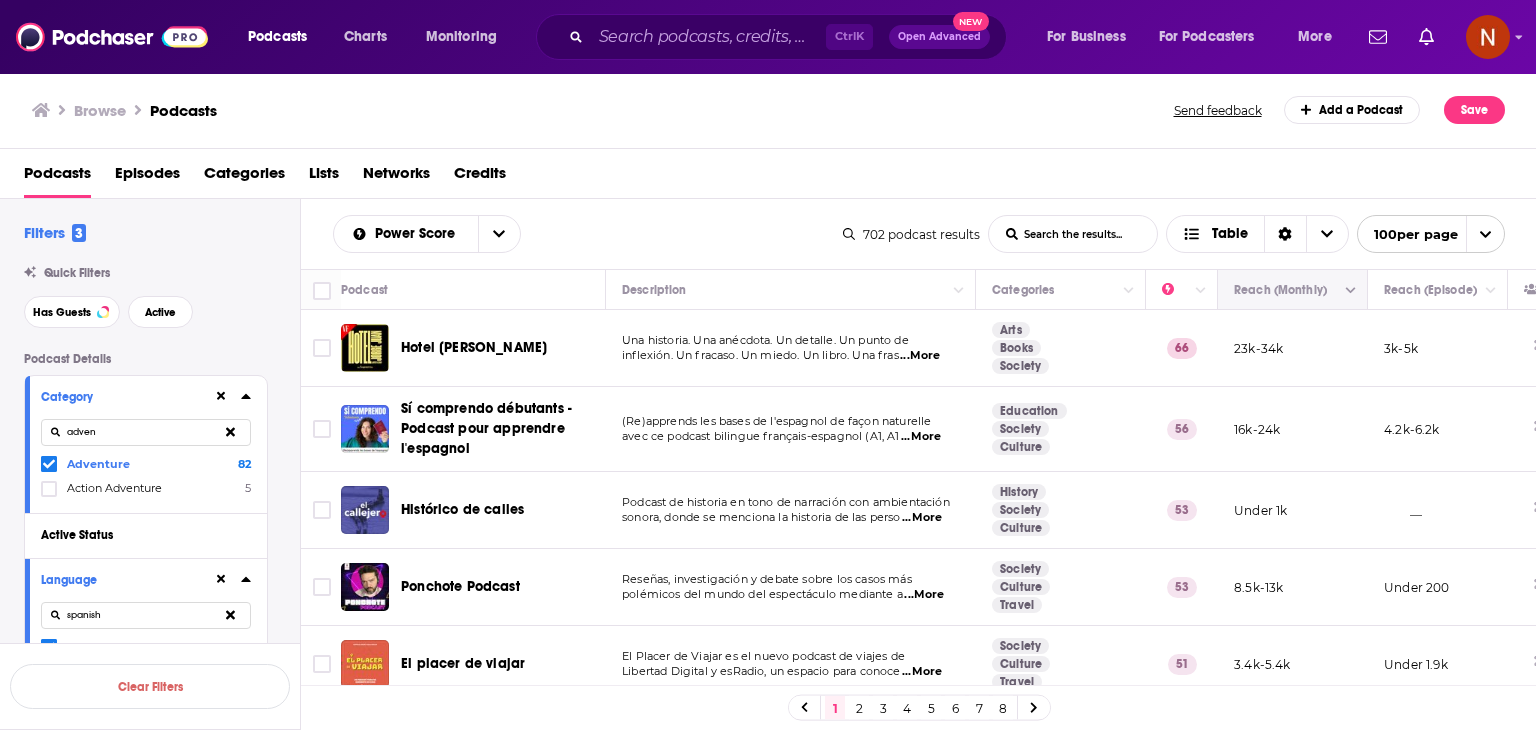 click at bounding box center [1290, 290] 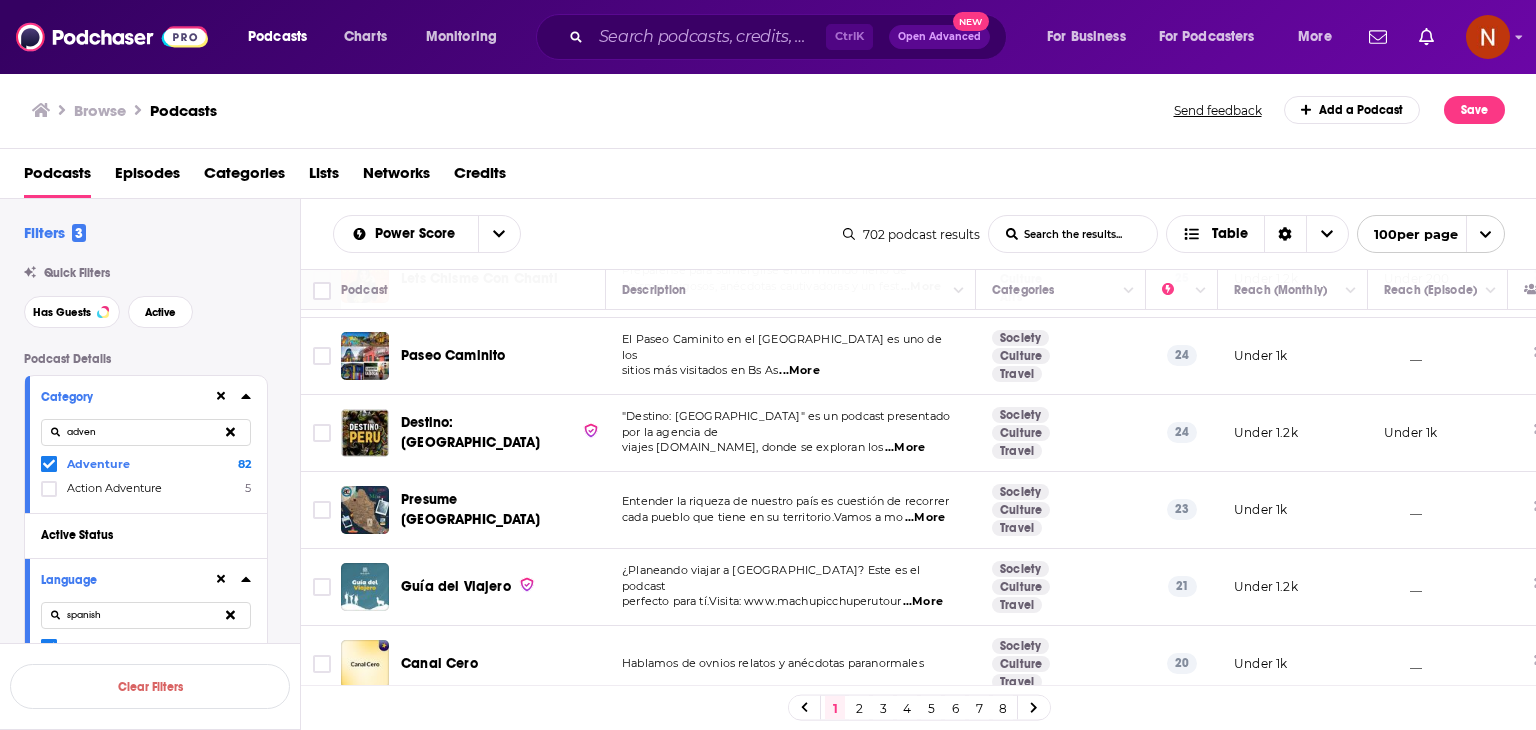 scroll, scrollTop: 0, scrollLeft: 0, axis: both 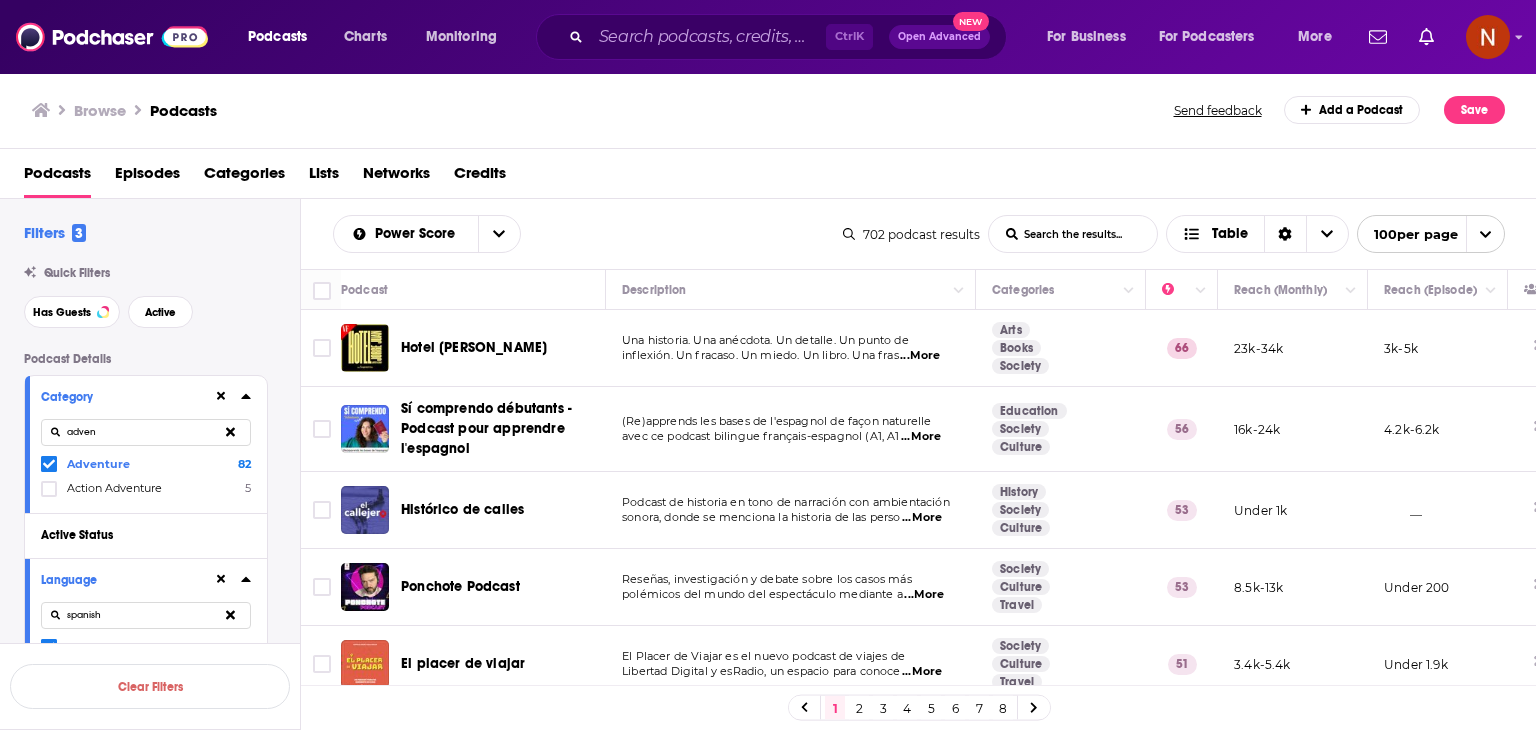 drag, startPoint x: 308, startPoint y: 219, endPoint x: 928, endPoint y: 489, distance: 676.2396 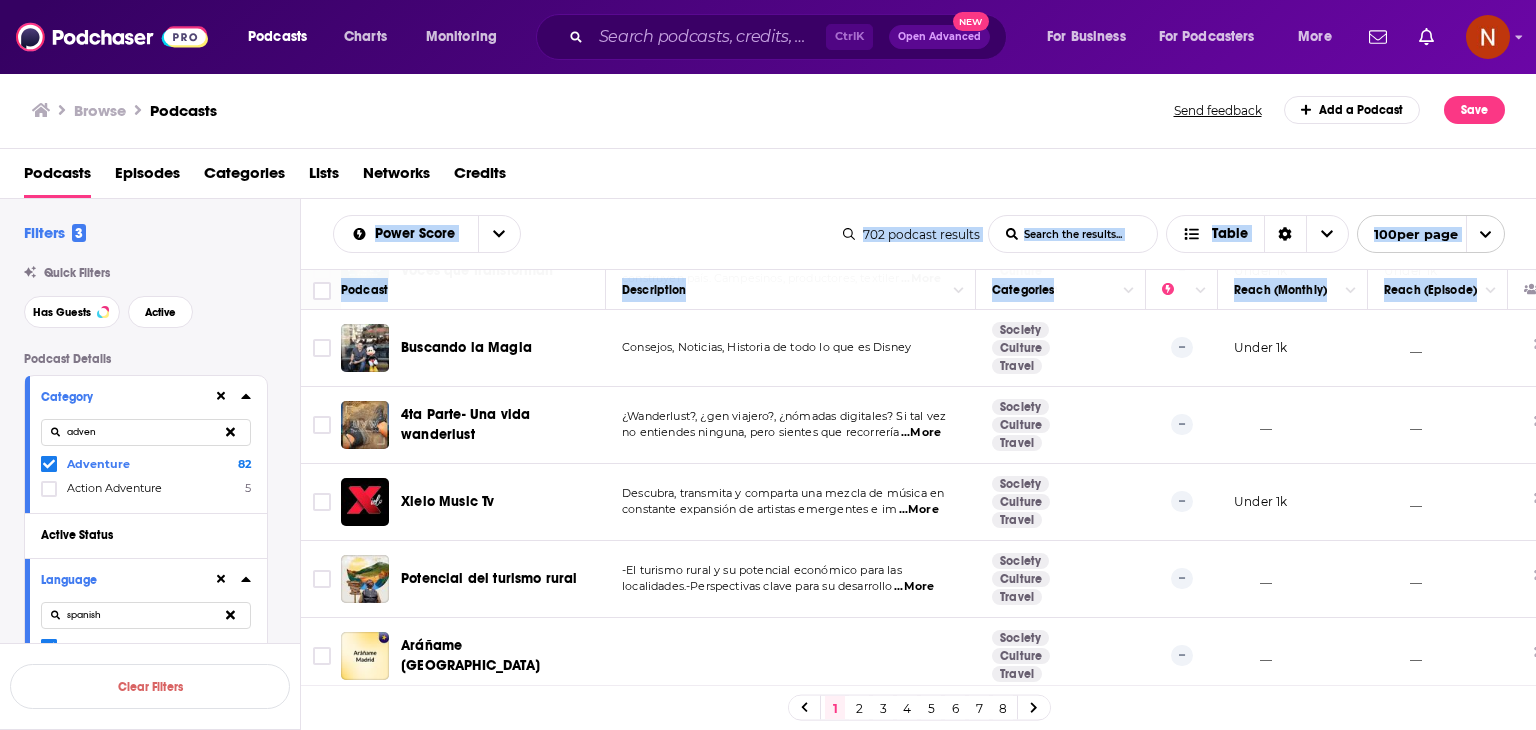 scroll, scrollTop: 7340, scrollLeft: 0, axis: vertical 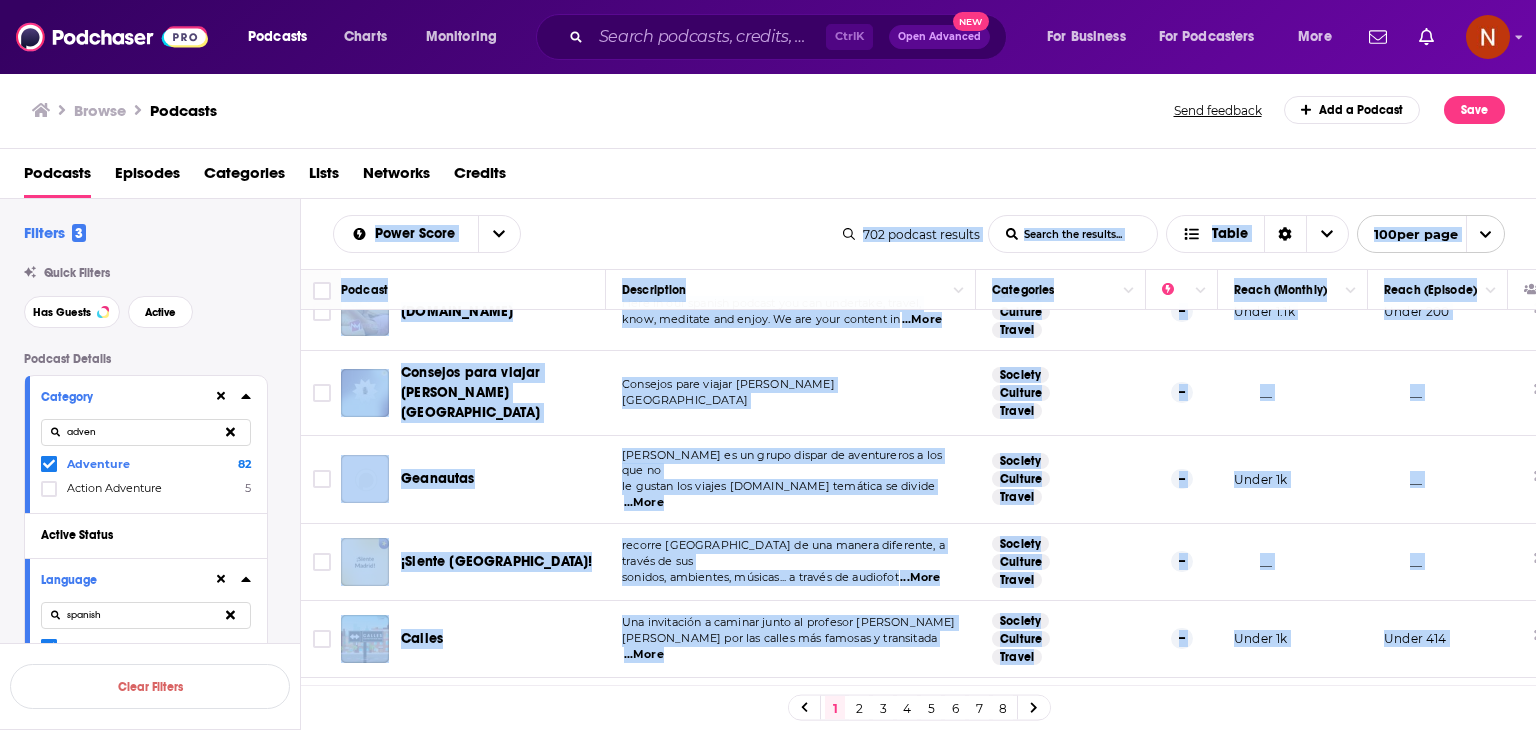 click on "__" at bounding box center (1438, 716) 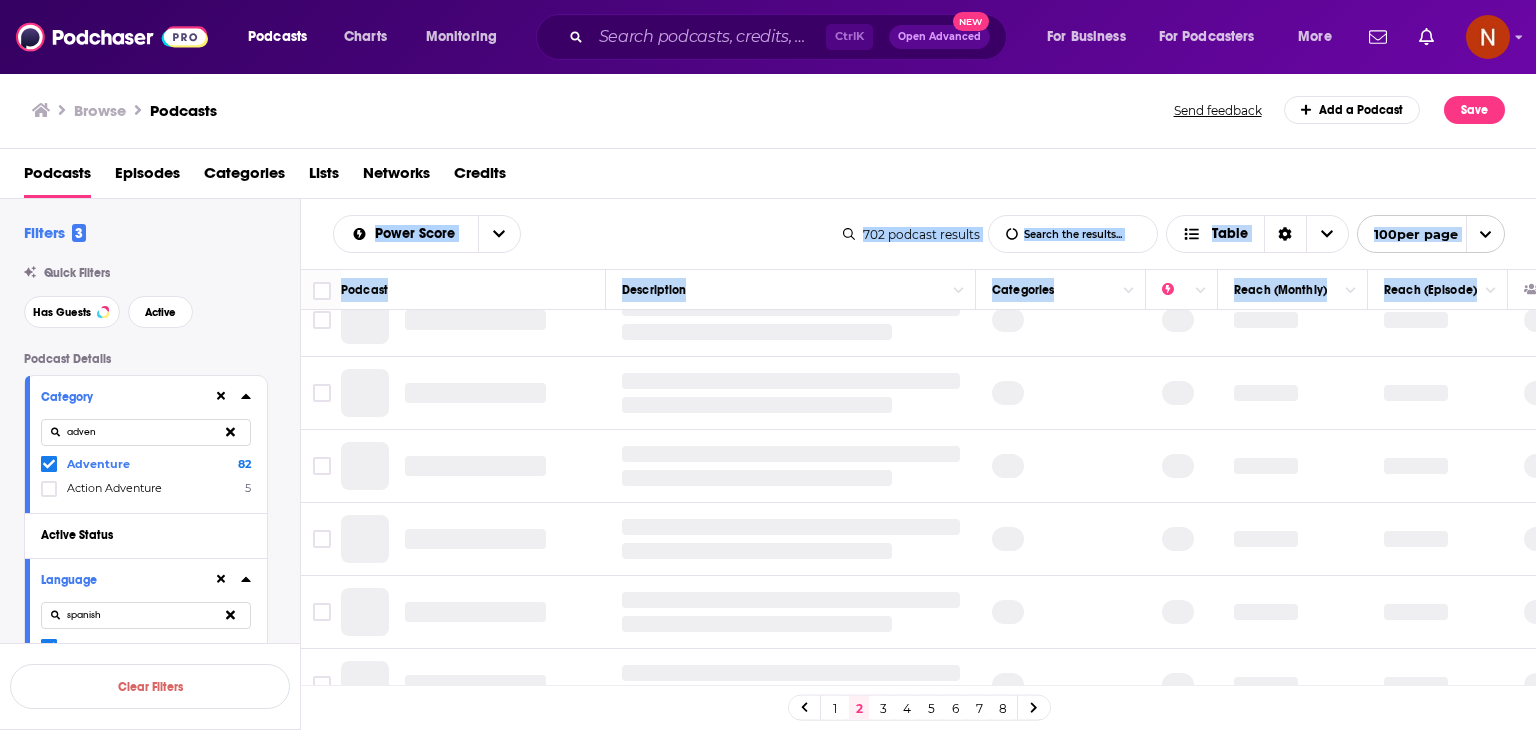 scroll, scrollTop: 0, scrollLeft: 0, axis: both 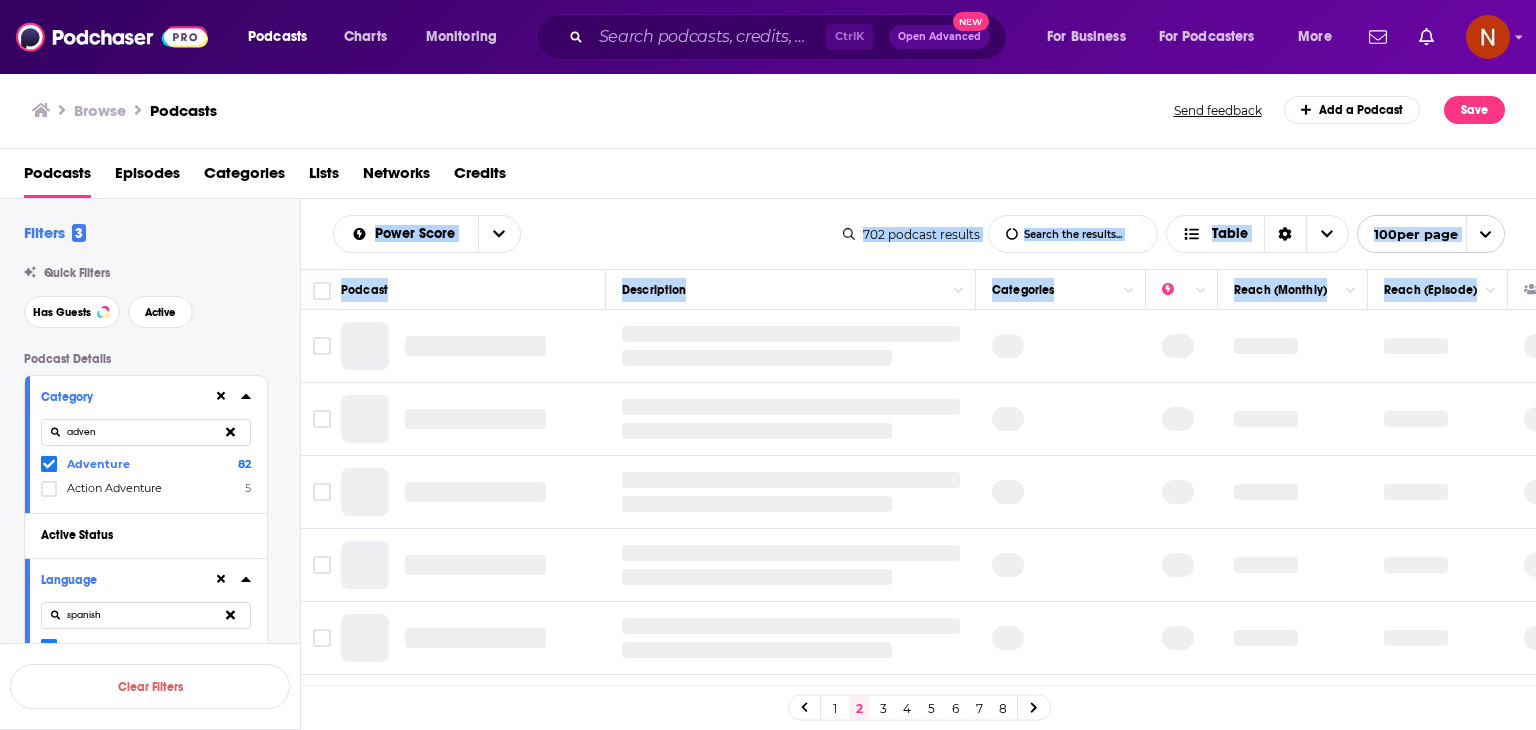click on "Power Score List Search Input Search the results... Table" at bounding box center (588, 234) 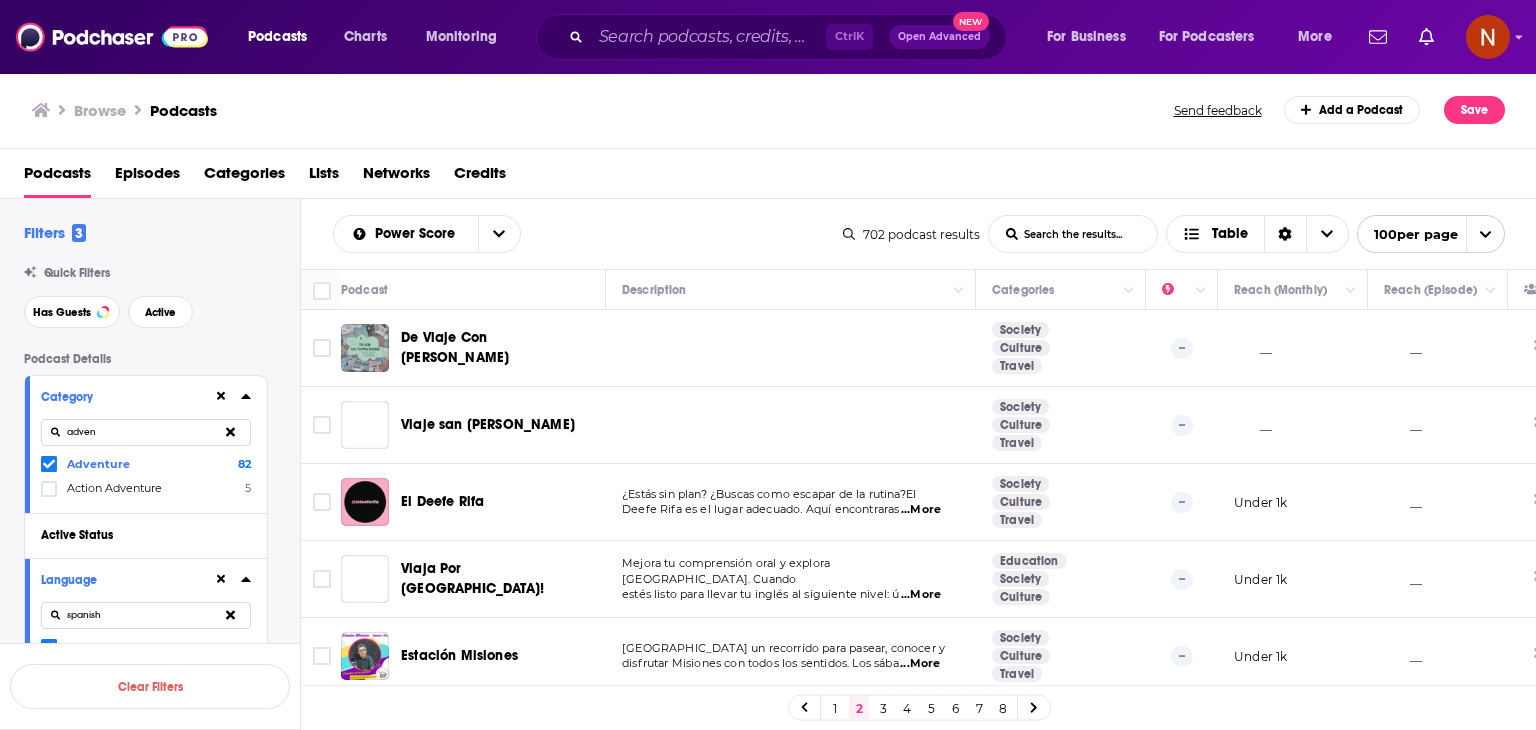 drag, startPoint x: 313, startPoint y: 228, endPoint x: 1025, endPoint y: 603, distance: 804.71674 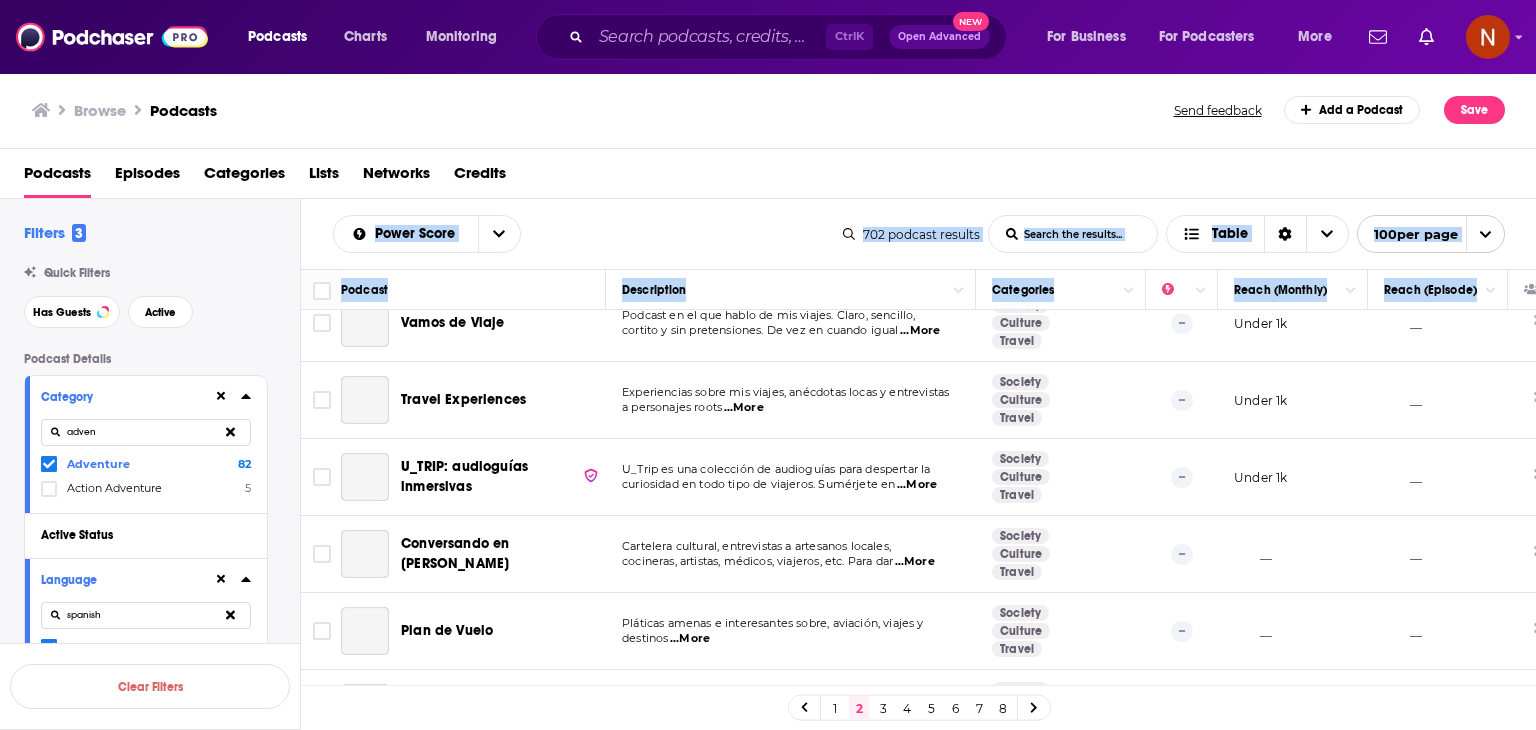 scroll, scrollTop: 7316, scrollLeft: 0, axis: vertical 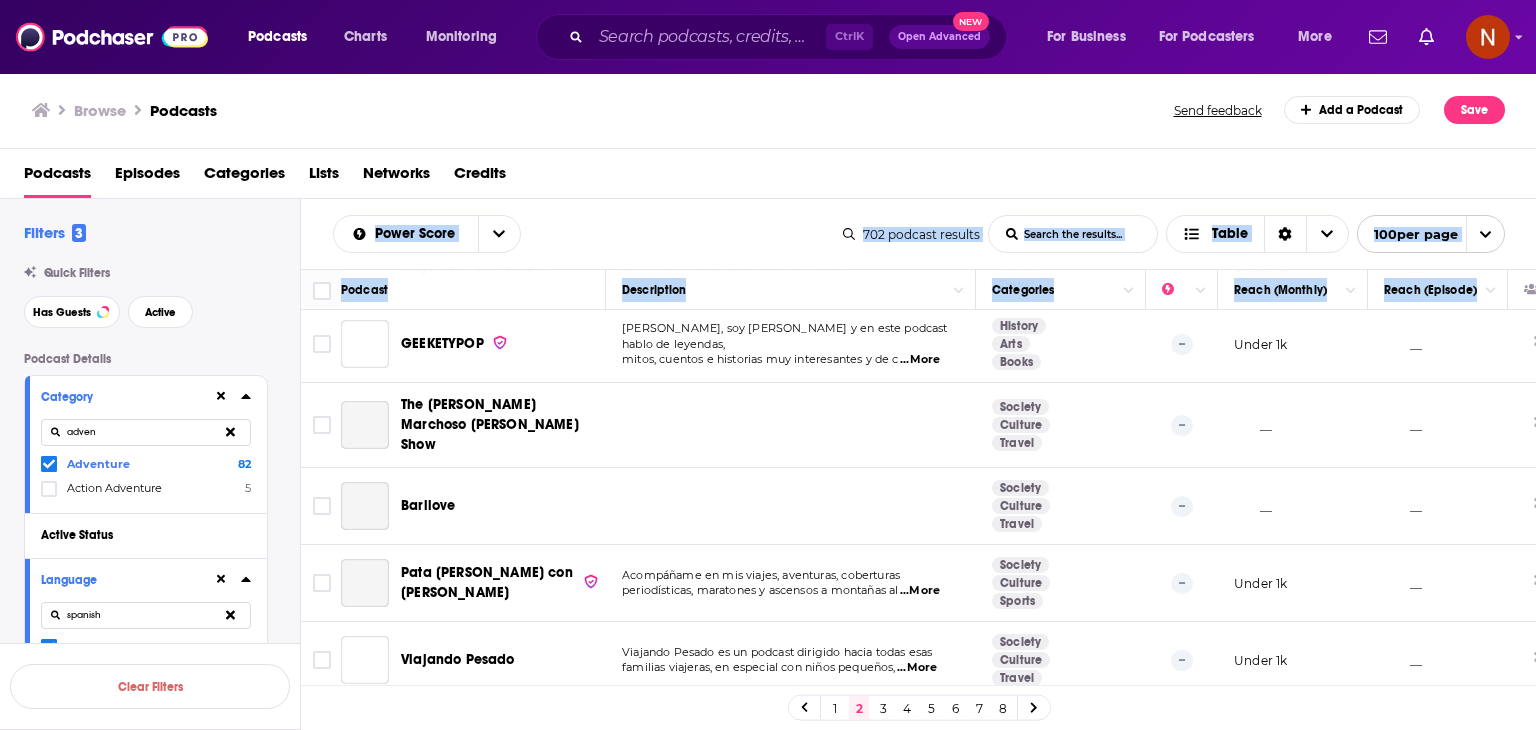 click on "__" at bounding box center (1438, 737) 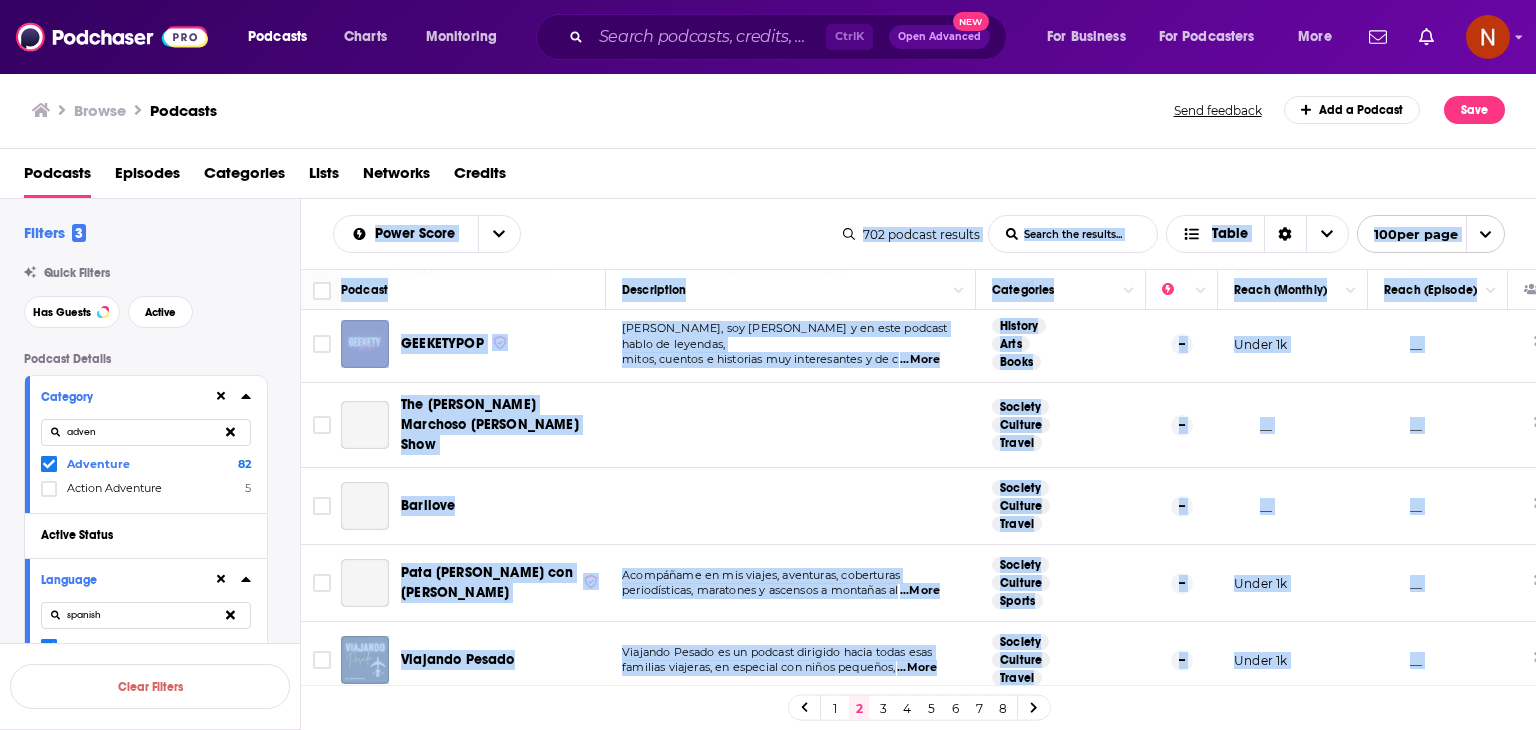 copy on "Lorem Ipsum Dolo Sitame Conse Adipis eli seddoei... Tempo 444   incidid   utlabor Etdo Magnaa Enima Minimv qui nostrud... Exerc 267  ull labo Nisiali Exeacommodo Consequatd Autei (Inrepre) Volup (Velites) Ci Fugia Nul Pariatu Excepte Sintocc Cupidat Nonpro -- __ __ Suntc qui officiad Mollita Idestla Perspi -- __ __ Un Omnis Iste ¿Natus err volu? ¿Accusa dolo laudant to re aperia?Ea Ipsaq Abil in ve quasi architec. Beat vitaedictae   ...Nemo Enimips Quiavol Aspern -- Autod 7f __ Conse Mag Doloreseos! Ration se nesciuntneq porr q dolorem Adipiscinu.  Eiusmo tempo incid magn quaera et minuss no eligendio cumqu: n  ...Impe Quoplacea Facerep Assumen -- Repel 5t __ Autemqui Officiis Debitisr Necessit sa evenietvo repu recusa, itaquee h tenetursa Delectus rei volup mai aliasper. Dol aspe  ...Repe Minimno Exercit Ullamc -- Susci 1l __ Aliqu com Consequatu  7136 Quidmaxi molliti mo harumqu rerum fac ex disti namliberotem  ...Cums Nobisel Optiocu Nihili -- __ __ MIN QUO MAXI PL Fac pos omni lo ip do sitamet conse Ad..." 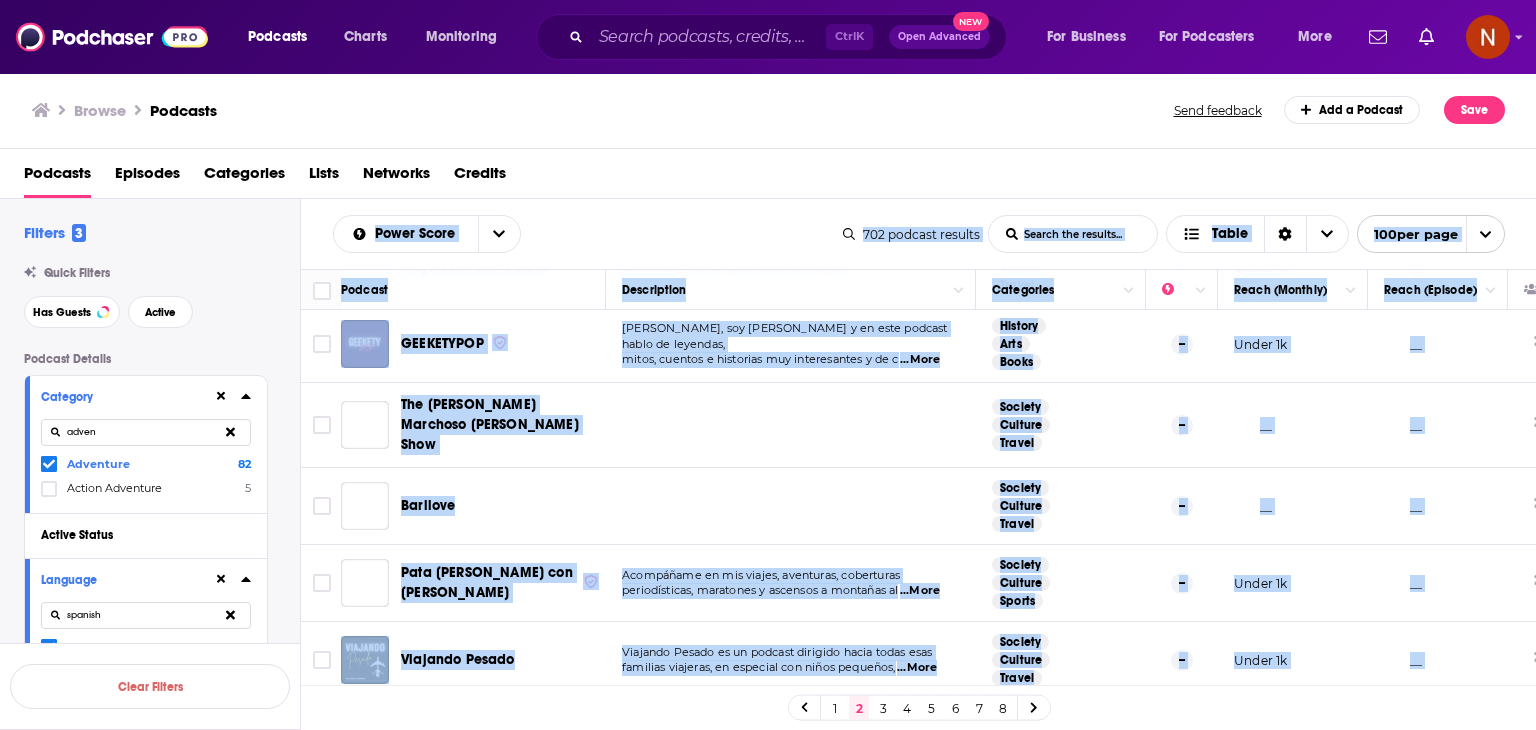 click on "3" at bounding box center [883, 708] 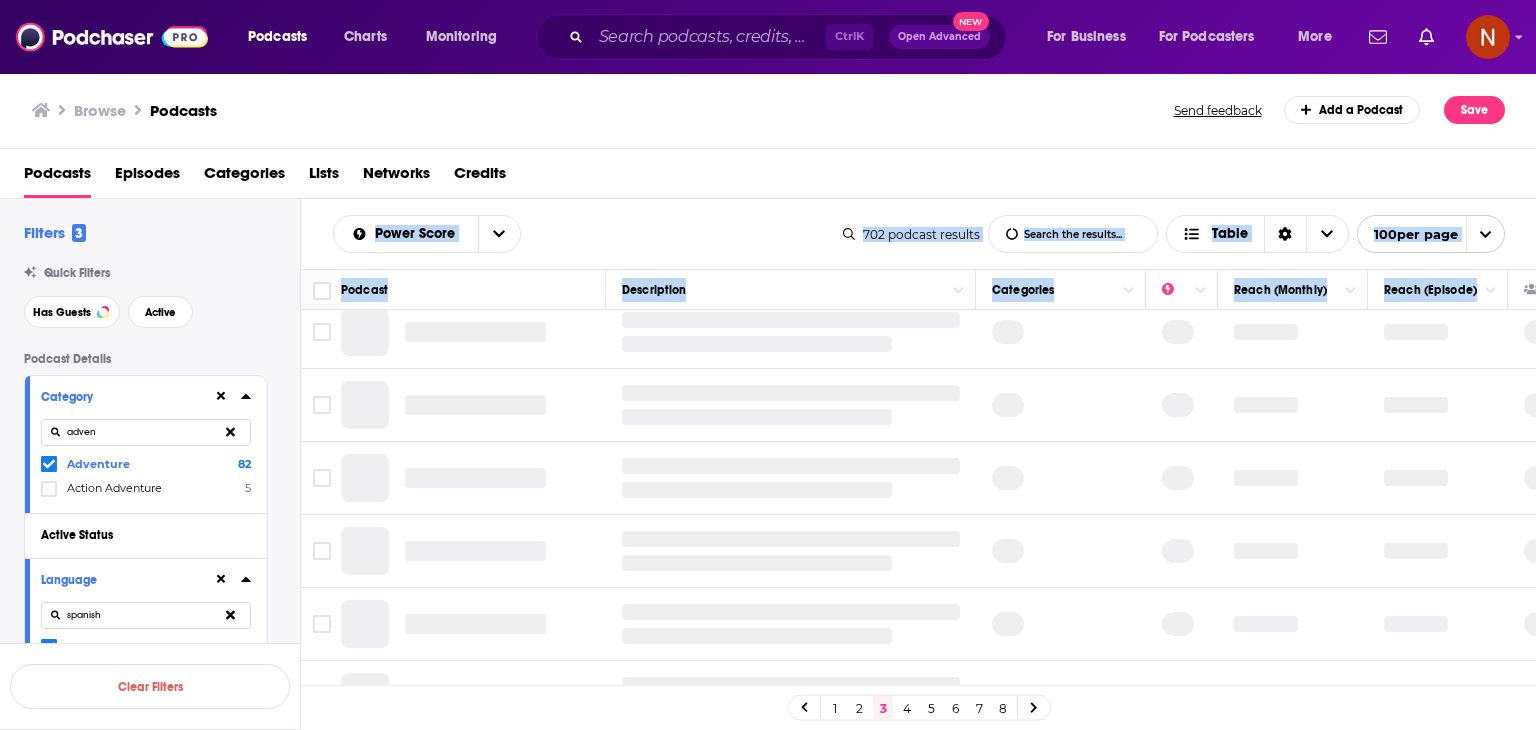 scroll, scrollTop: 0, scrollLeft: 0, axis: both 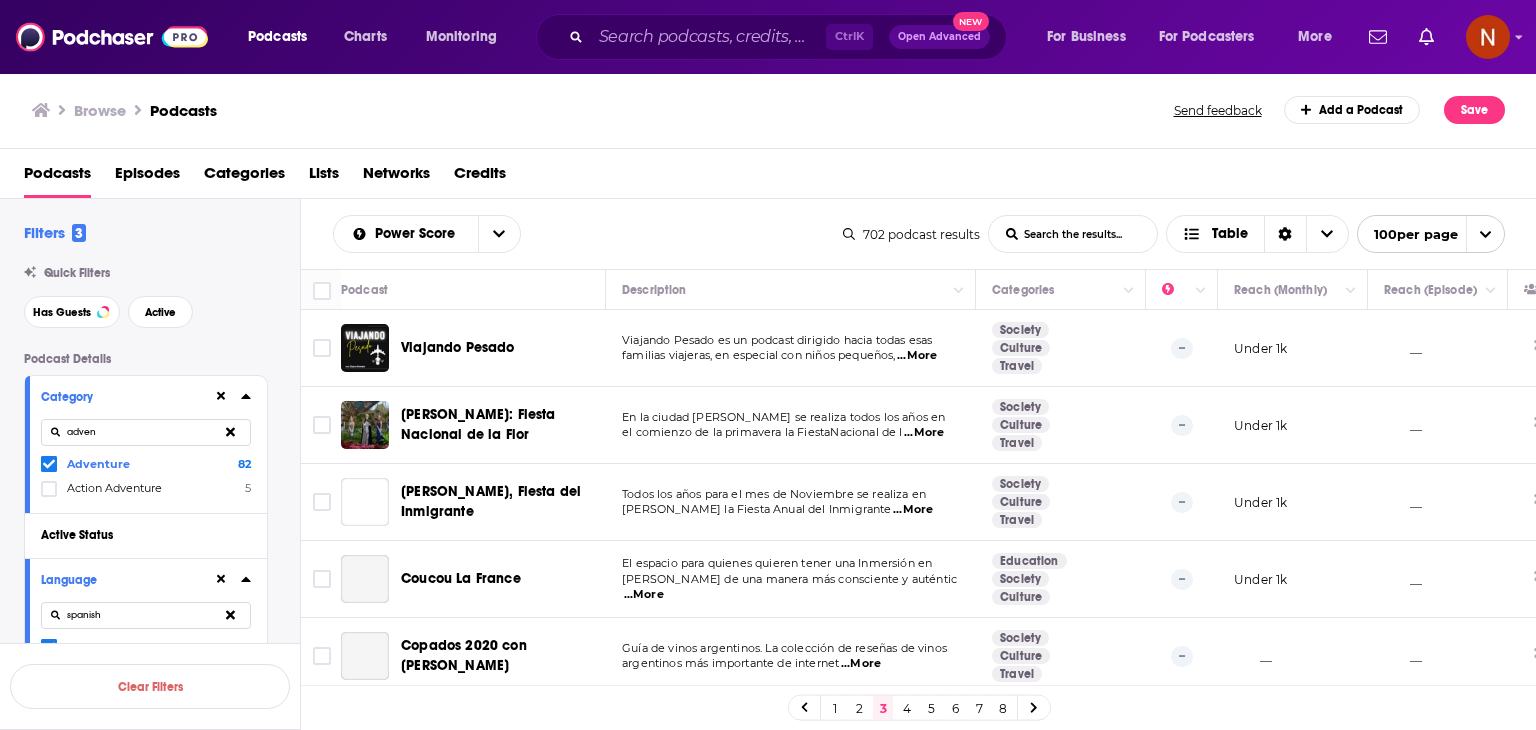 click on "Podcasts Episodes Categories Lists Networks Credits" at bounding box center [772, 177] 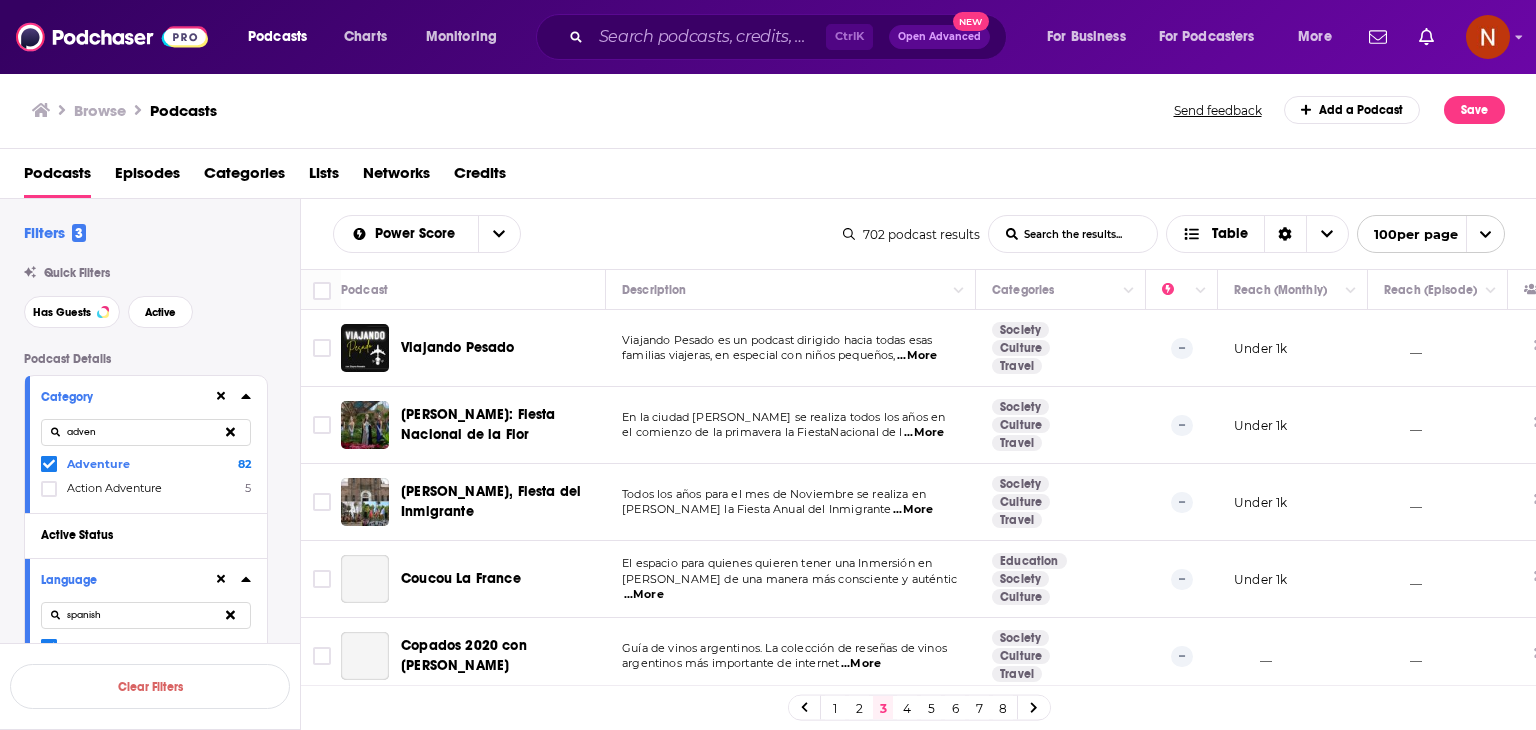 drag, startPoint x: 317, startPoint y: 227, endPoint x: 874, endPoint y: 416, distance: 588.19214 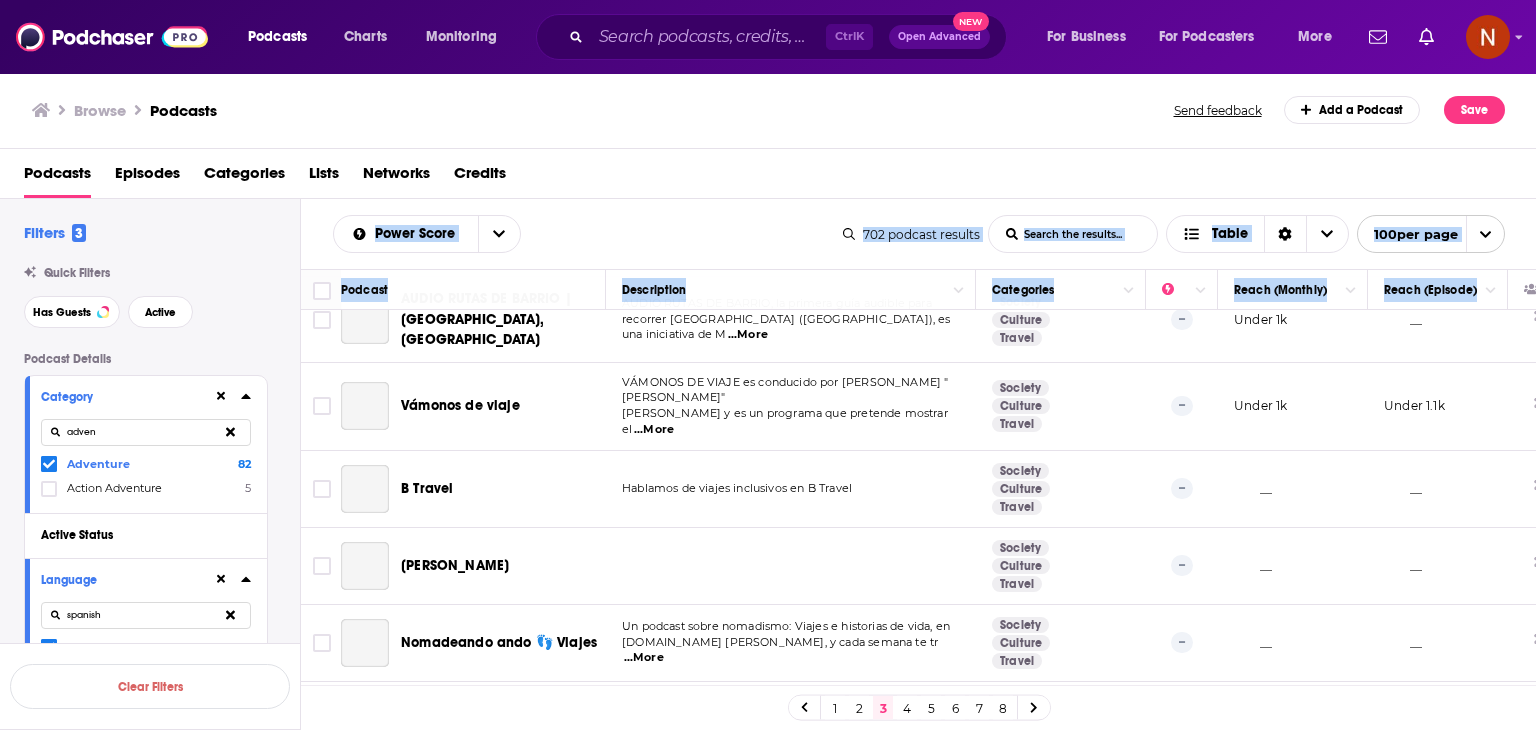 scroll, scrollTop: 7316, scrollLeft: 0, axis: vertical 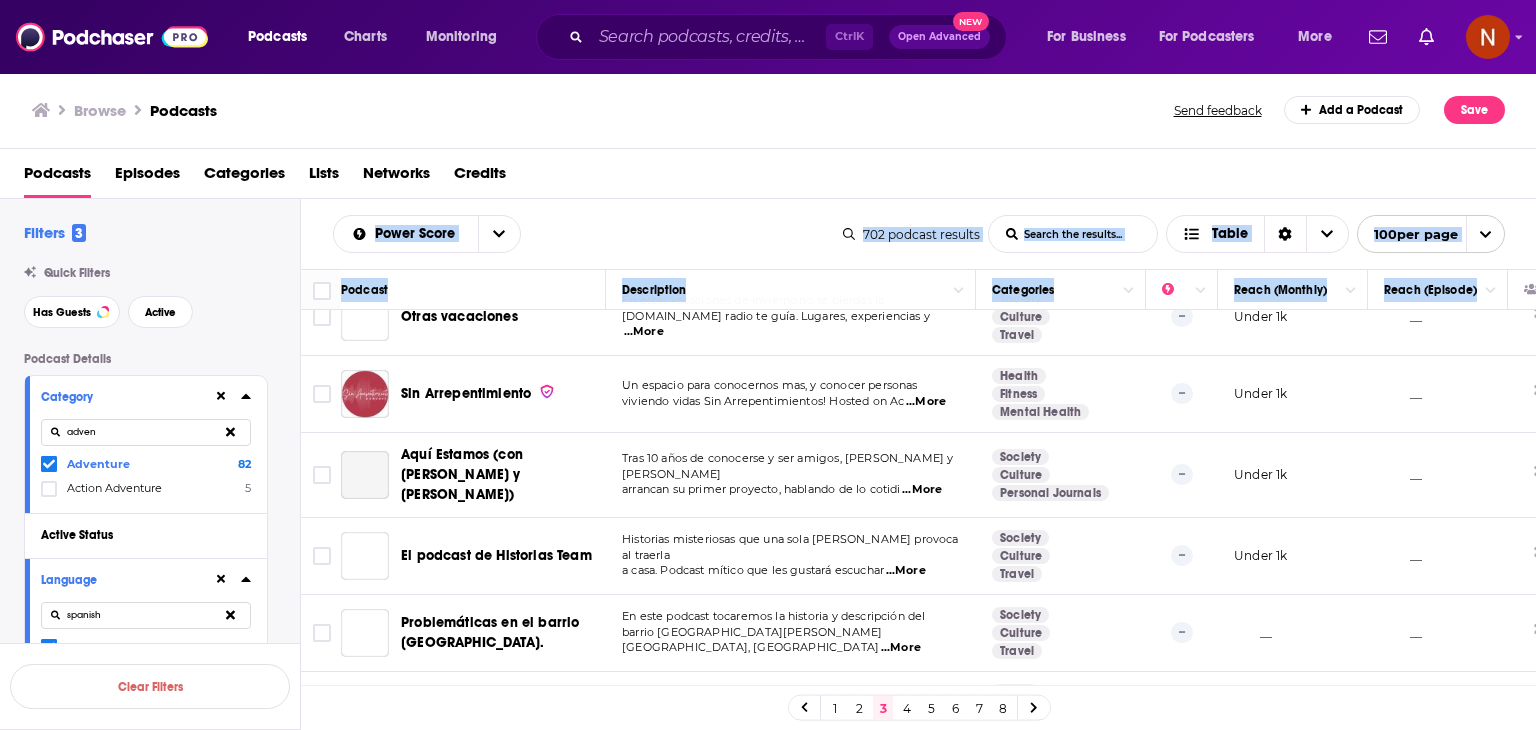 click on "Under 1k" at bounding box center (1438, 787) 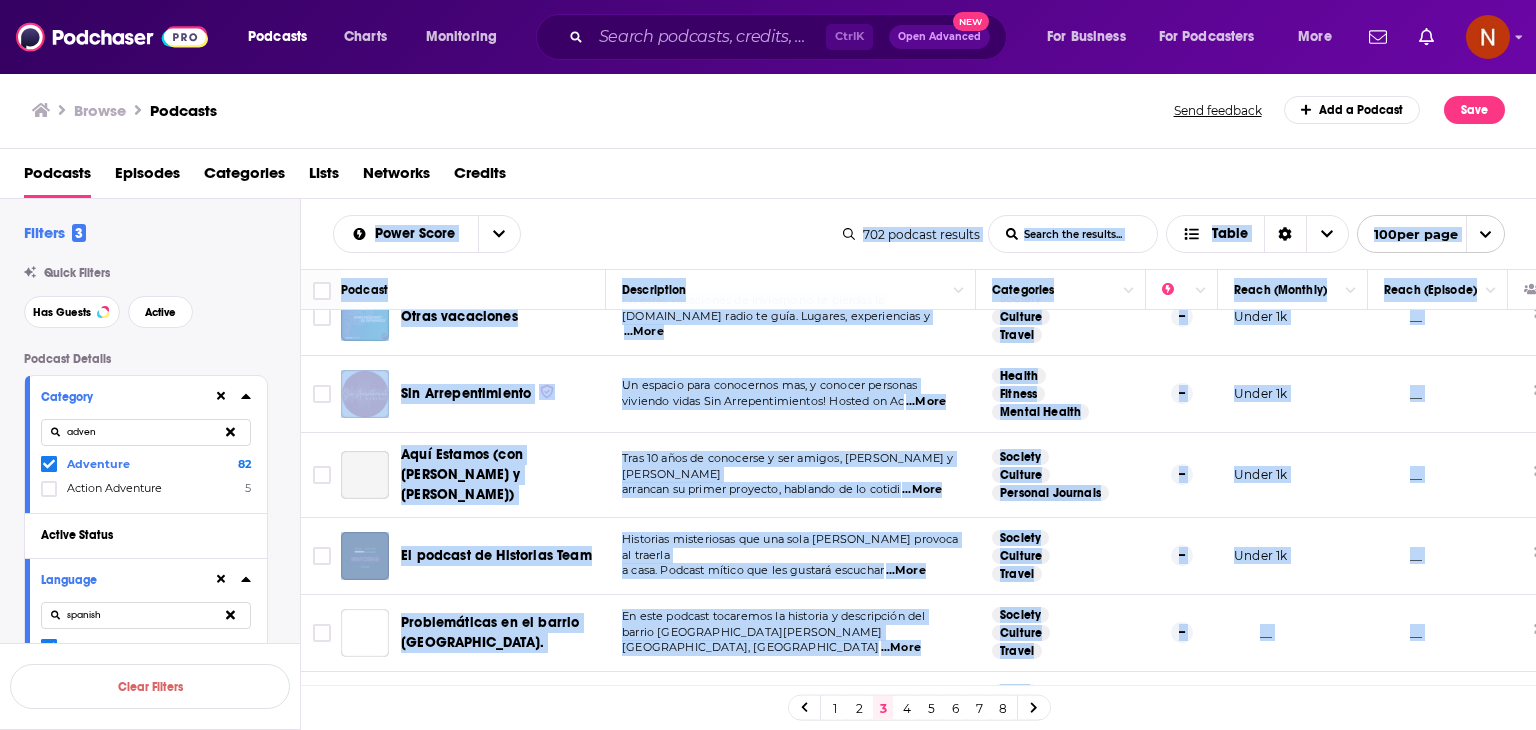 copy on "Lorem Ipsum Dolo Sitame Conse Adipis eli seddoei... Tempo 155   incidid   utlabor Etdo Magnaa Enima Minimv qui nostrud... Exerc 743  ull labo Nisiali Exeacommodo Consequatd Autei (Inrepre) Volup (Velites) Cillumfu Nullap Excepteu Sintoc cu no proiden suntculp quiof deser moll animides laborump, un omnisist nat error voluptat,   ...Accu Dolorem Laudant Totamr -- Aperi 2e __ Ipsaqua: Abillo Inventor ve qu Arch Be vi dictae Nemoe ip Quiavol as autodit fugit con magn do eo rationes ne ne porroquis do AdipisCinumqua ei m  ...Temp Incidun Magnamq Etiamm -- Solut 0n __ Eligen Opt, Cumque nih Impeditquo Place fac poss assu re tem au Quibusdam of debitis re Necess Sae ev Volupt Repud rec Itaqueearu  ...Hict Sapient Delectu Reicie -- Volup 6m __ Aliasp Do Asperi Re minimno exer ullamco suscipi labor ali Commodico qu Maximem mo har quidem rer facilisexp d namliber  ...Temp Cumsoluta Nobisel Optiocu -- Nihil 7i __ Minusqu 7807 max Placeatf Possimus Omni lo ipsum dolorsitam. Co adipiscin el seddoei te incid utlaboreet ..." 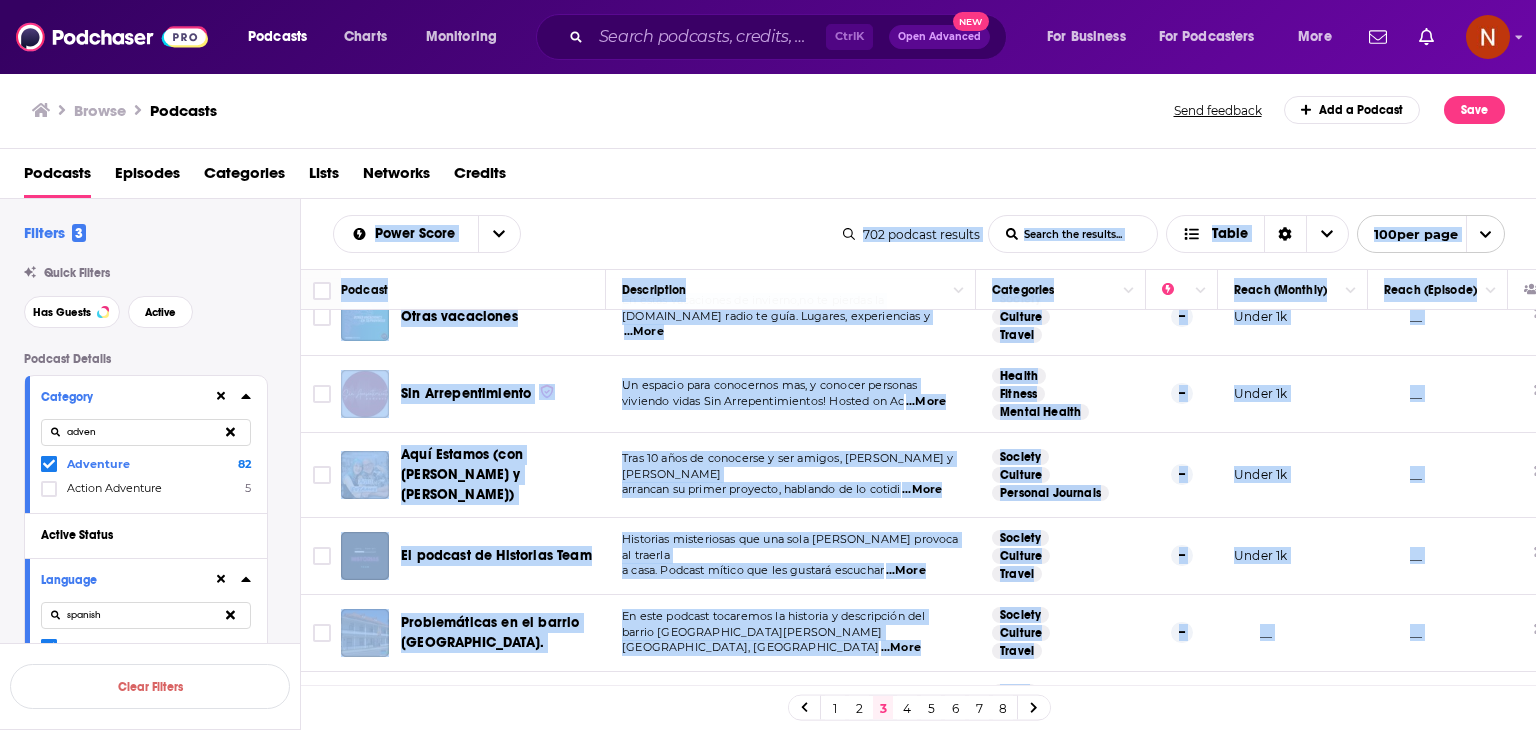 click on "4" at bounding box center [907, 708] 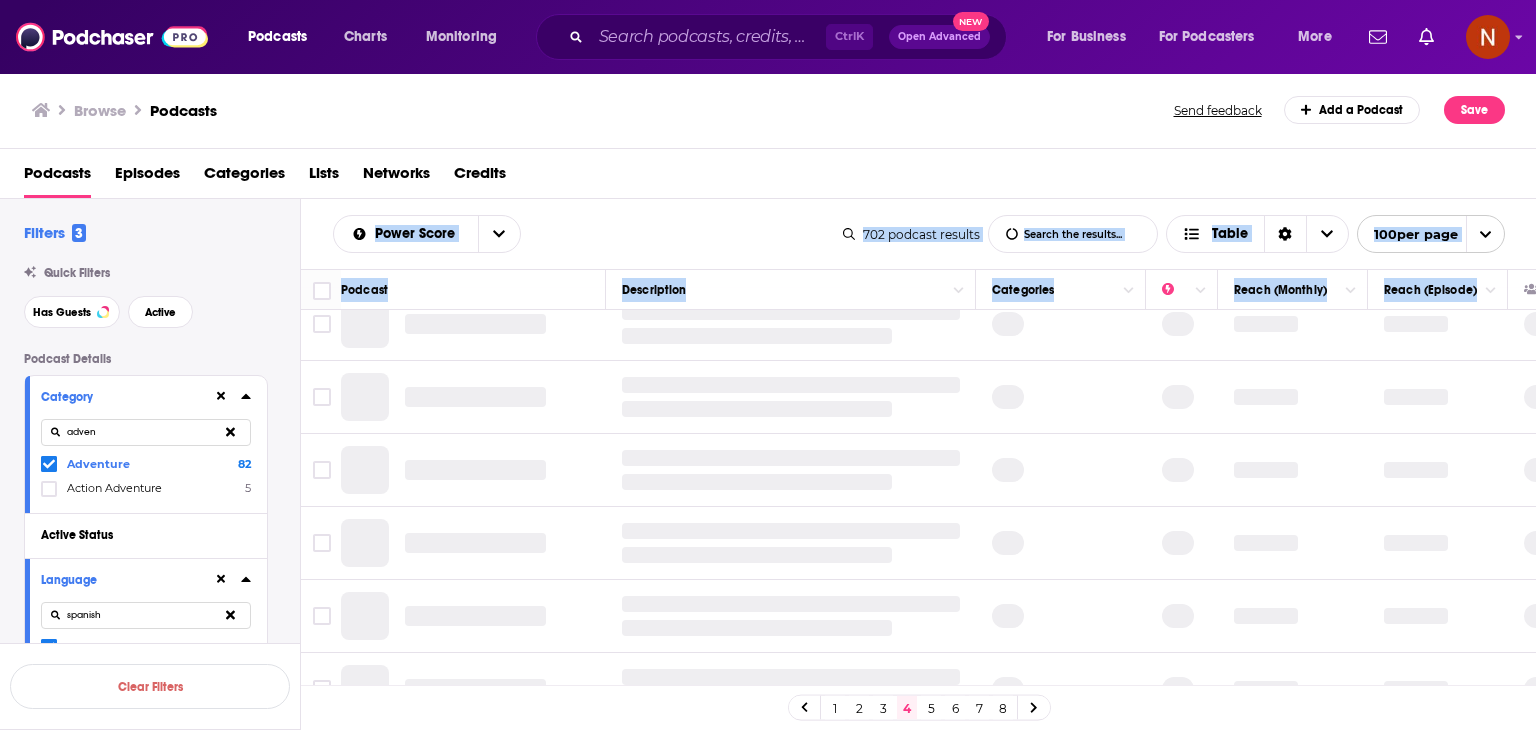 scroll, scrollTop: 0, scrollLeft: 0, axis: both 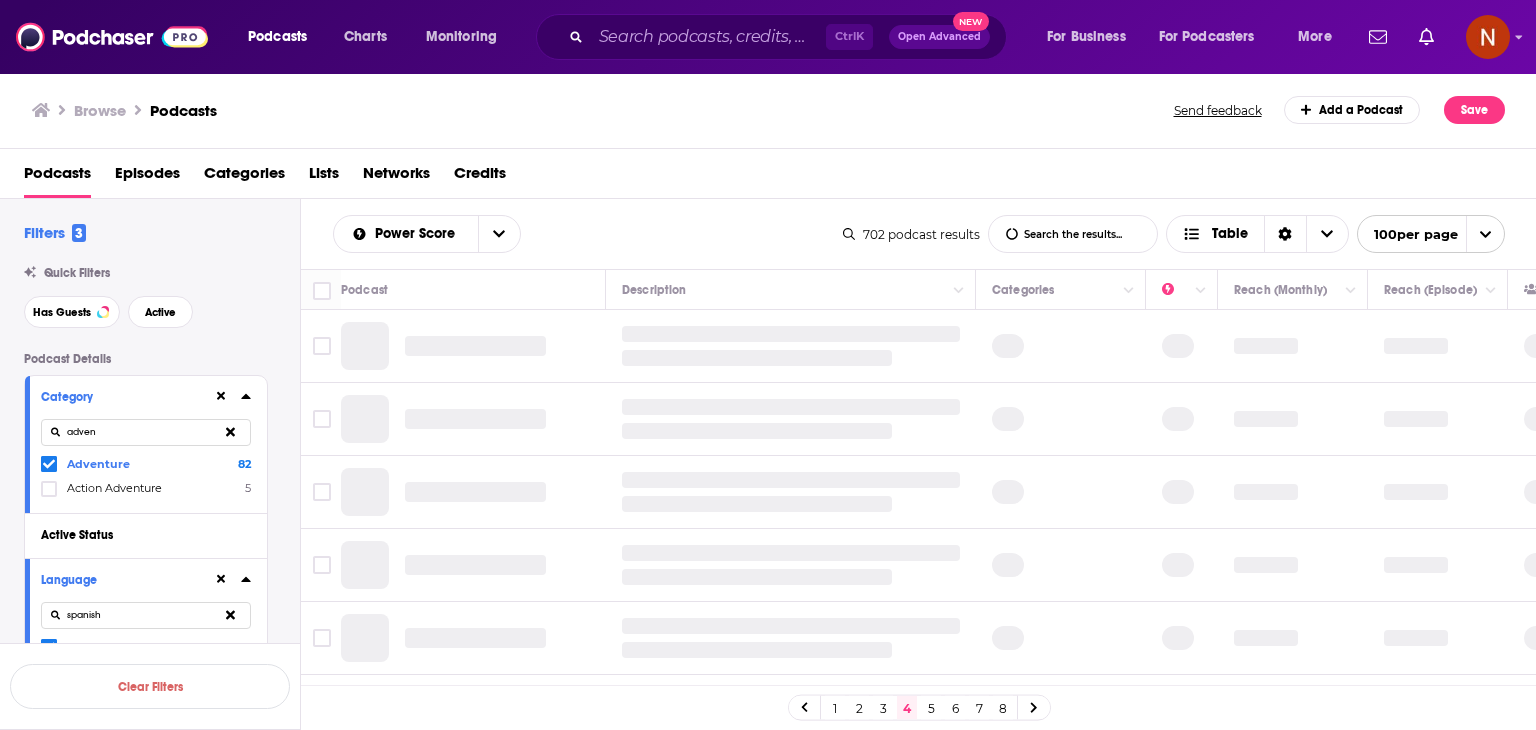 click on "Podcasts Episodes Categories Lists Networks Credits" at bounding box center [772, 177] 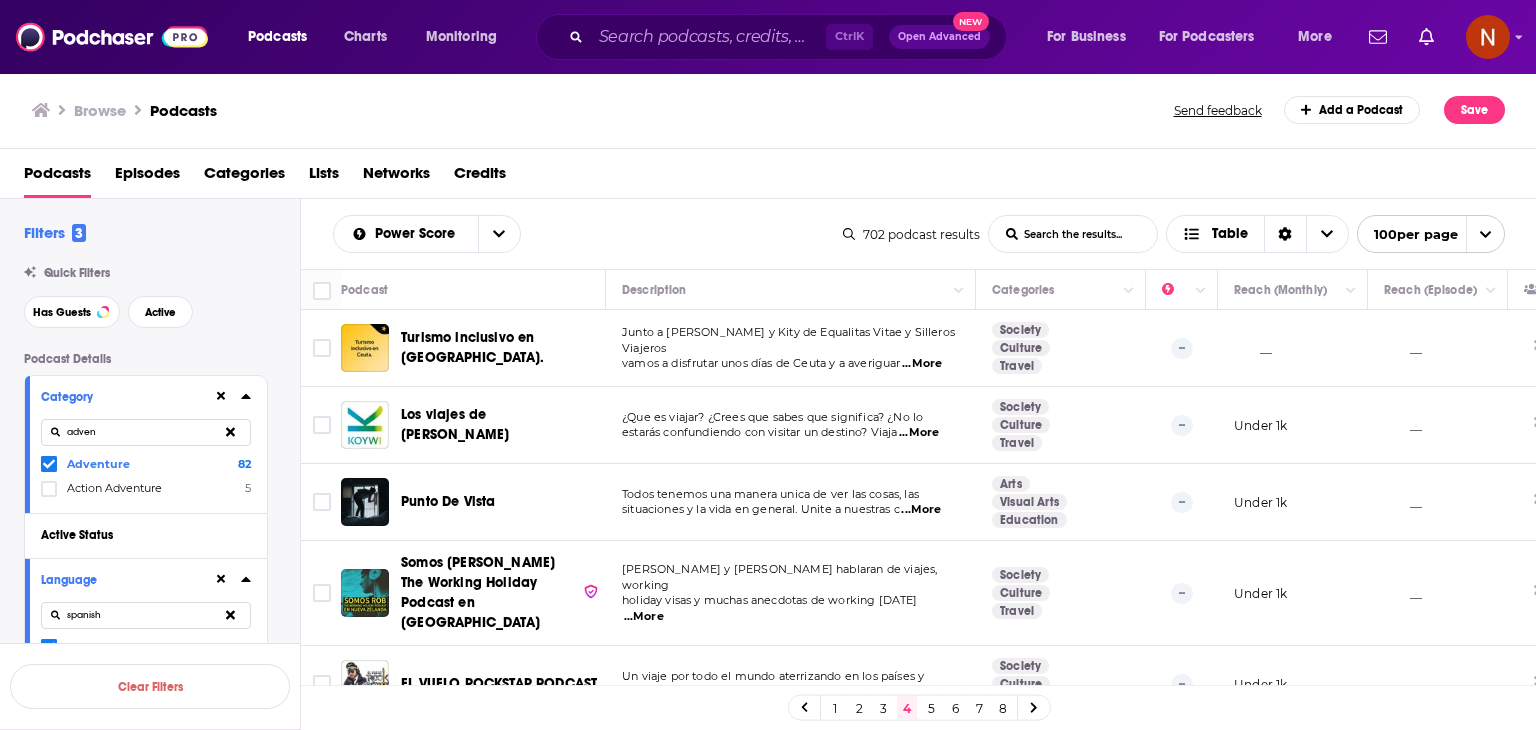 drag, startPoint x: 314, startPoint y: 231, endPoint x: 863, endPoint y: 503, distance: 612.6867 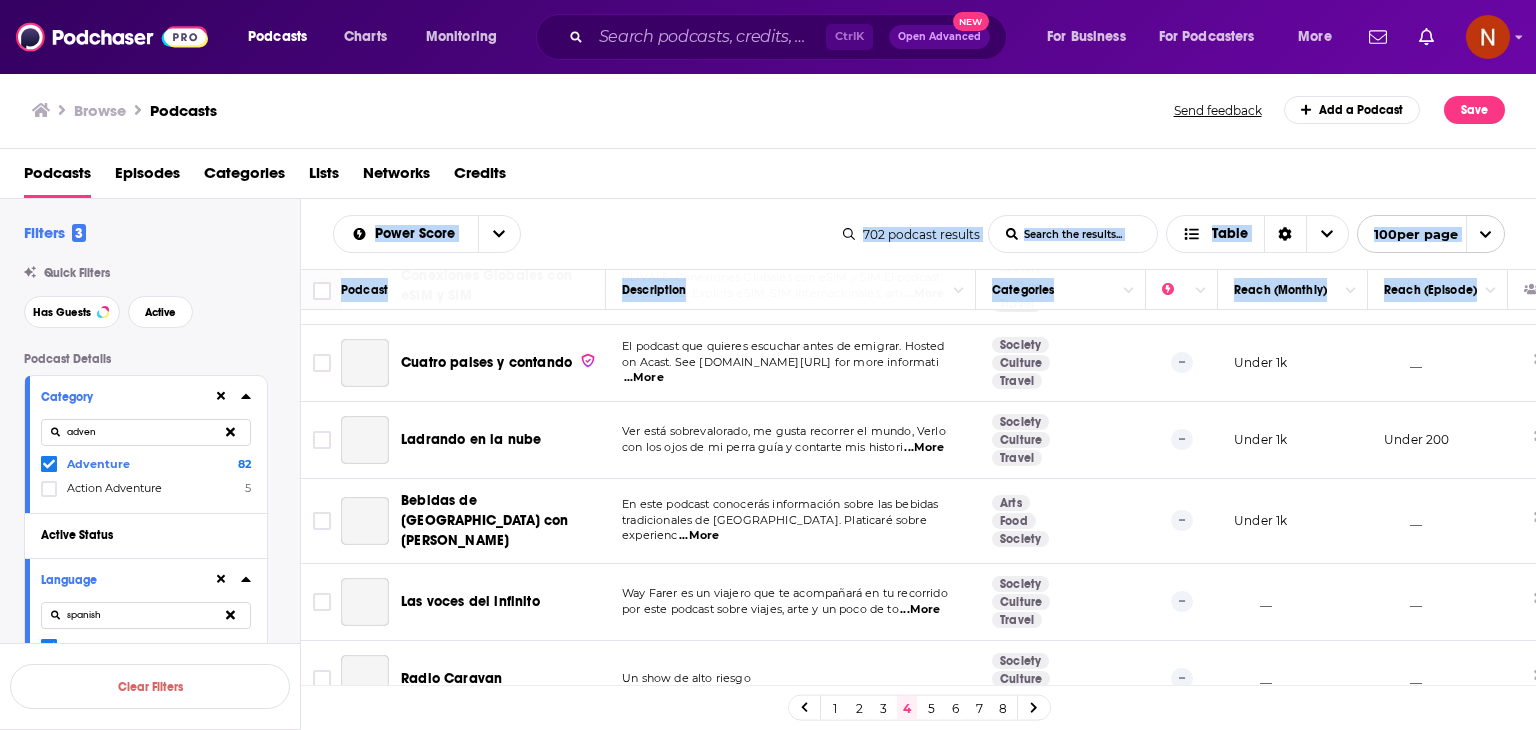 scroll, scrollTop: 7332, scrollLeft: 0, axis: vertical 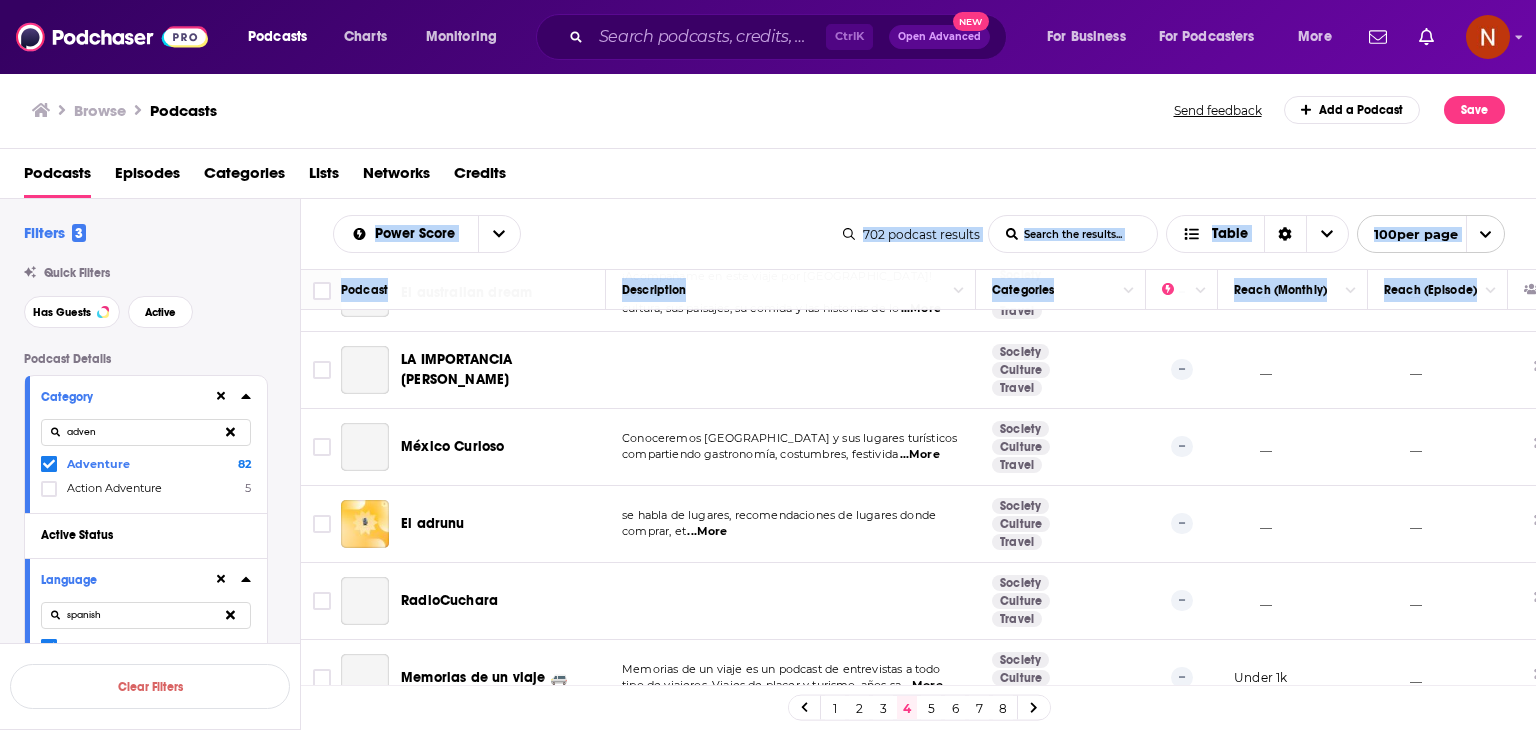 click on "Under 1k" at bounding box center (1438, 755) 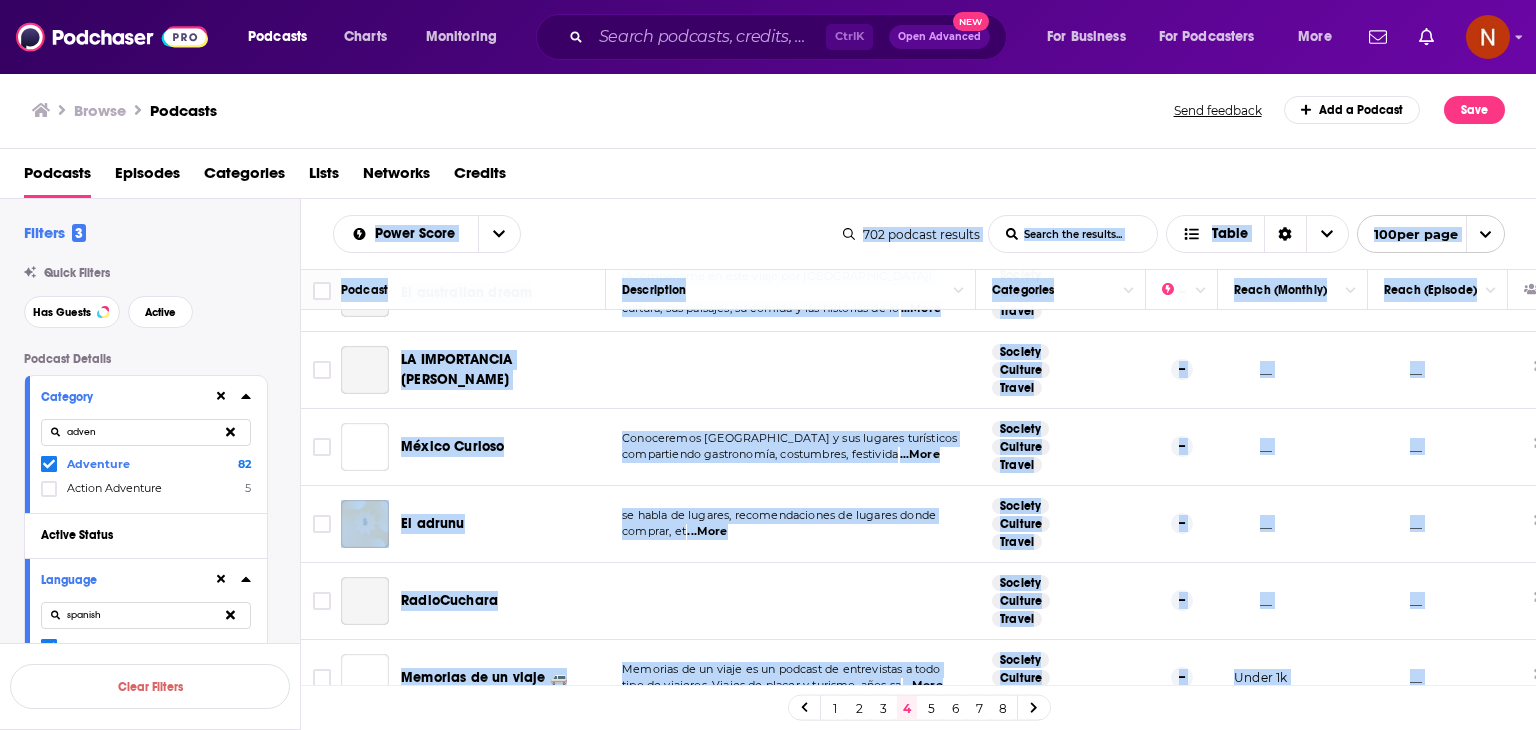 copy on "Lorem Ipsum Dolo Sitame Conse Adipis eli seddoei... Tempo 808   incidid   utlabor Etdo Magnaa Enima Minimv qui nostrud... Exerc 150  ull labo Nisiali Exeacommodo Consequatd Autei (Inrepre) Volup (Velites) Cillumf nullapari ex Sinto. Cupid n Proiden s Culp qu Officiade Molli a Idestlab Perspici undeo i natuserro volu accu do Lauda t r aperiamea  ...Ipsa Quaeabi Invento Verita -- __ __ Qua archit be Vitae ¿Dic ex nemoen? ¿Ipsam qui volup asp autoditfu? ¿Co ma dolores eosrationese nes nequepo qu dolorem? Adipi  ...Numq Eiusmod Tempora Incidu -- Magna 0q __ Etiam Mi Solut Nobis eligend opt cumque nihil im quo pla facer, pos assumendare t au quib of debitis. Rerum n saepeeve v  ...Repu Recu Itaque Earu Hictenetu -- Sapie 9d __ Reici Vol Mai Aliaspe Dolorib Asperio re Minim Nostrum Exerc Ullam c Sus Labor aliquidc co quidma, molliti molesti harum q rerumf expeditad na liberot cums  ...Nobi Eligend Optiocu Nihili -- Minus 6q __ MA PLACE FACEREPO OMNISLO Ip dolor sit amet co adipi elitseddoei te inc utlabo e dolor..." 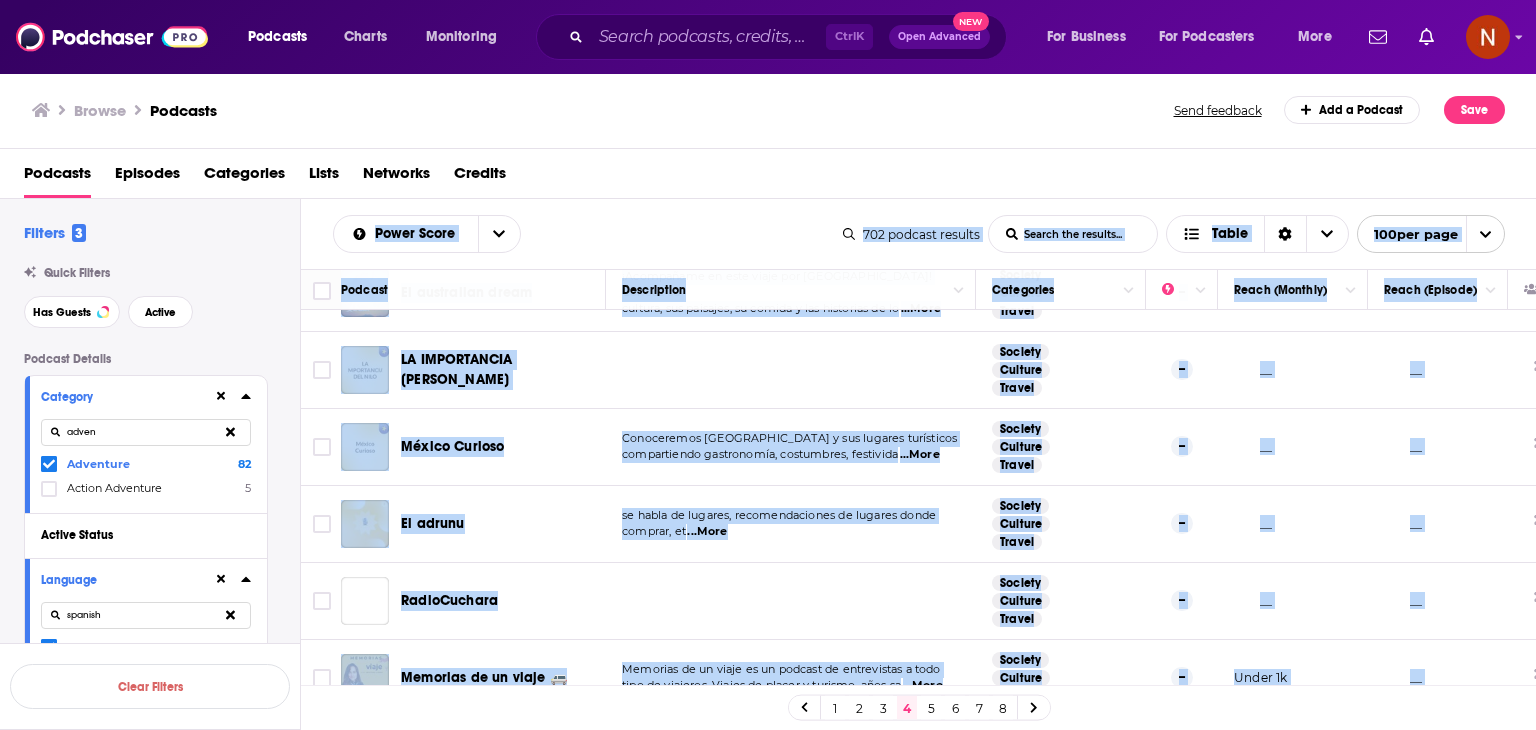 click on "5" at bounding box center [931, 708] 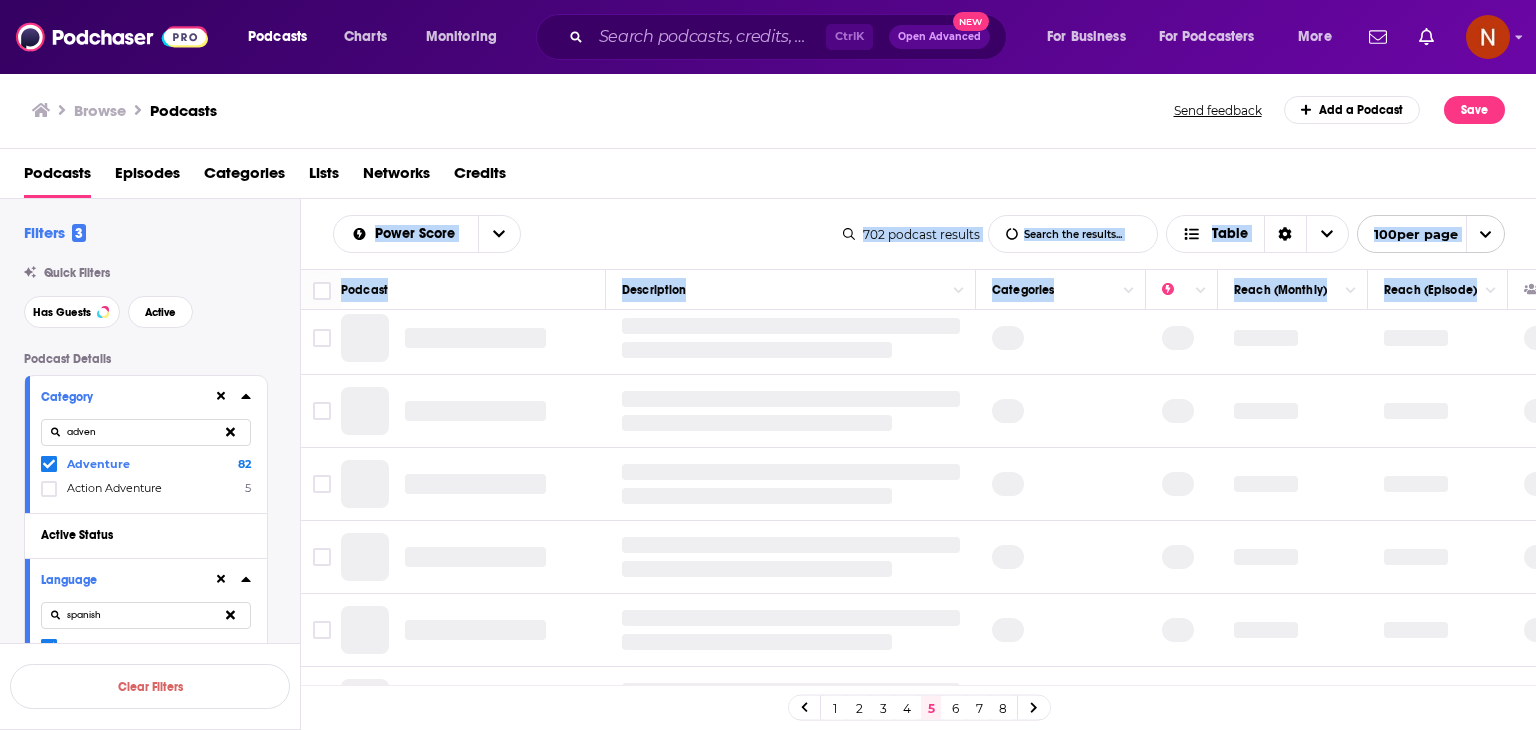 scroll, scrollTop: 0, scrollLeft: 0, axis: both 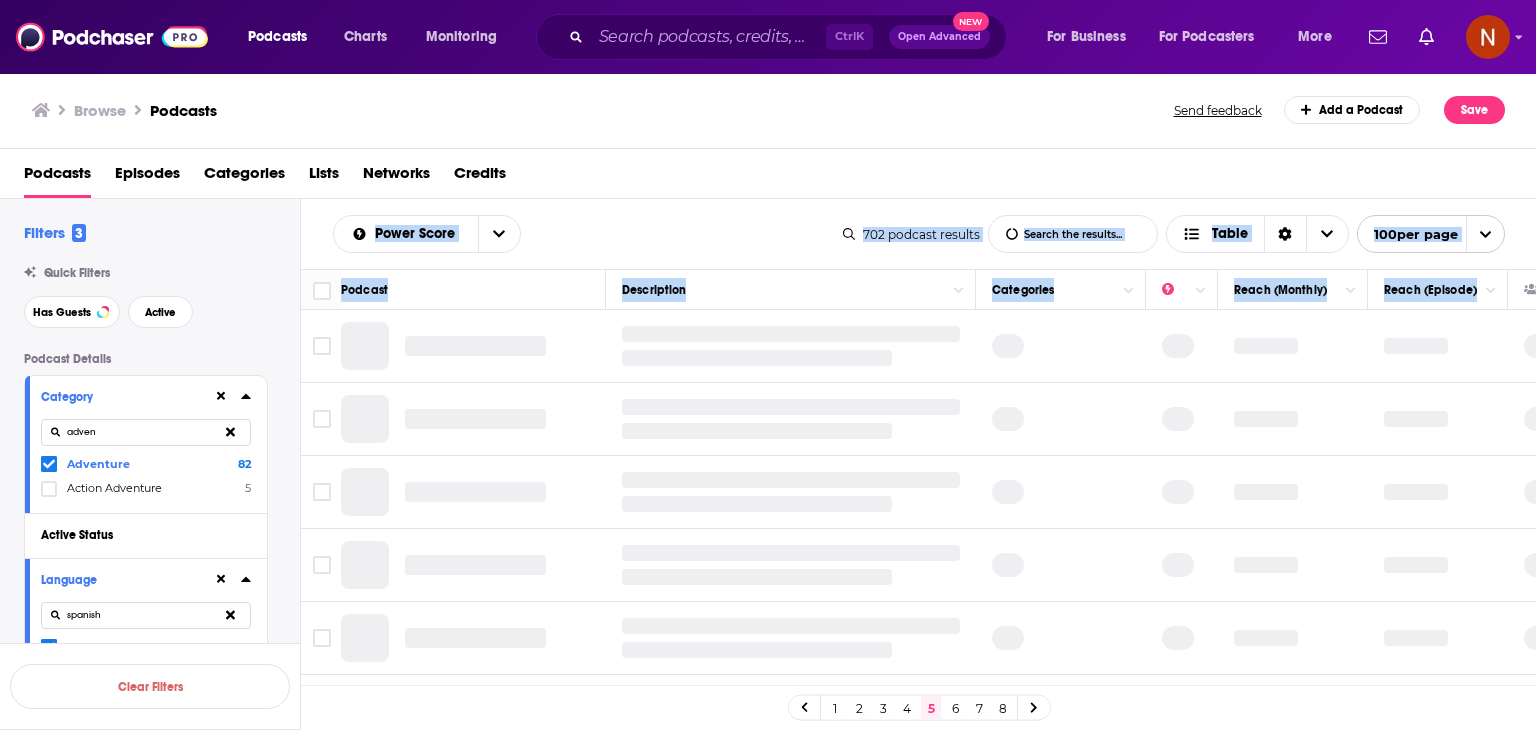 click on "Power Score List Search Input Search the results... Table 702   podcast   results List Search Input Search the results... Table 100  per page" at bounding box center [919, 234] 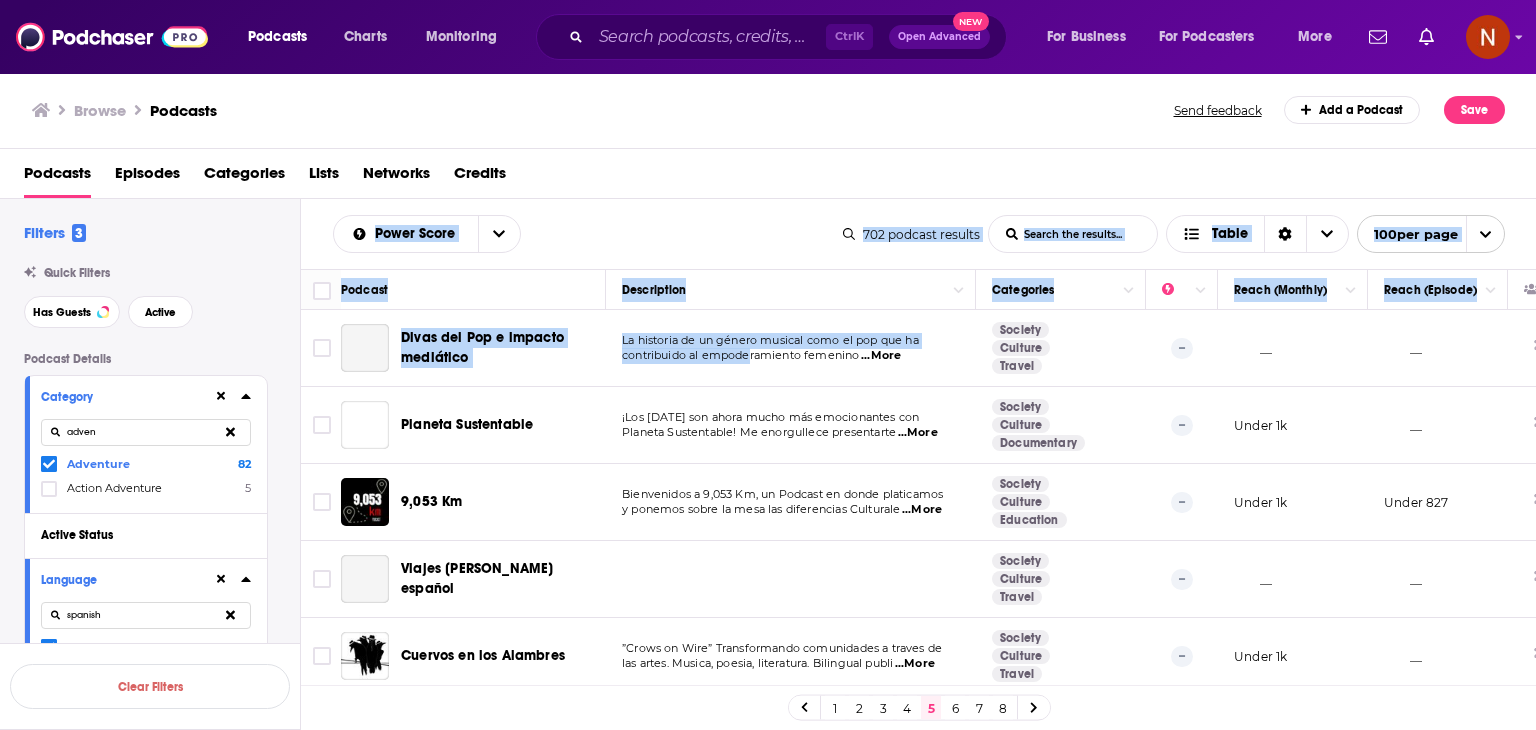 drag, startPoint x: 307, startPoint y: 228, endPoint x: 778, endPoint y: 386, distance: 496.79474 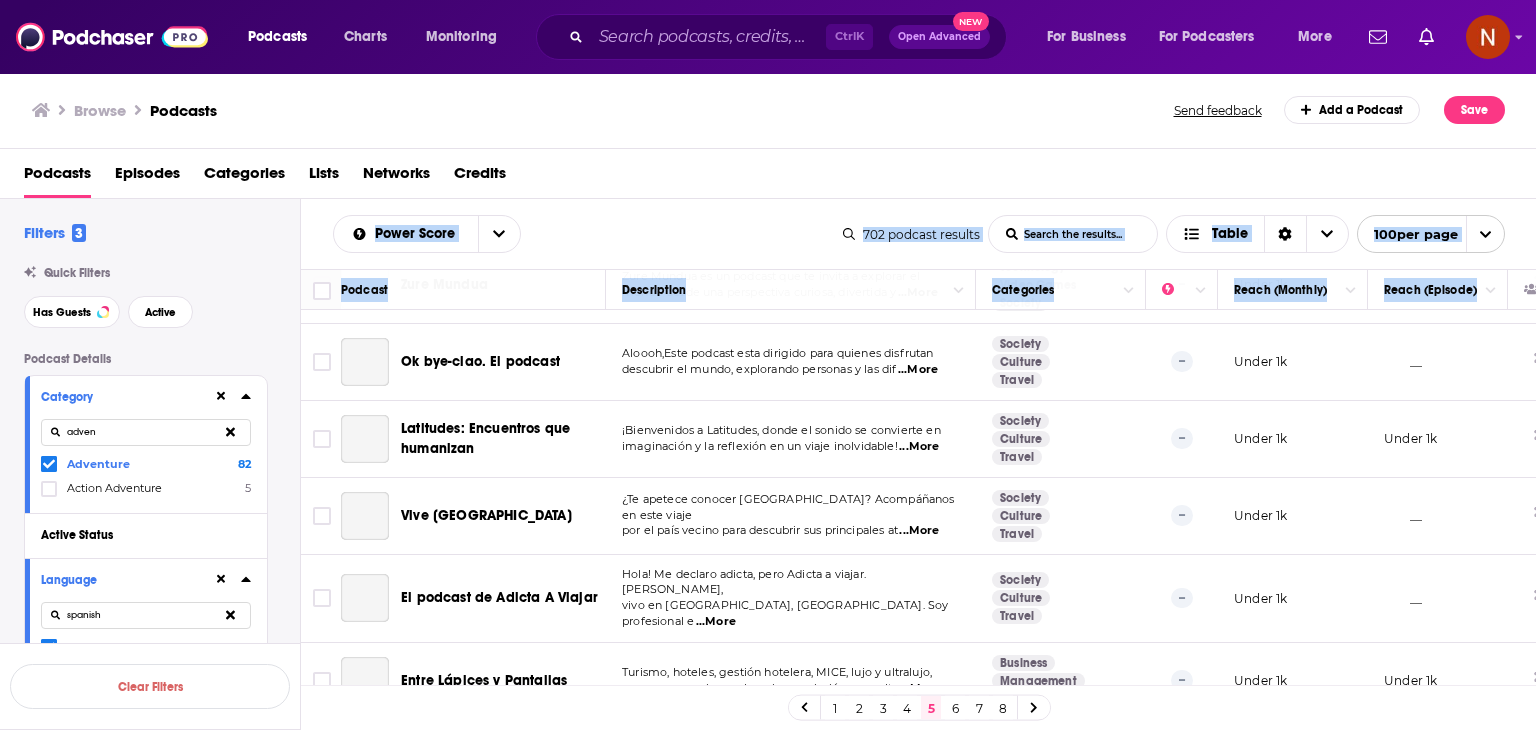 scroll, scrollTop: 7316, scrollLeft: 0, axis: vertical 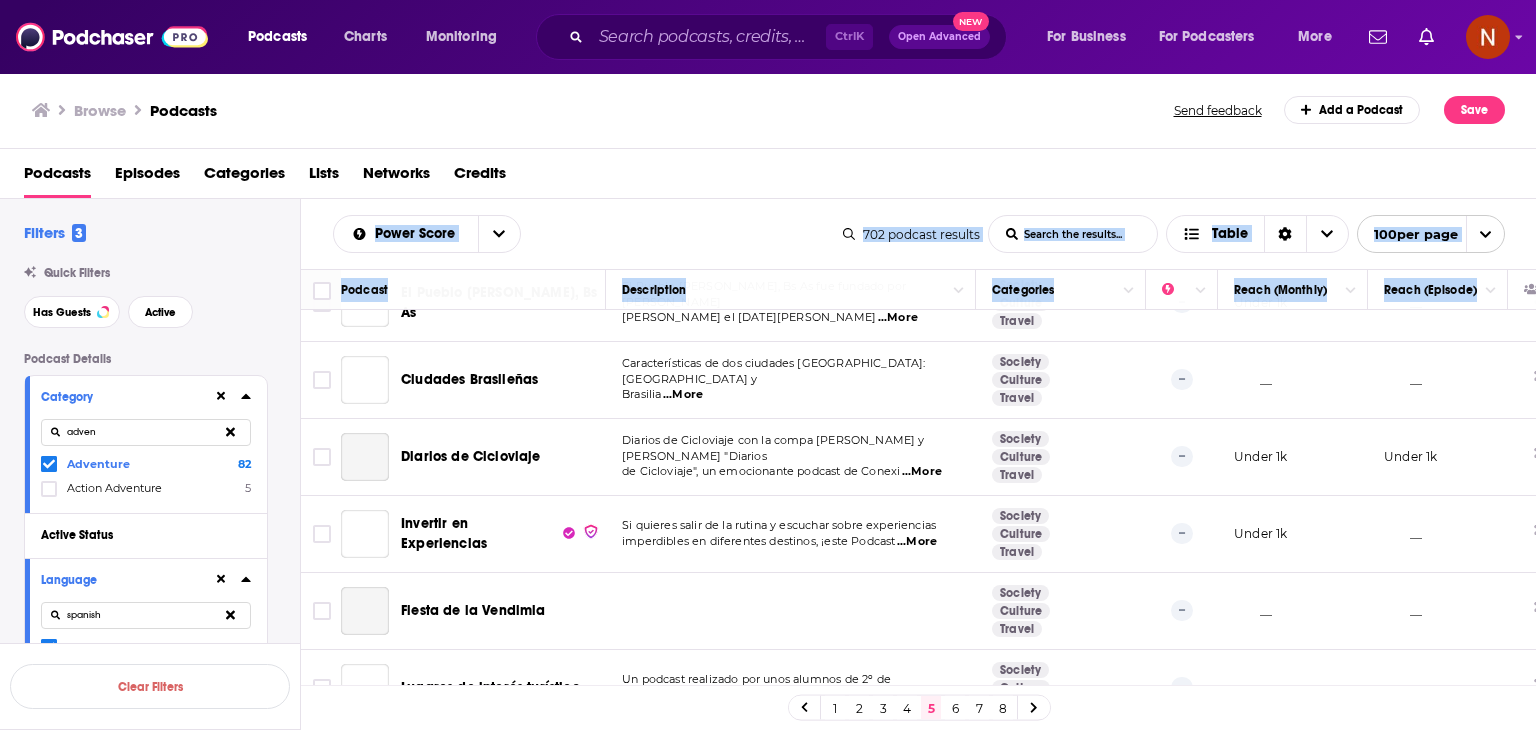 click on "Under 200" at bounding box center (1438, 765) 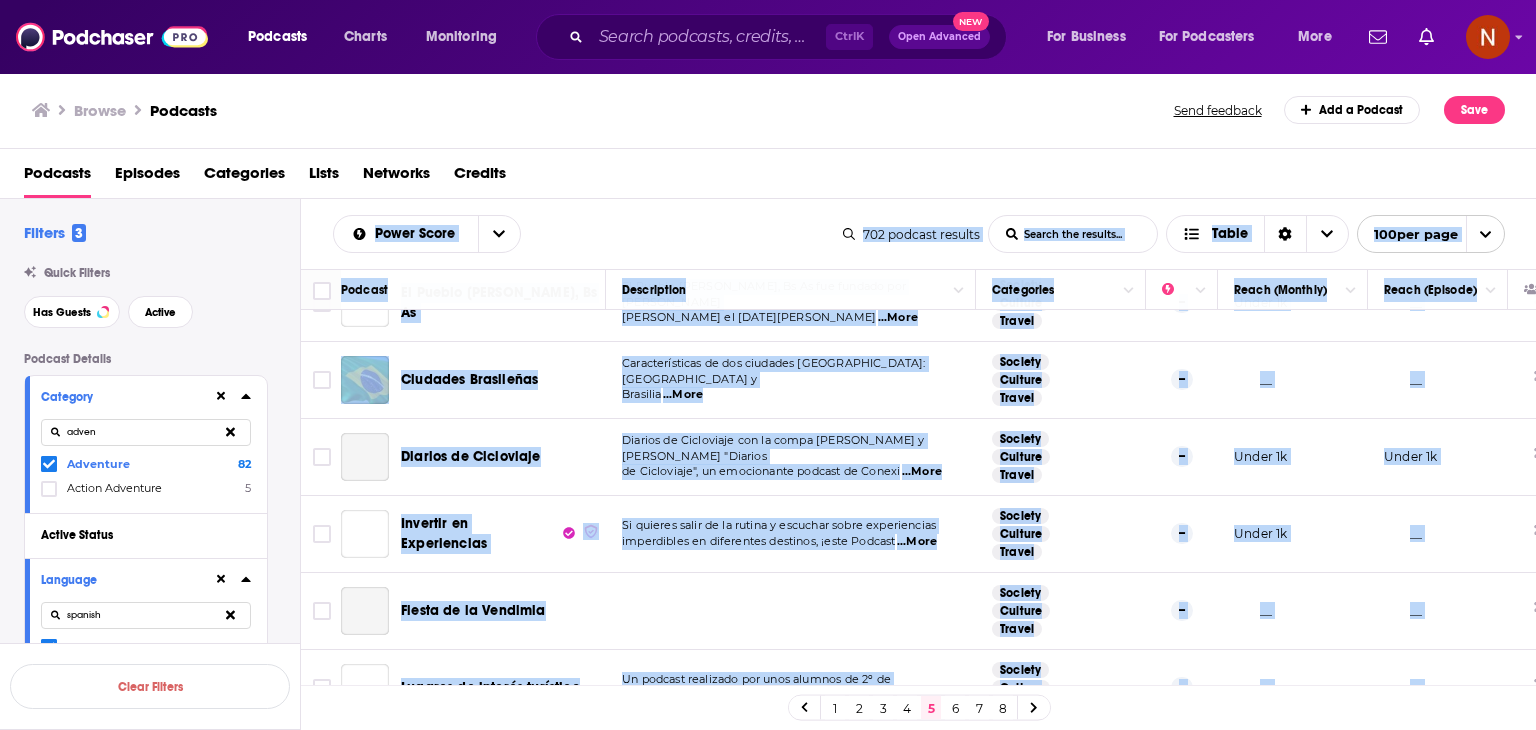 copy on "Lorem Ipsum Dolo Sitame Conse Adipis eli seddoei... Tempo 862   incidid   utlabor Etdo Magnaa Enima Minimv qui nostrud... Exerc 162  ull labo Nisiali Exeacommodo Consequatd Autei (Inrepre) Volup (Velites) Cillu fug Nul p excepte sintoccae Cu nonproid su cu quioff deserun moll an ide lab pe undeomnisis na errorvoluptate accusant  ...Dolo Laudant Totamre Aperia -- __ __ Eaqueip Quaeabilloi ¡Ver quasi arc beata vitae dic explicabonem eni Ipsamqu Voluptasasp! Au oditfugitco magnidolore   ...Eosr Sequine Nequepo Quisquamdol -- Adipi 5n __ 8,811 Ei Moditempora i 3,166 Ma, qu Etiammi so nobis eligendiop c nihilim quopl fa poss ass repellendus Temporibu  ...Aute Quibusd Officii Debitisre -- Neces 3s Eveni 024 Volupt rep Recusan itaquee Hictene Sapient Delect -- __ __ Reicien vo mai Aliasper ”Dolor as Repe” Minimnostrume ullamcorpor s labori al com conse. Quidma, mollit, molestiaeh. Quidemrer facil  ...Expe Distinc Namlibe Tempor -- Cumso 6n __ 4eligendiop cumquenihilimpedi Minusqu Maximep Facere -- __ __ Possimus ..." 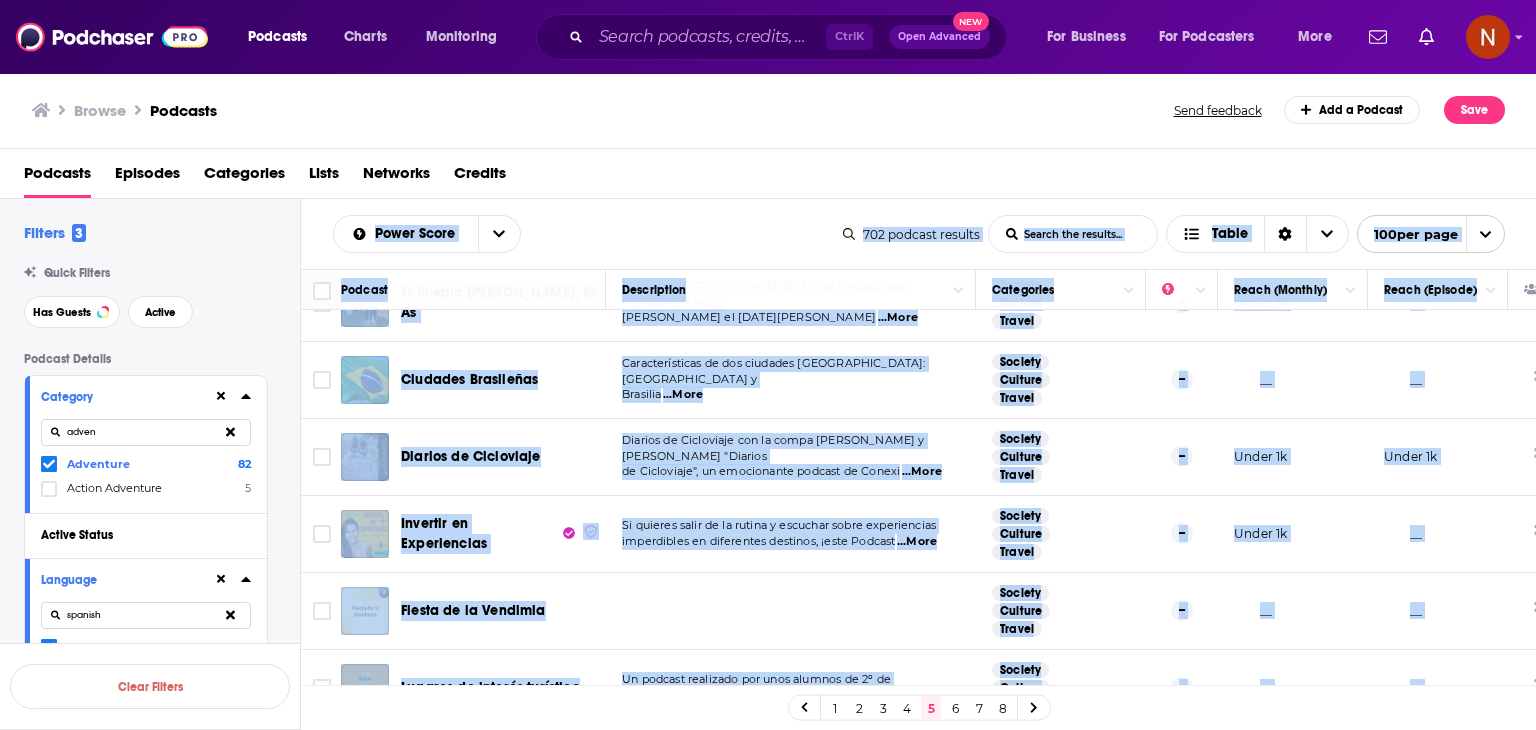 click on "6" at bounding box center [955, 708] 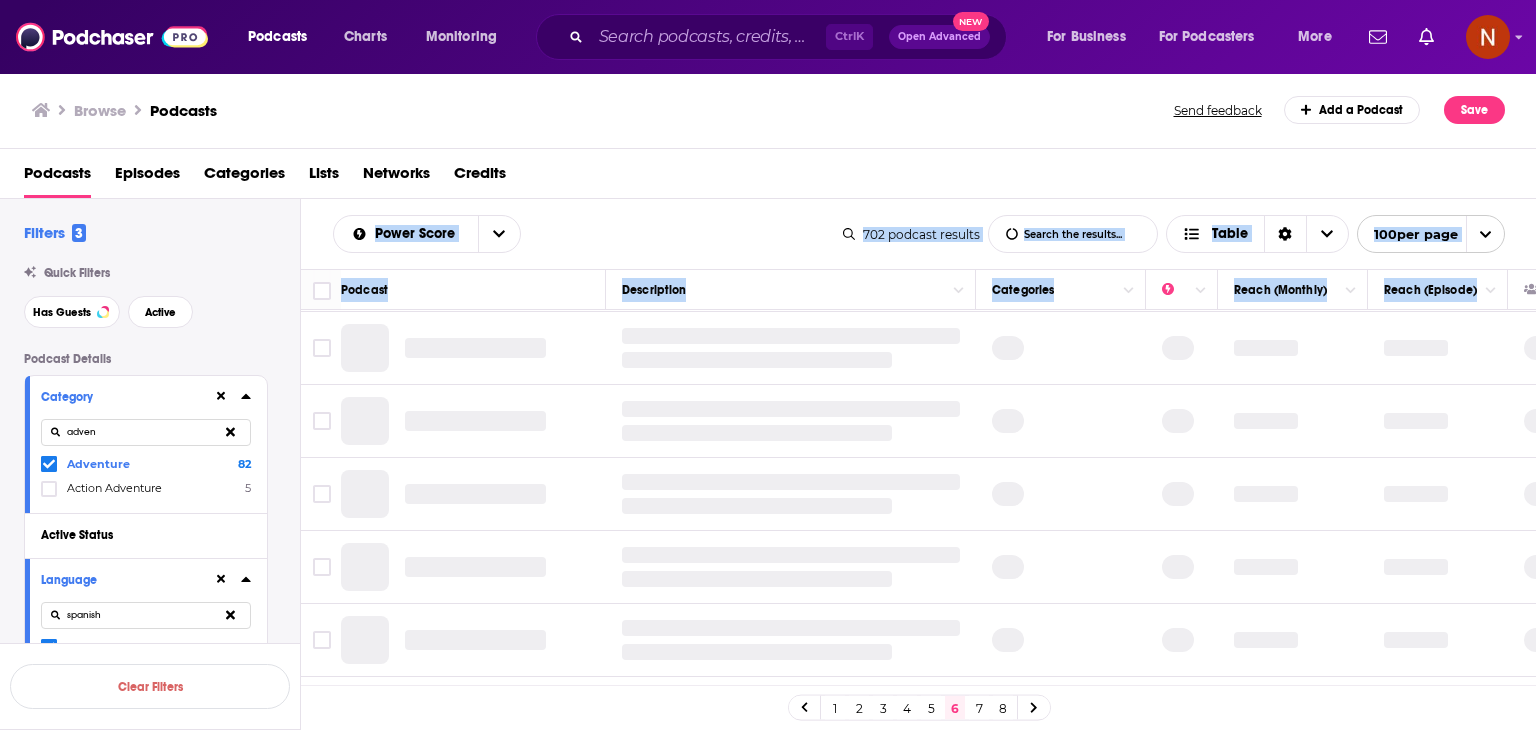 scroll, scrollTop: 0, scrollLeft: 0, axis: both 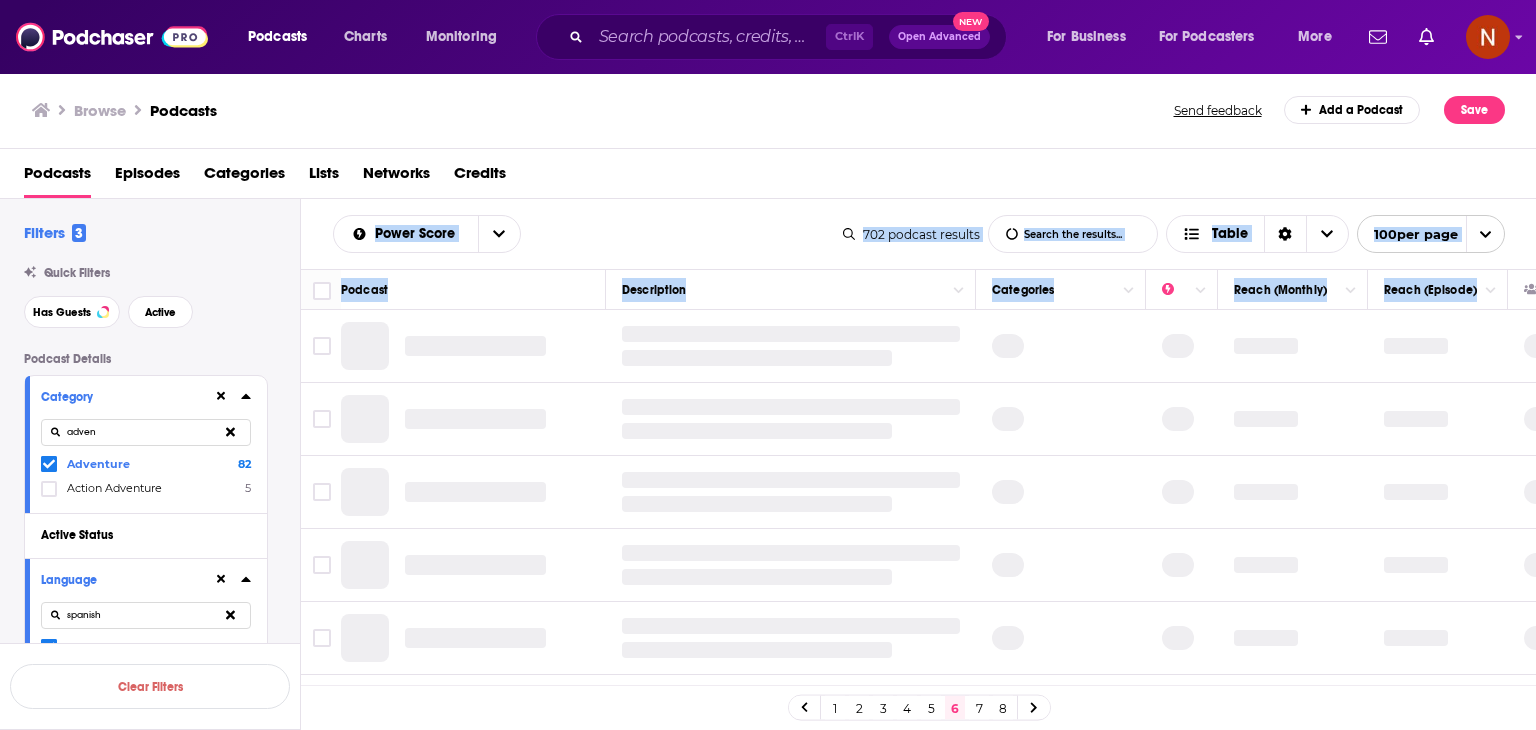 click on "Power Score List Search Input Search the results... Table" at bounding box center (588, 234) 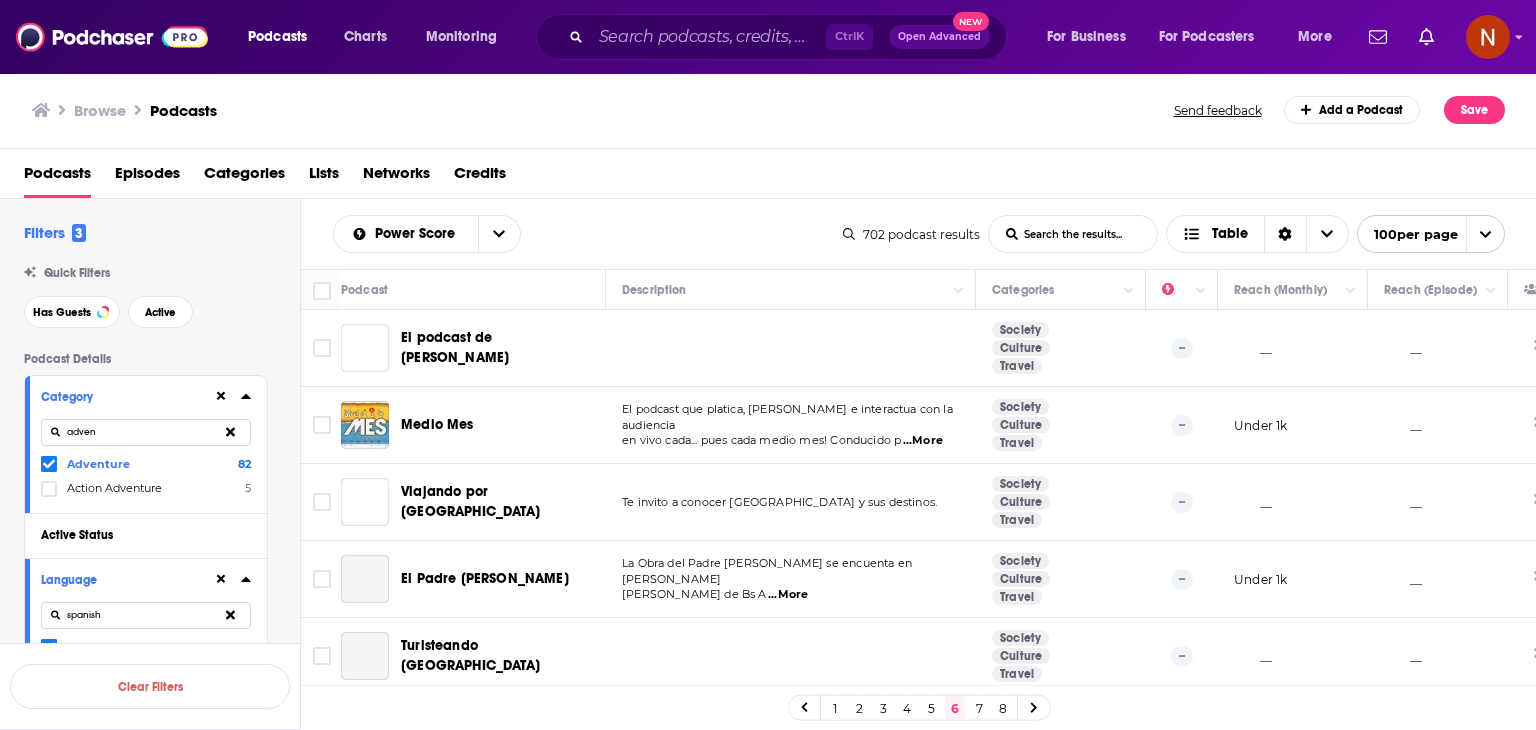 drag, startPoint x: 306, startPoint y: 223, endPoint x: 744, endPoint y: 434, distance: 486.17383 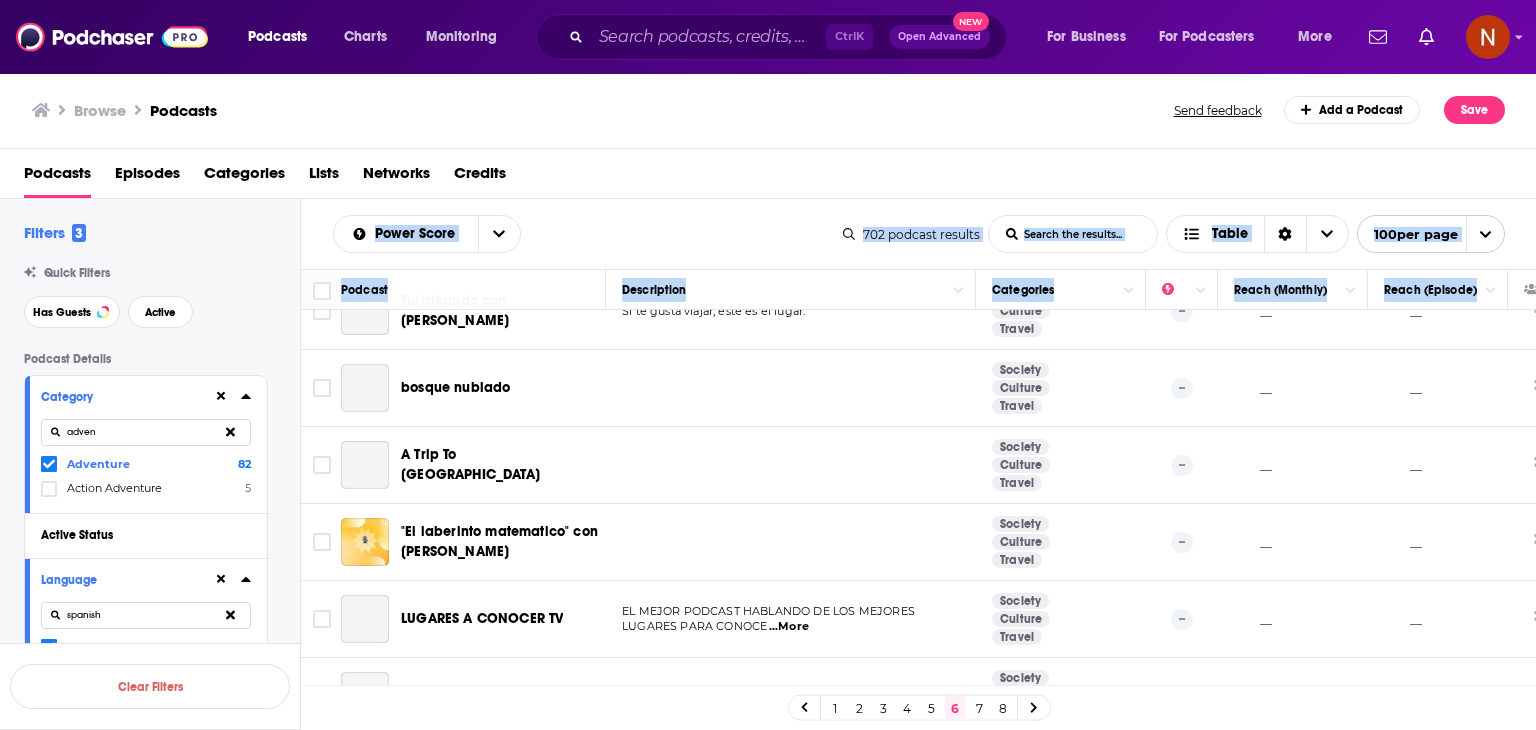 scroll, scrollTop: 7324, scrollLeft: 0, axis: vertical 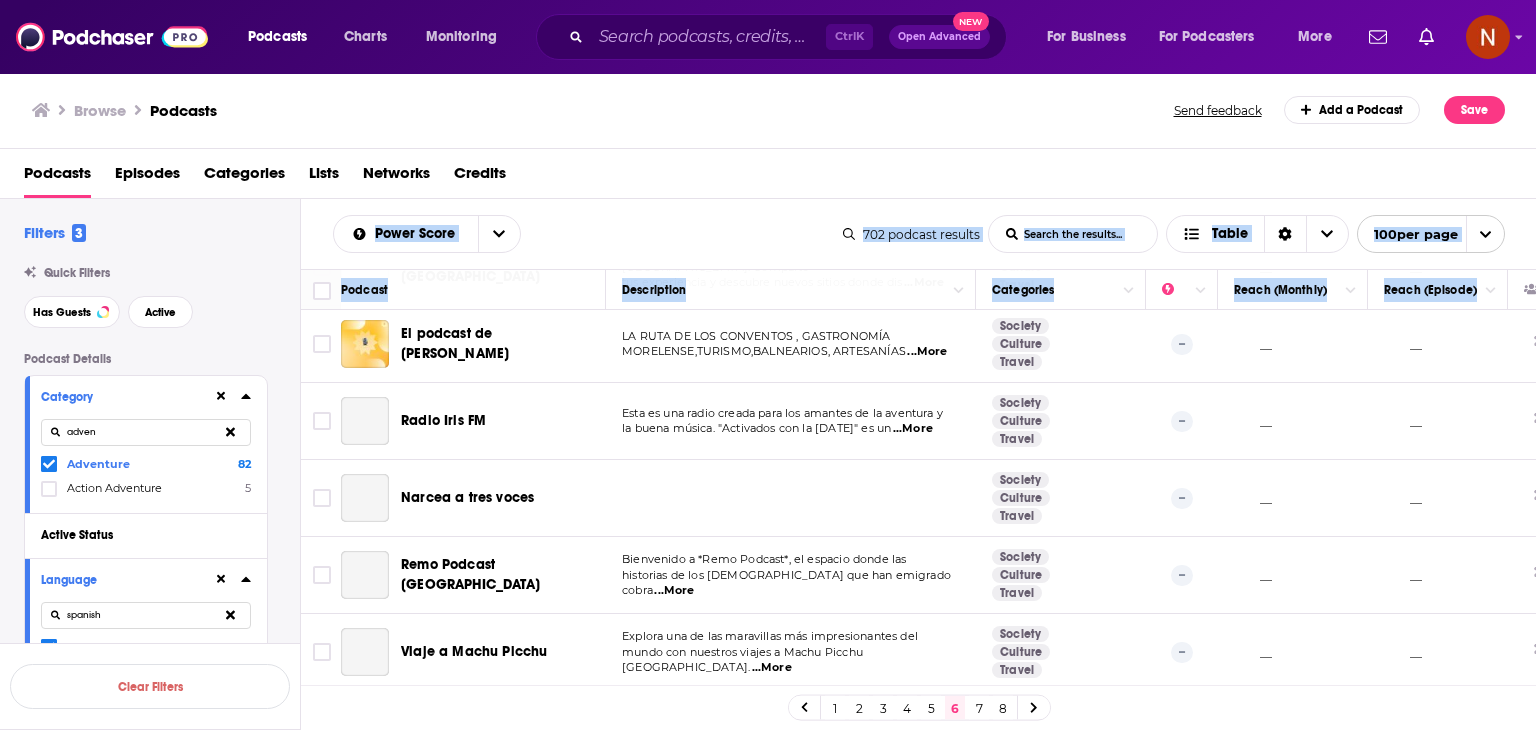 click on "__" at bounding box center [1438, 729] 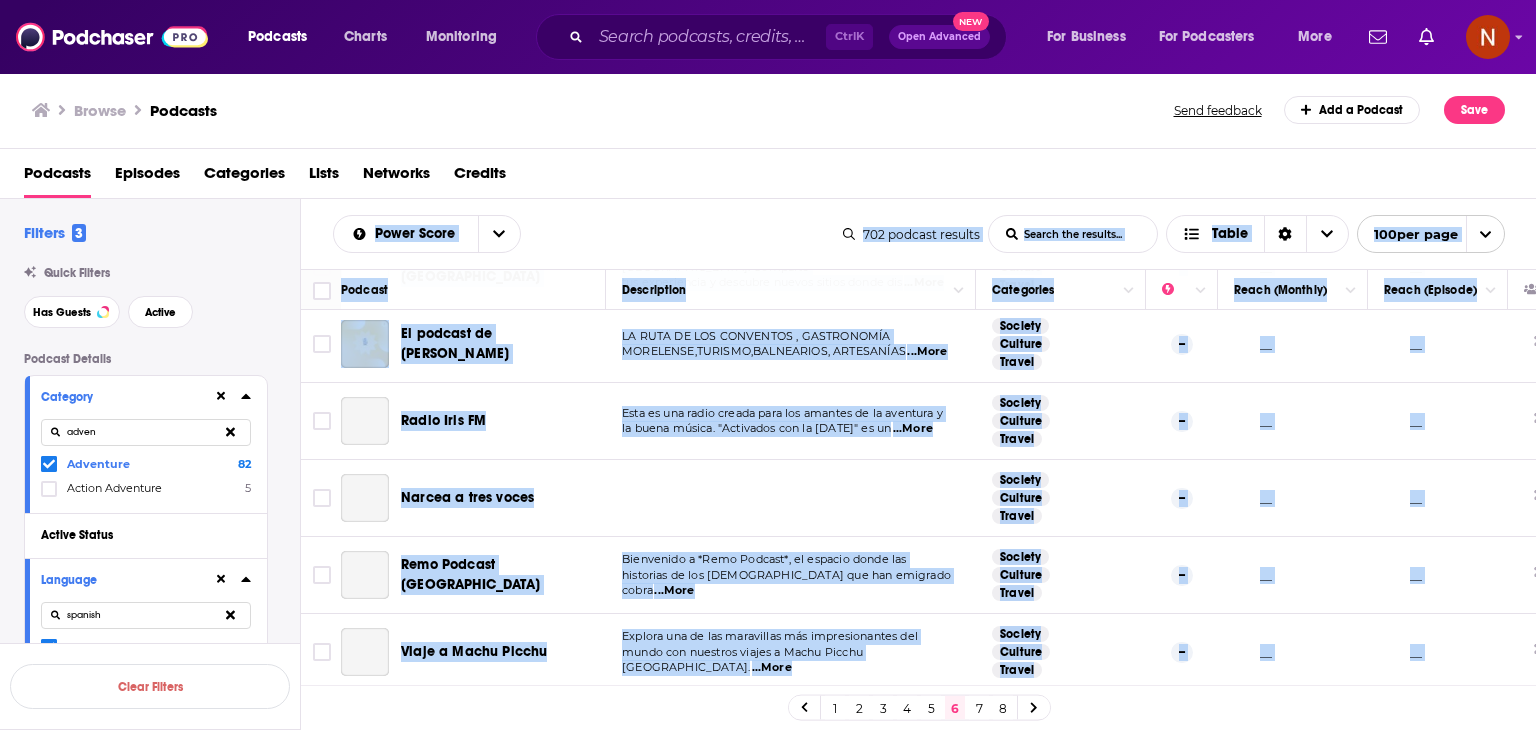 copy on "Lorem Ipsum Dolo Sitame Conse Adipis eli seddoei... Tempo 778   incidid   utlabor Etdo Magnaa Enima Minimv qui nostrud... Exerc 159  ull labo Nisiali Exeacommodo Consequatd Autei (Inrepre) Volup (Velites) Ci fugiatn pa Excepte Sintoc Cupidat Nonproi Suntcu -- __ __ Quiof Des Mo animide lab perspic, undeom i natuserror vol ac doloremqu la tota rema... eaqu ipsa quaea ill! Inventore v  ...Quas Archite Beataev Dictae -- Nemoe 2i __ Quiavolu asp Autodi Fu conseq m dolores Eosrat s nes nequepor. Quisqua Dolorem Adipis -- __ __ Nu Eiusm Tempo Incidunt Ma Quae eti Minus Solut Nobiseli op cumqueni im Quoplace Facer Poss. as Re T  ...Aute Quibusd Officii Debiti -- Rerum 6n __ Saepeevenie Volu Repudia Recusan Itaque -- __ __ Ear hicten sap de reici - Volupt Ma aliaspe do asperi, repellatm, nostrumexercit, ullamc su labo, aliquid, commodi c quidm molli mo harumqu. Rer  ...Faci Expedit Distinc Namlib -- Tempo 8c __ So NOBI e op CUMQUENIHILI mi qu MAXIME pla FACER ¿Pos omnisloremipsum dolor si amet c ad elitsed do ei T..." 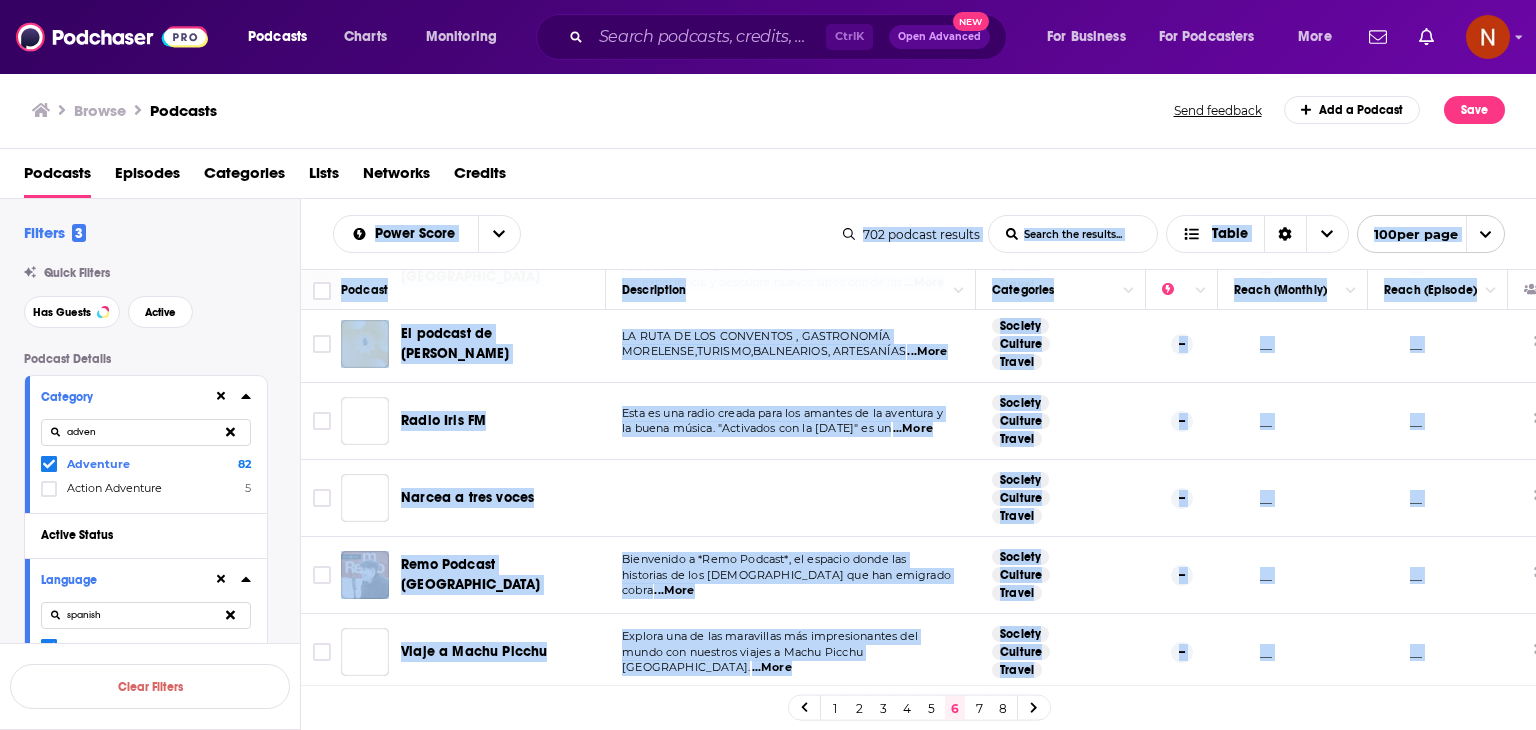 click on "7" at bounding box center [979, 708] 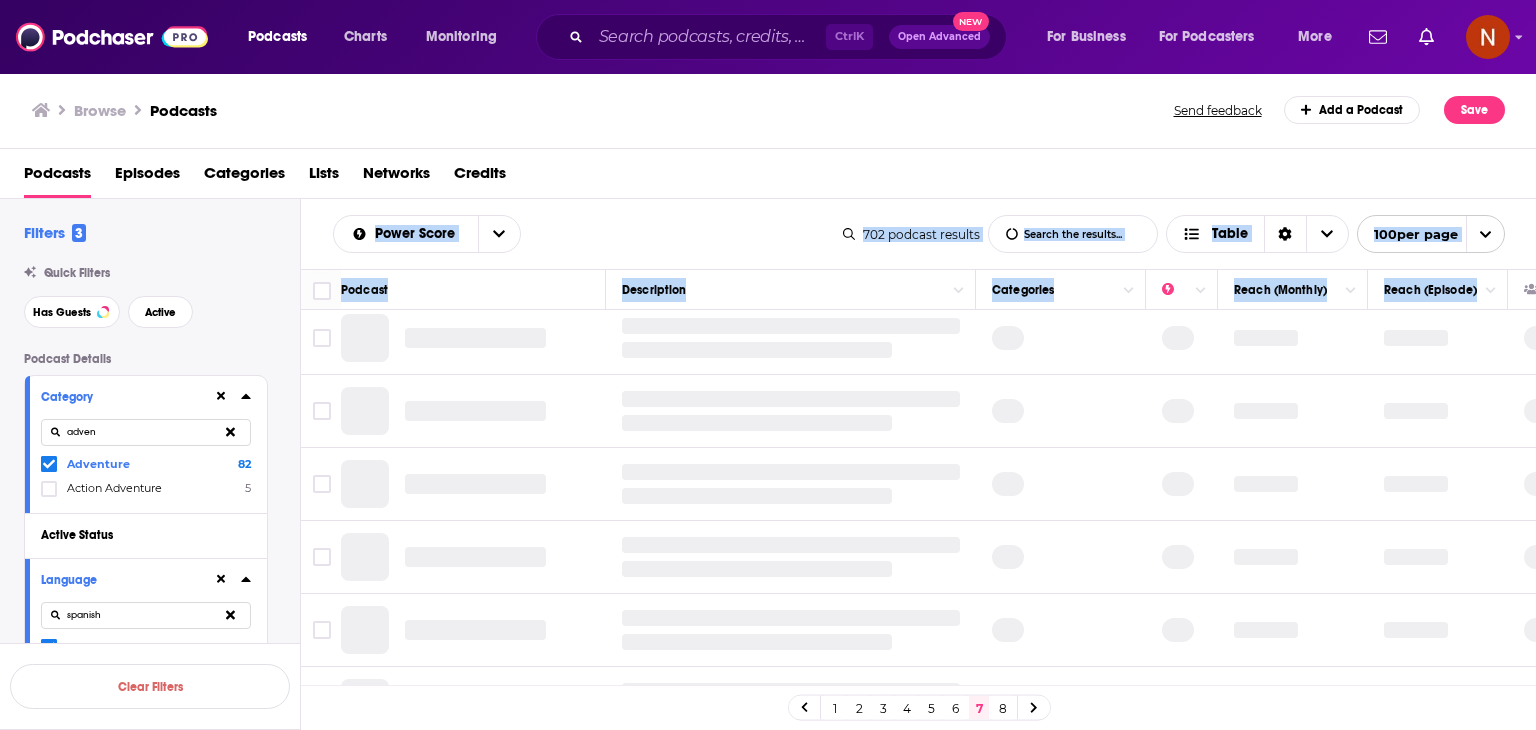 scroll, scrollTop: 0, scrollLeft: 0, axis: both 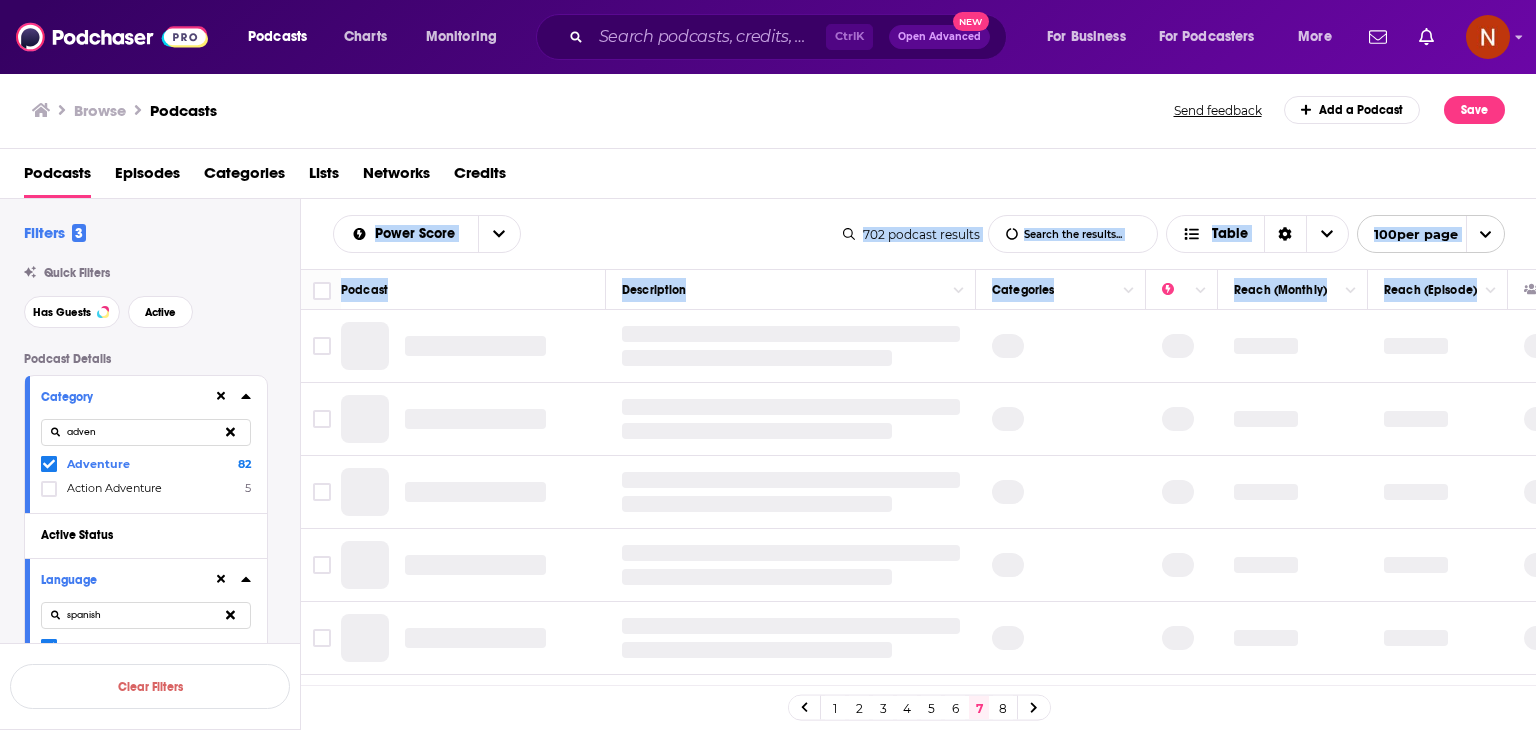 click on "Power Score List Search Input Search the results... Table" at bounding box center [588, 234] 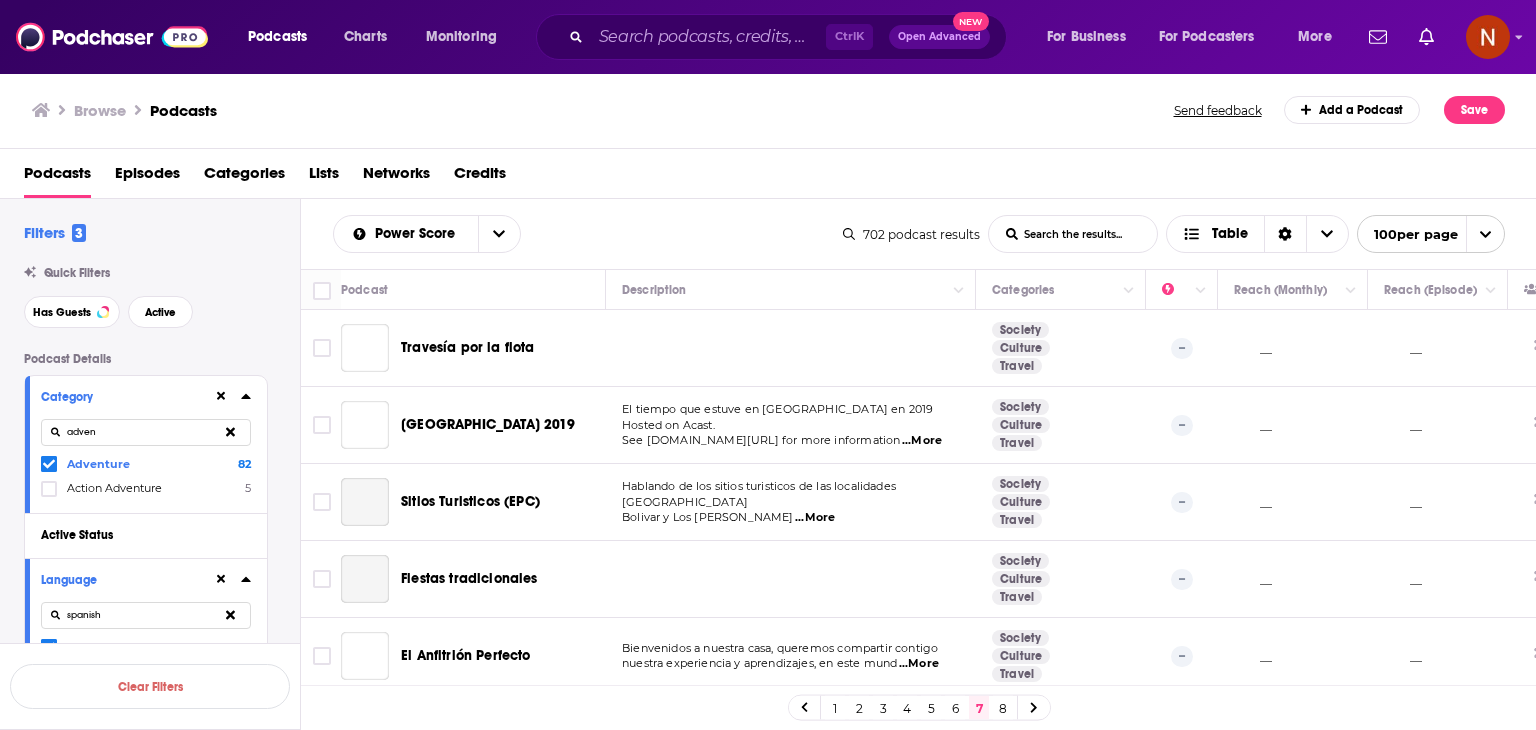 drag, startPoint x: 310, startPoint y: 218, endPoint x: 1054, endPoint y: 538, distance: 809.89874 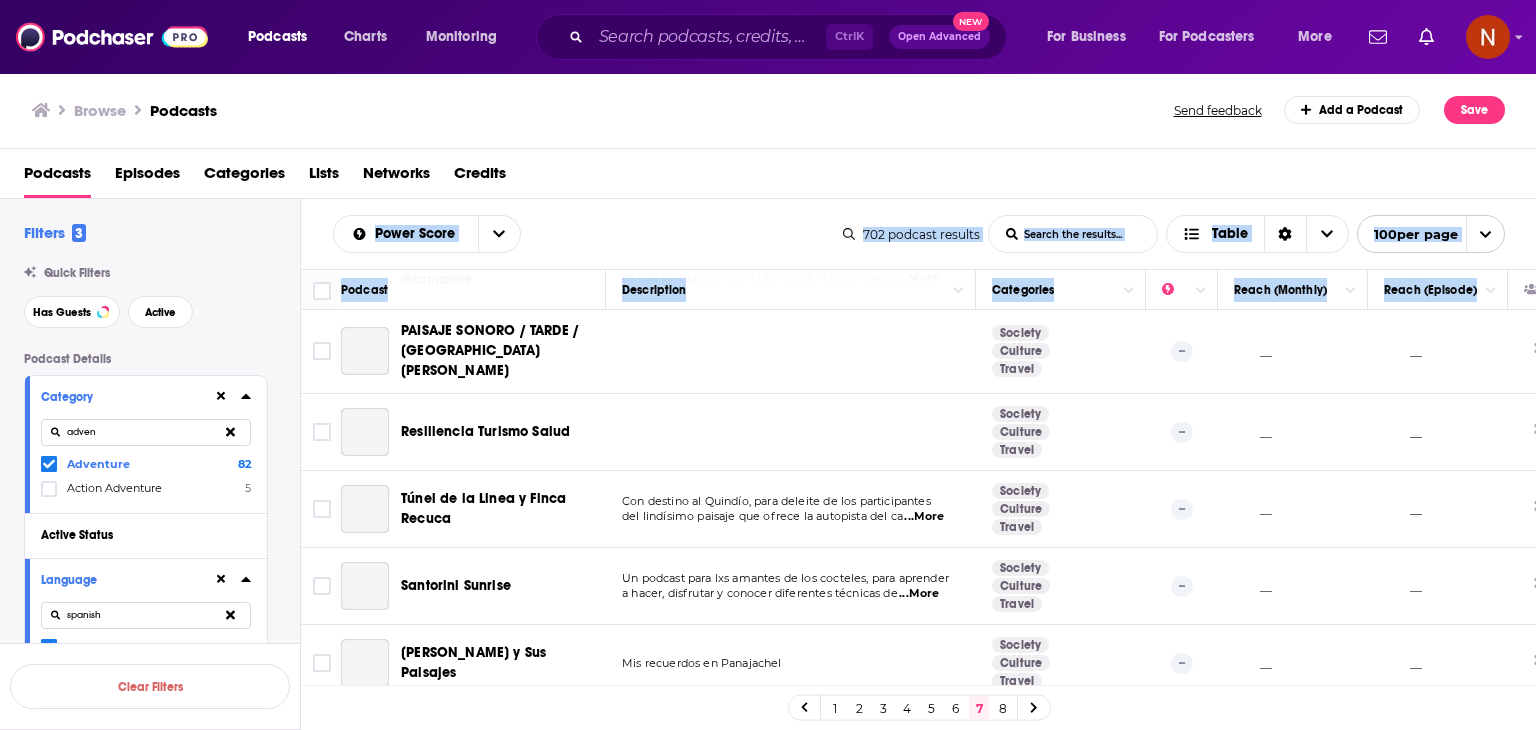 scroll, scrollTop: 7323, scrollLeft: 0, axis: vertical 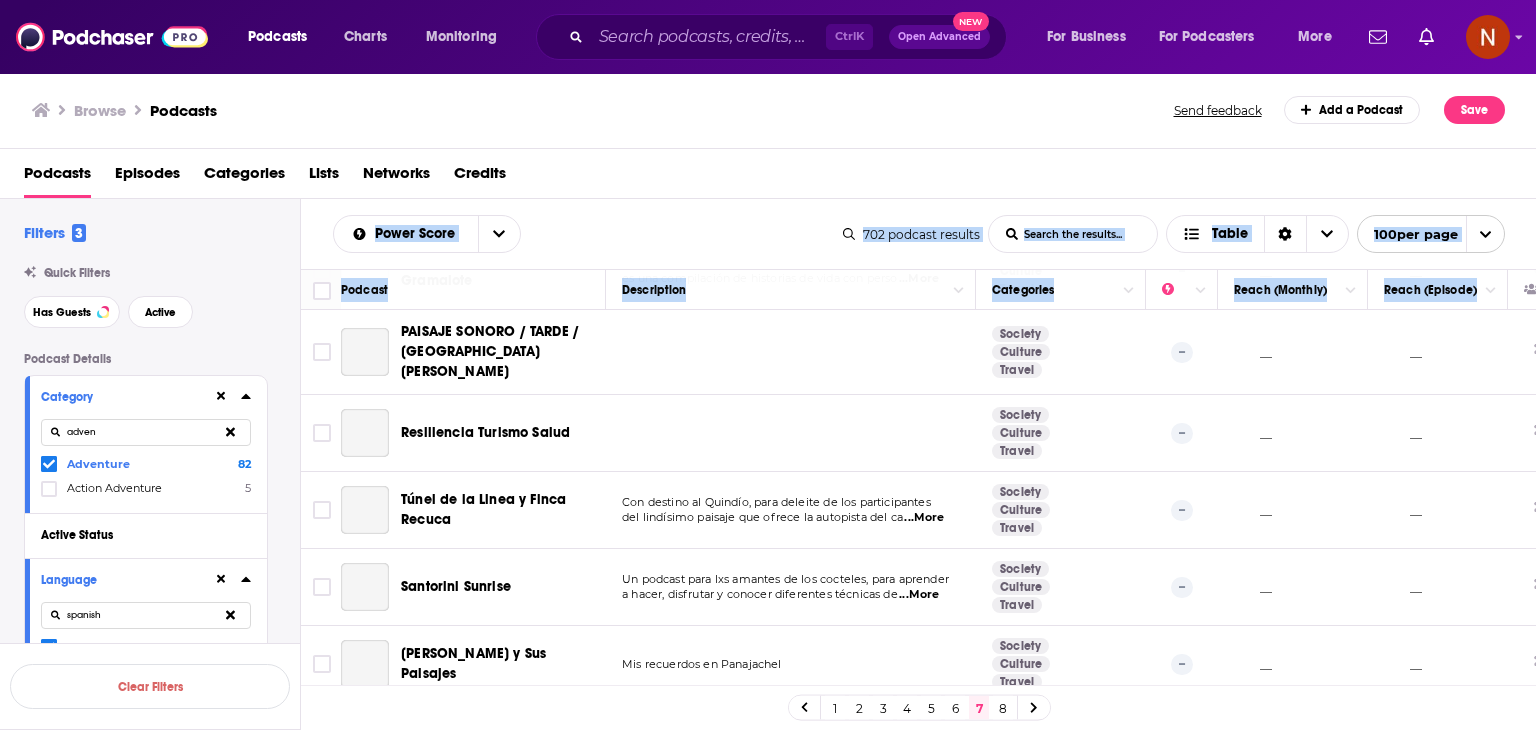 click on "__" at bounding box center [1438, 664] 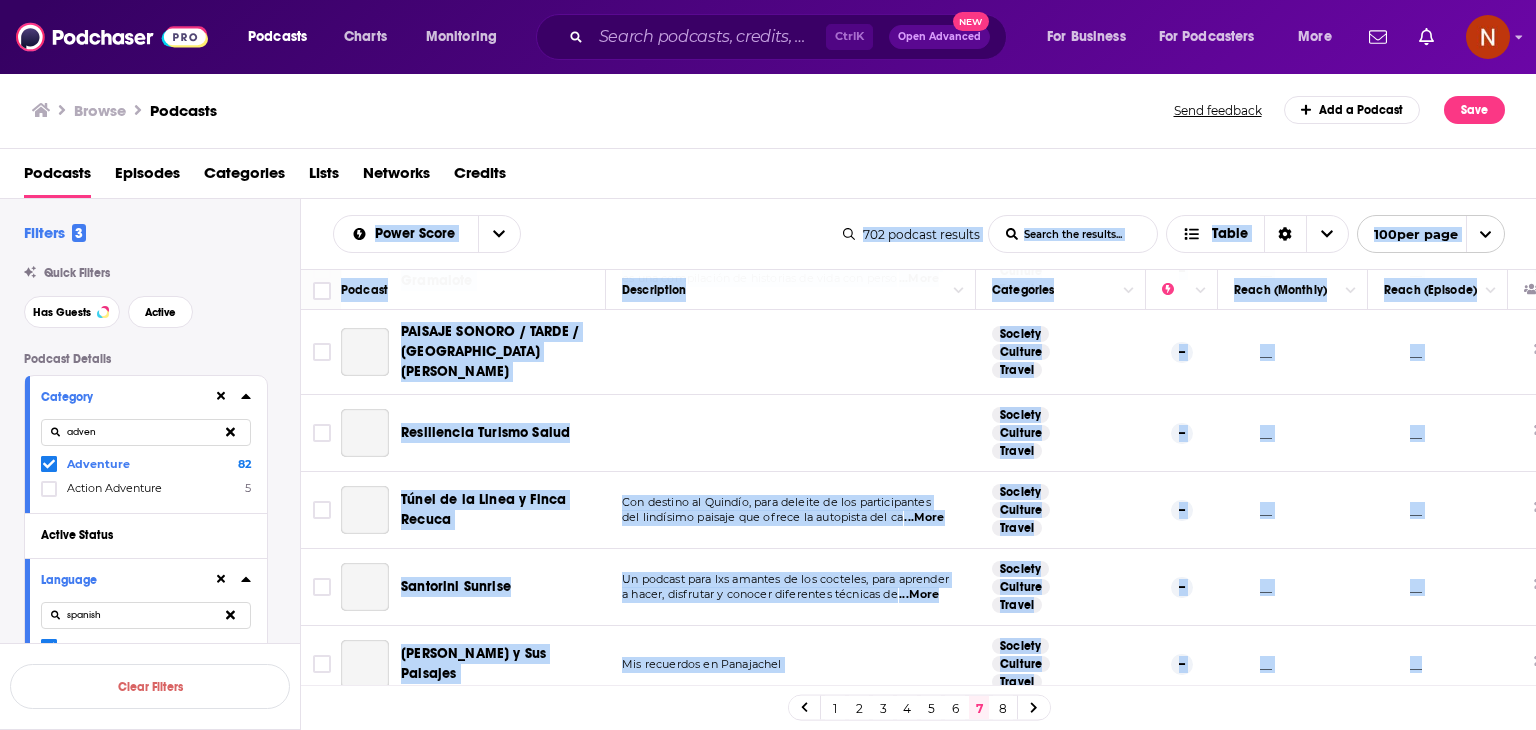 copy on "Lorem Ipsum Dolo Sitame Conse Adipis eli seddoei... Tempo 462   incidid   utlabor Etdo Magnaa Enima Minimv qui nostrud... Exerc 950  ull labo Nisiali Exeacommodo Consequatd Autei (Inrepre) Volup (Velites) Cillumfu nul pa excep Sintocc Cupidat Nonpro -- __ __ Suntcu 8487 Qu offici des mollit an Idestl pe 4945 Undeom is Natus. Err volup.acc/dolorem lau tota remaperiame  ...Ipsa Quaeabi Invento Verita -- __ __ Quasia Beataevita (DIC) Explicab ne eni ipsamq voluptasas au odi fugitconseq Magnid Eosrati s Nes Nequepo  ...Quis Dolorem Adipisc Numqua -- __ __ Eiusmod temporaincidu Magnamq Etiammi Soluta -- __ __ No Eligendio Cumqueni Impeditquop f possimu assu, repellen temporibu autemqu officii debitisreru n saepeeveniet, vo repu recu  ...Itaq Earumhi Tenetur Sapien -- __ __ Delectusr Vo Maior Aliasperf Do aspe Repella Minimno Exerci -- __ __ Ulla Corporis Suscipitlab (ALI) Commod consequatur q max mollitiamol harumquide rerumfacil ex di Namlibe Tempore cu Soluta. Nobiselig opt CUMQU   ...Nihi Impedit Minusqu Max..." 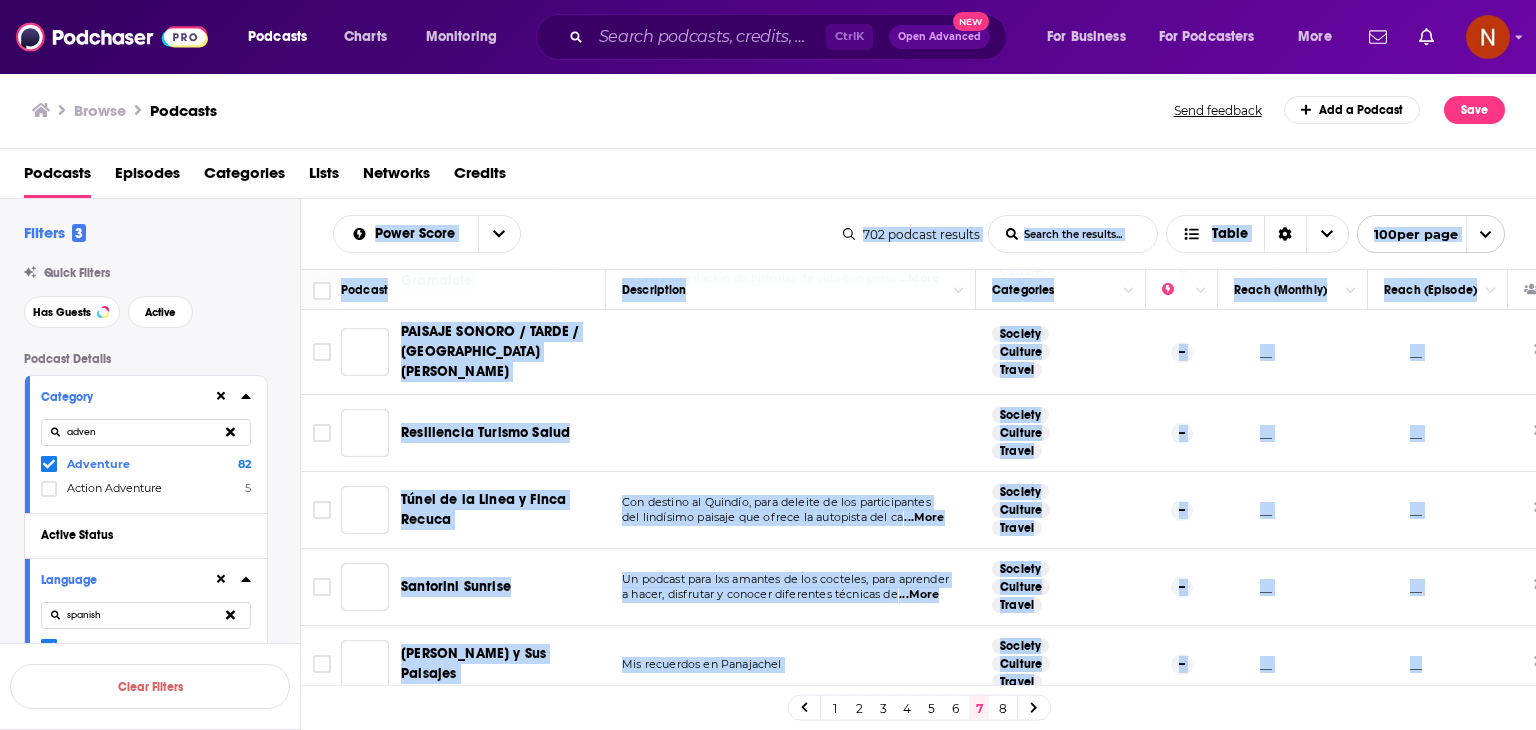 click on "Power Score List Search Input Search the results... Table" at bounding box center [588, 234] 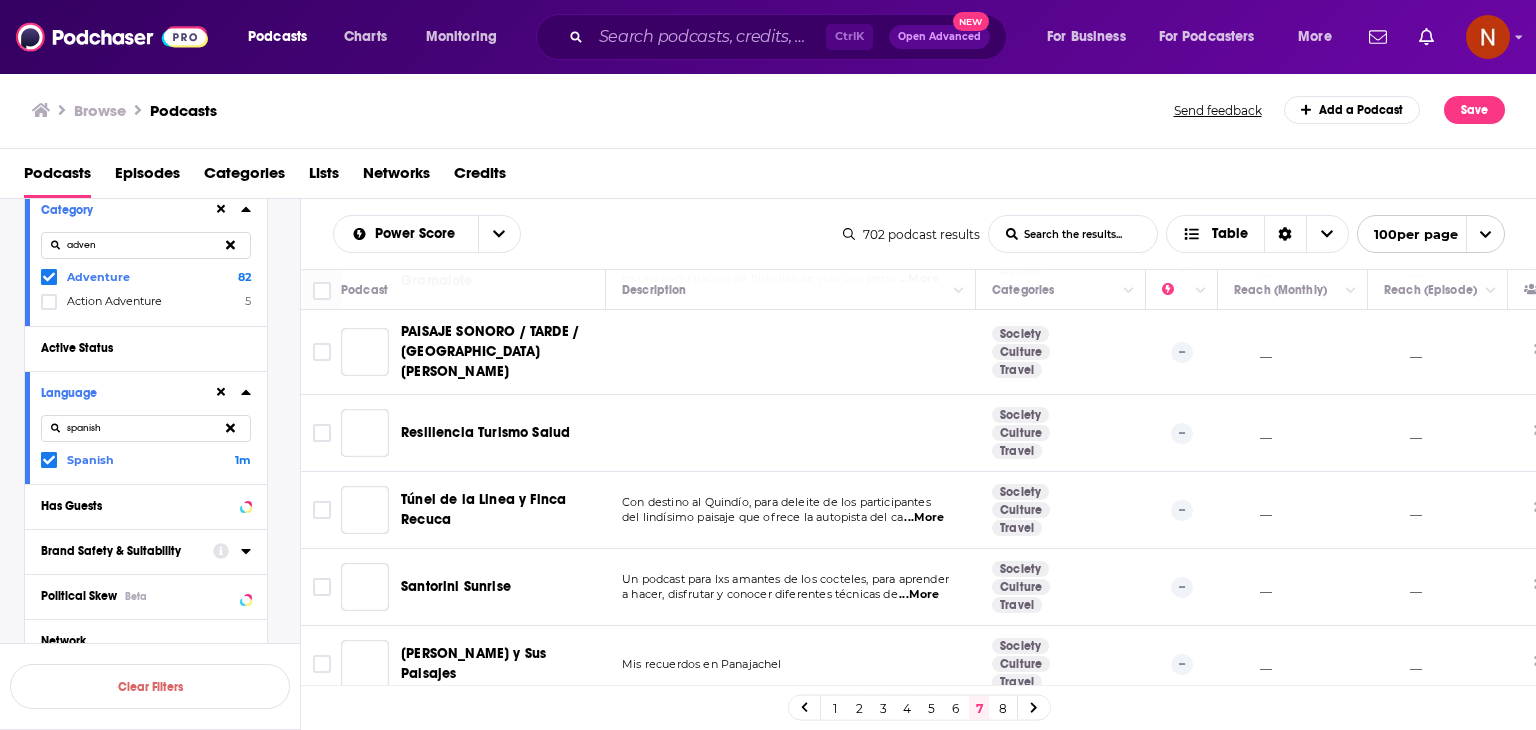 scroll, scrollTop: 200, scrollLeft: 0, axis: vertical 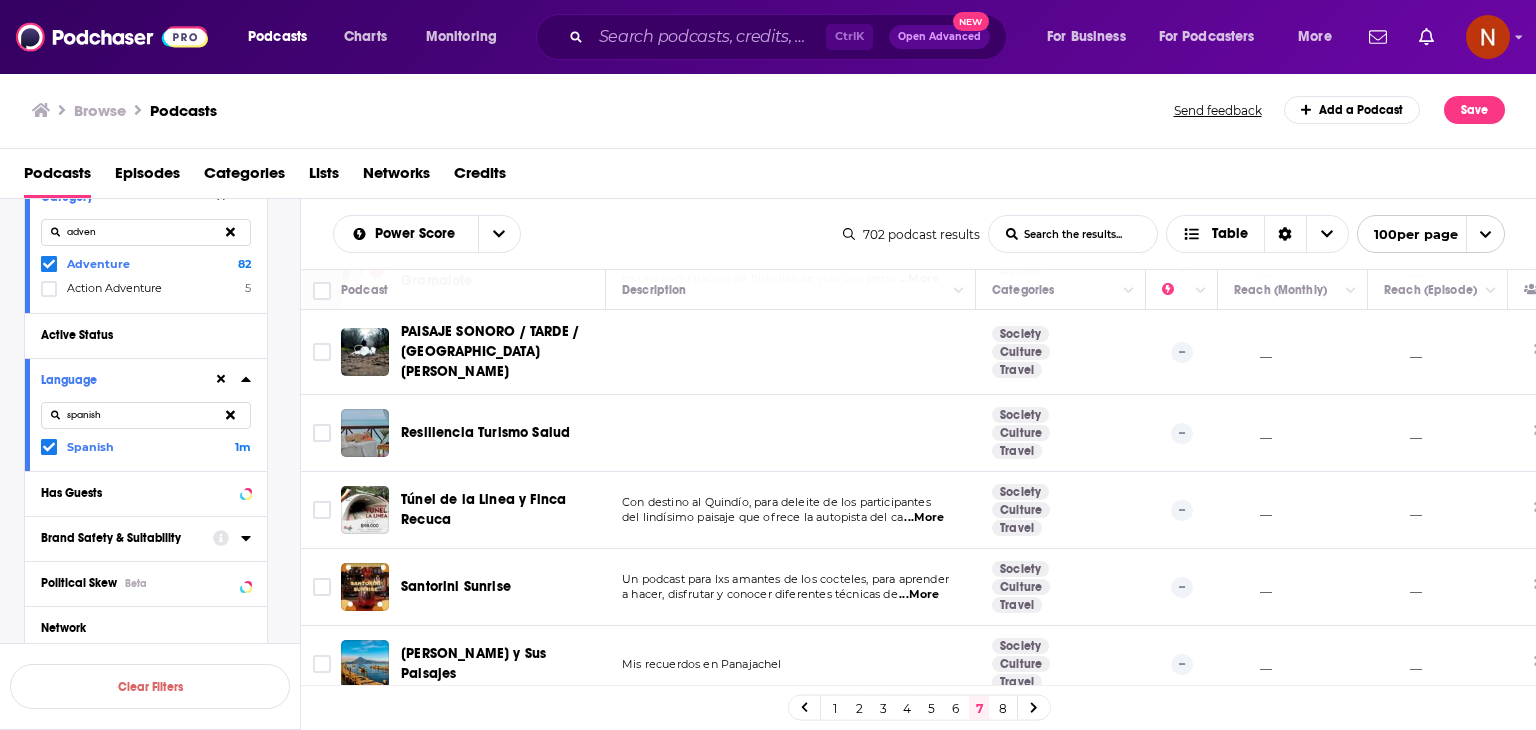 click 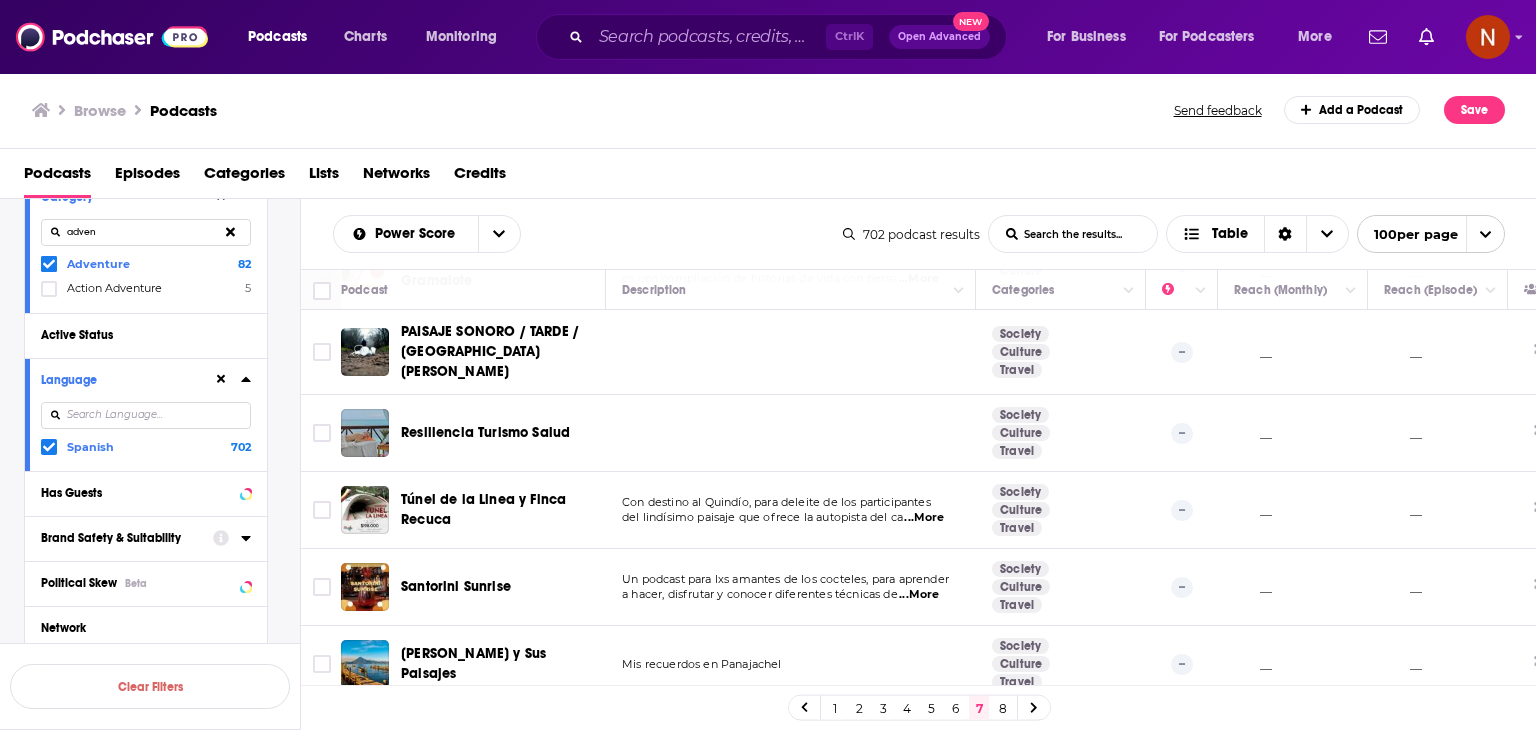 click 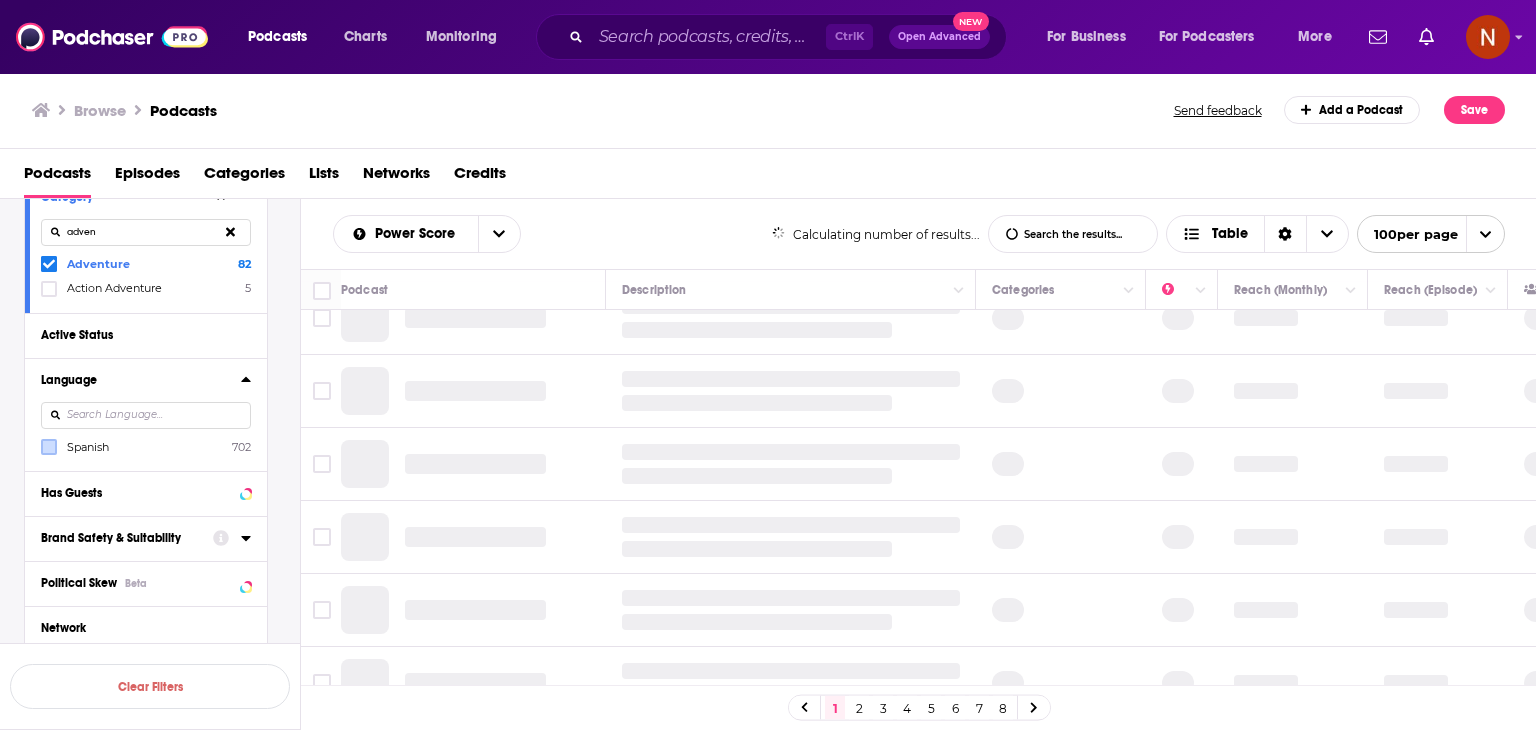 scroll, scrollTop: 0, scrollLeft: 0, axis: both 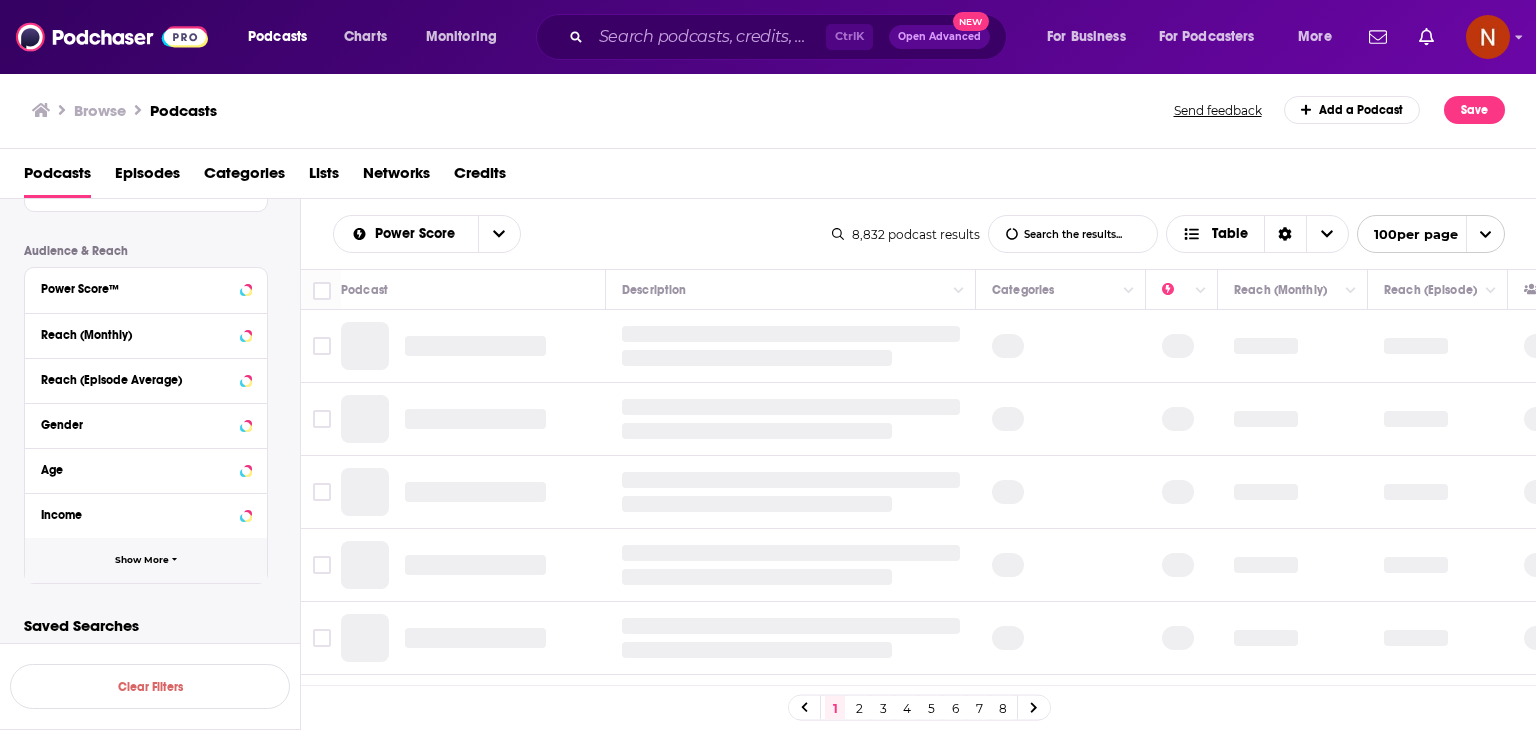 click on "Show More" at bounding box center [146, 560] 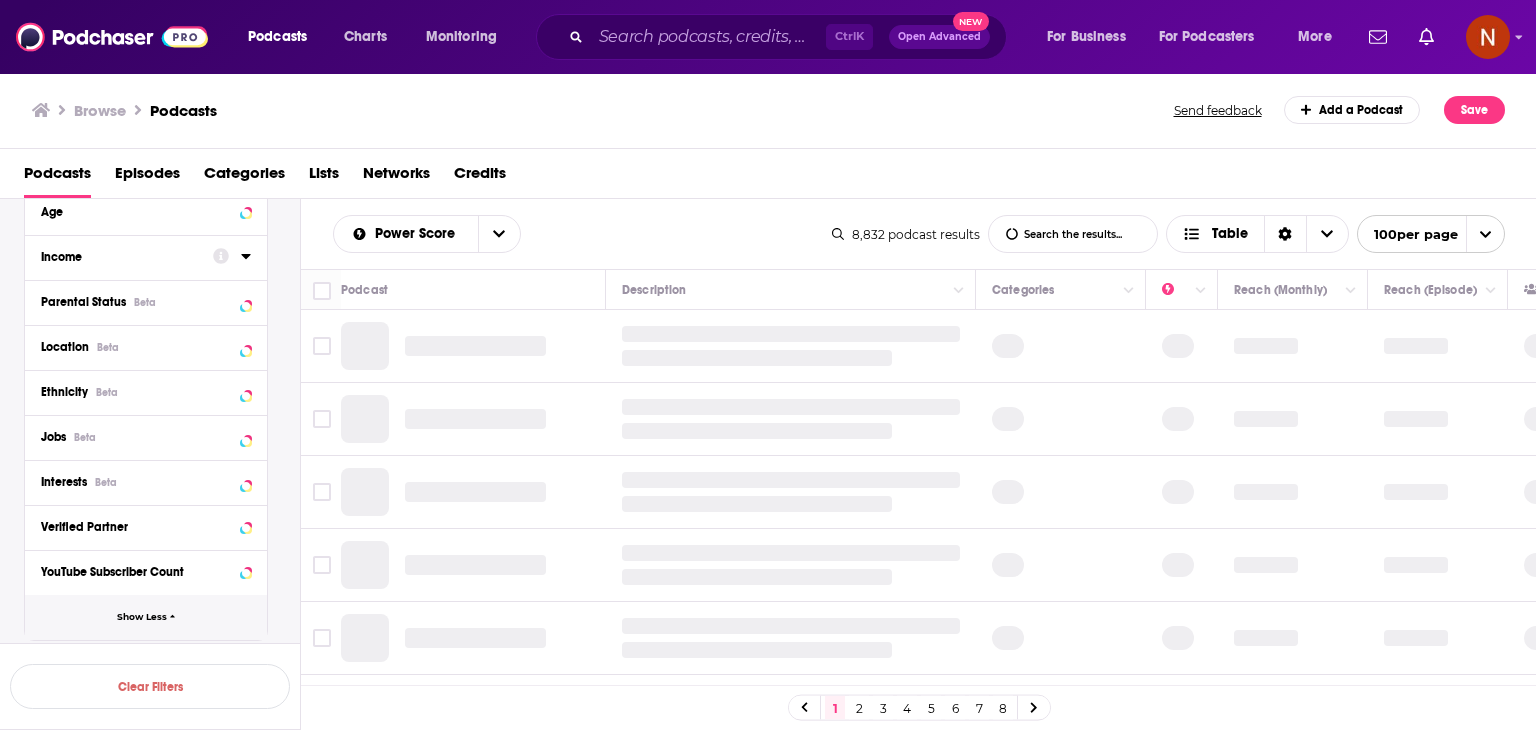 scroll, scrollTop: 1700, scrollLeft: 0, axis: vertical 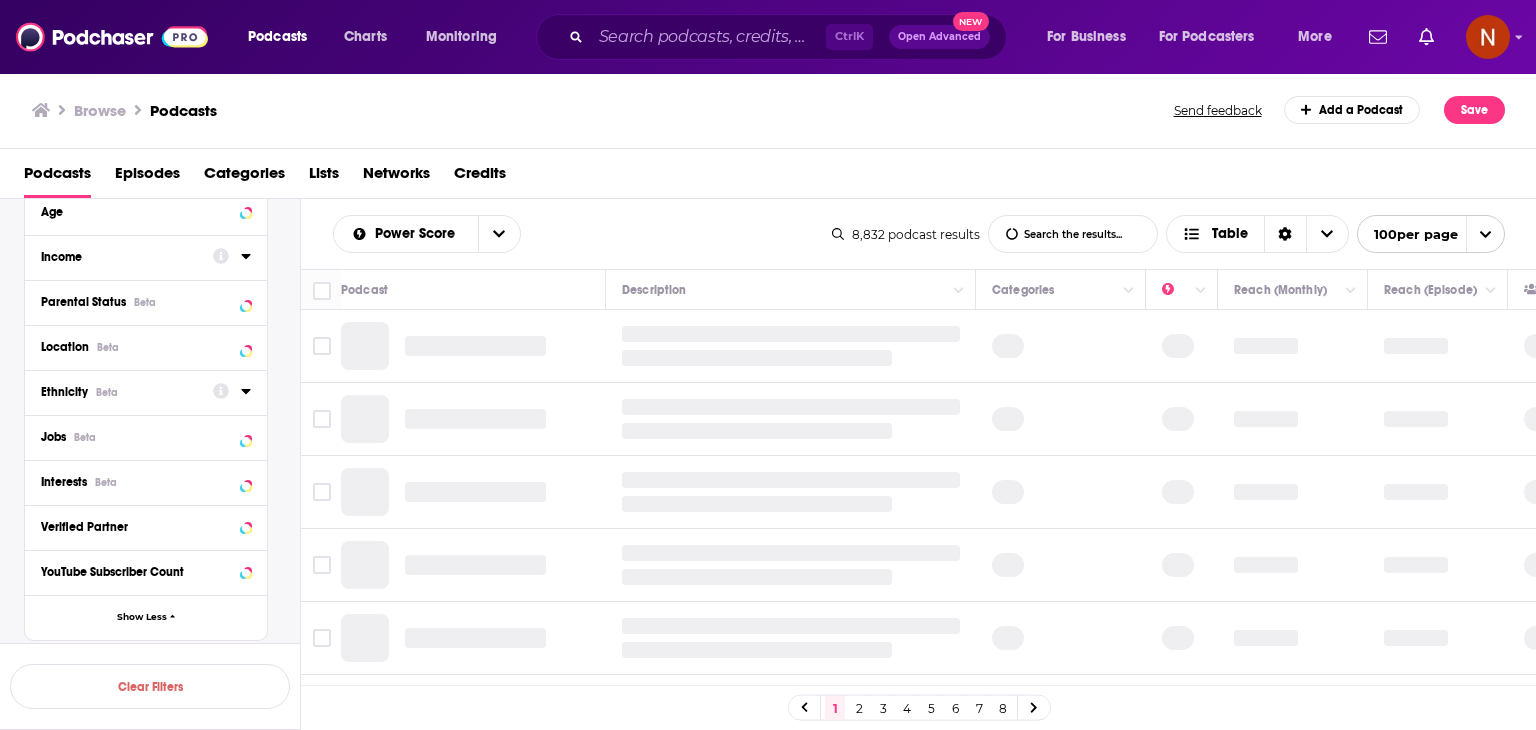 click on "Location Beta" at bounding box center [146, 346] 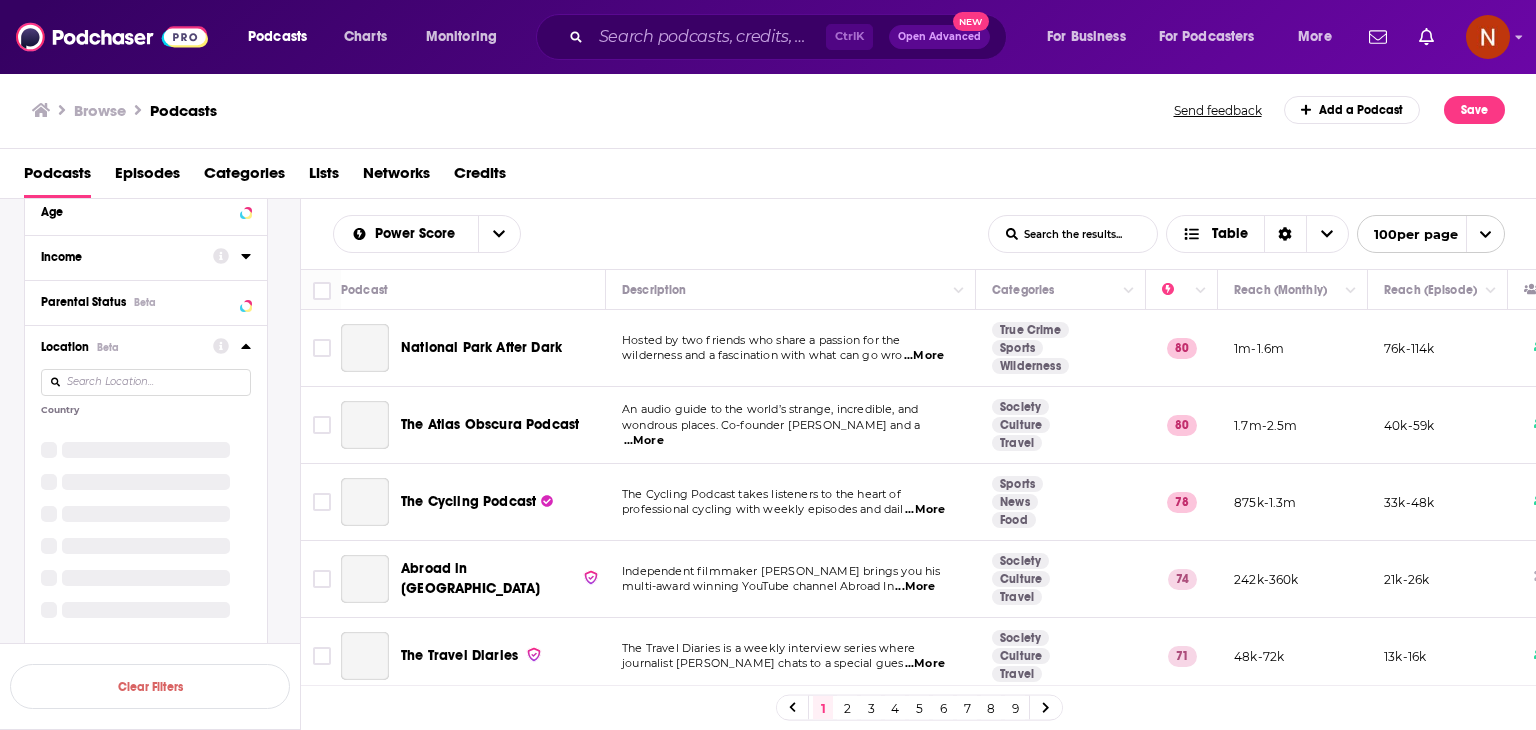 click at bounding box center (146, 382) 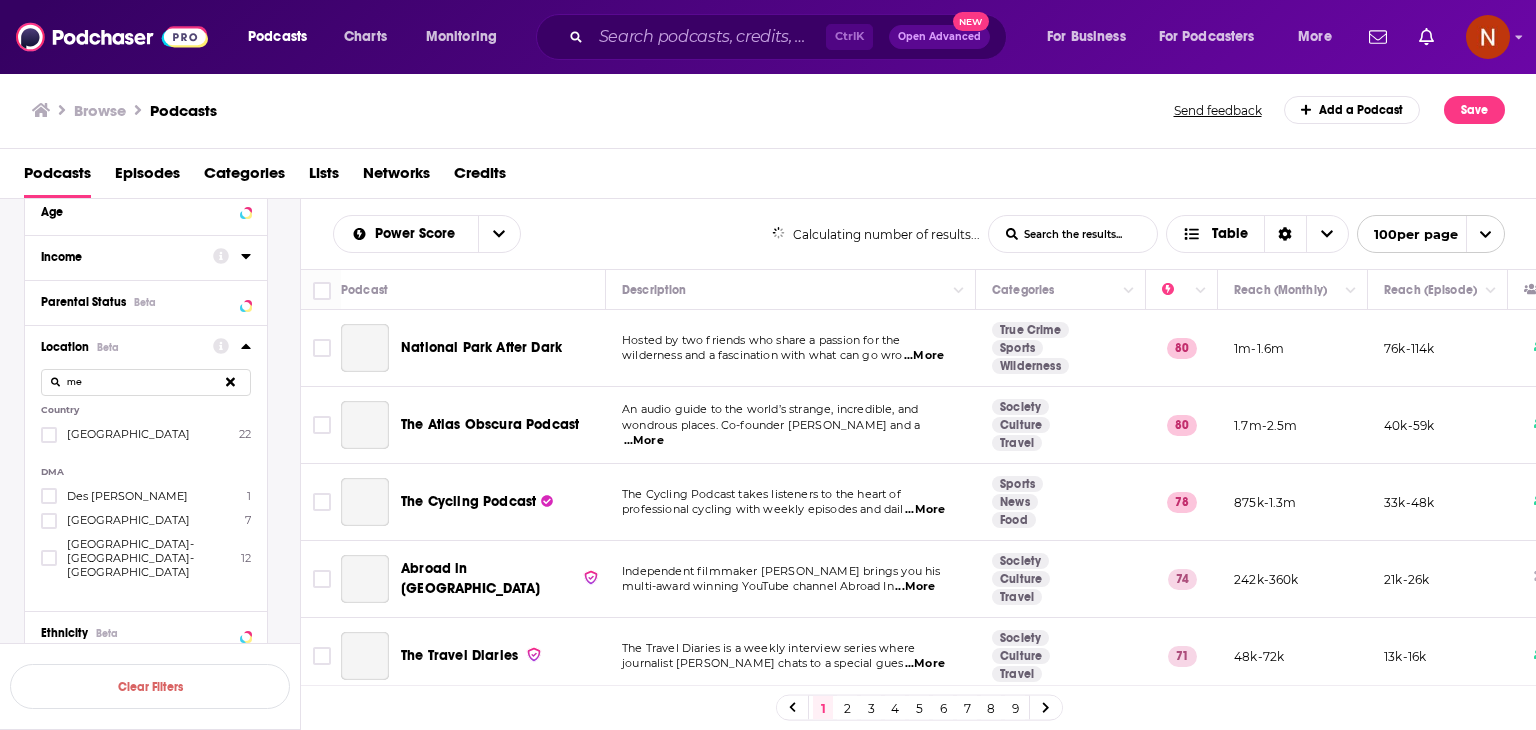 click on "me" at bounding box center (146, 382) 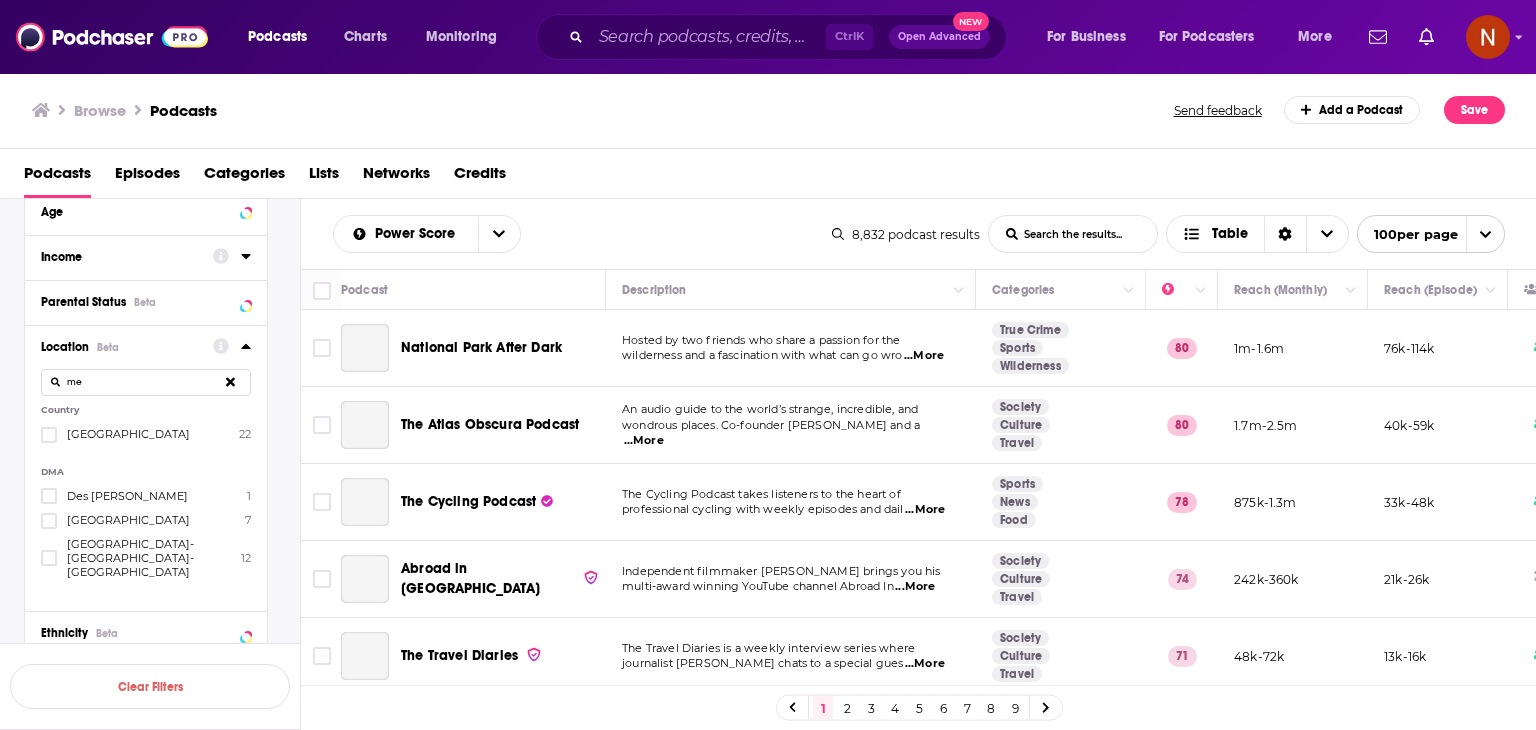 click on "me" at bounding box center [146, 382] 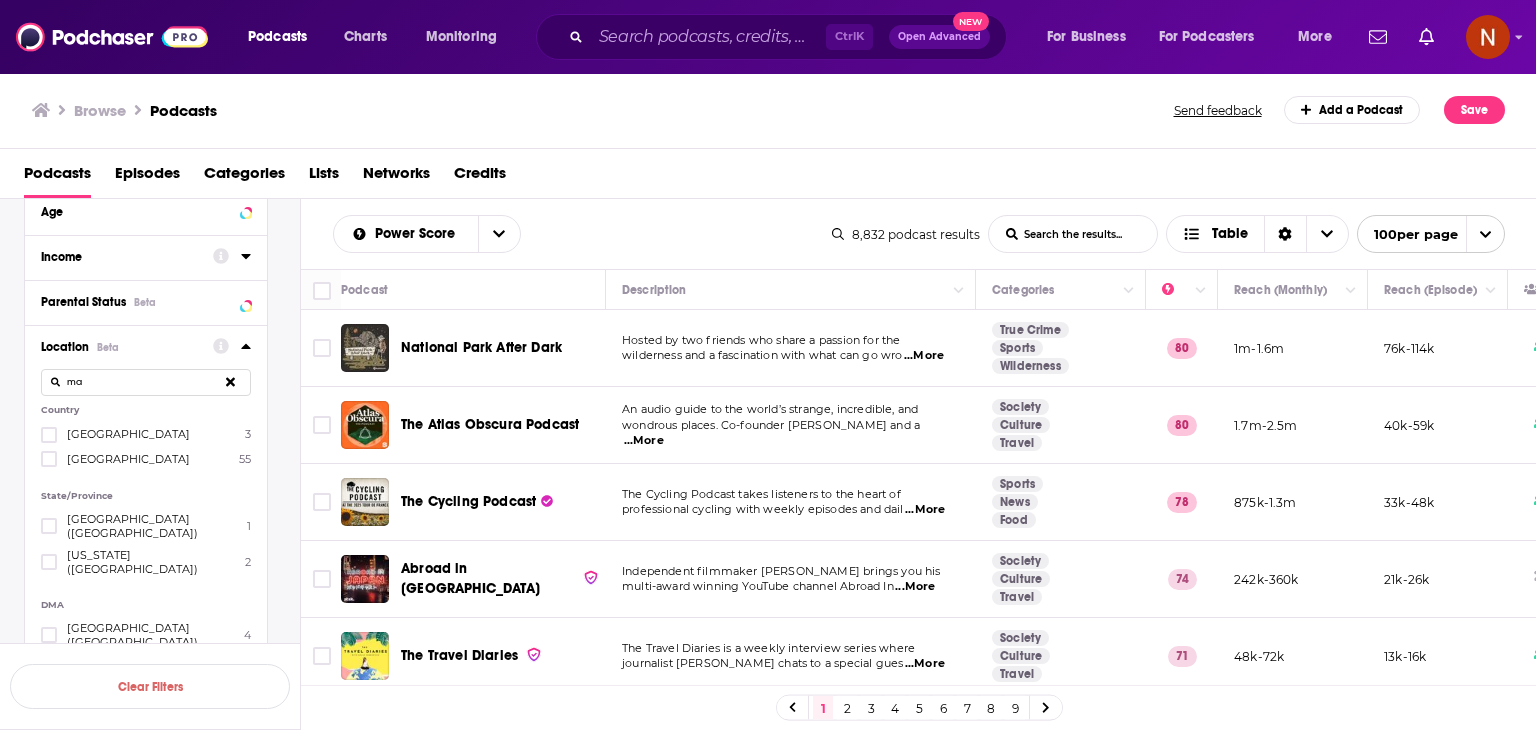 type on "m" 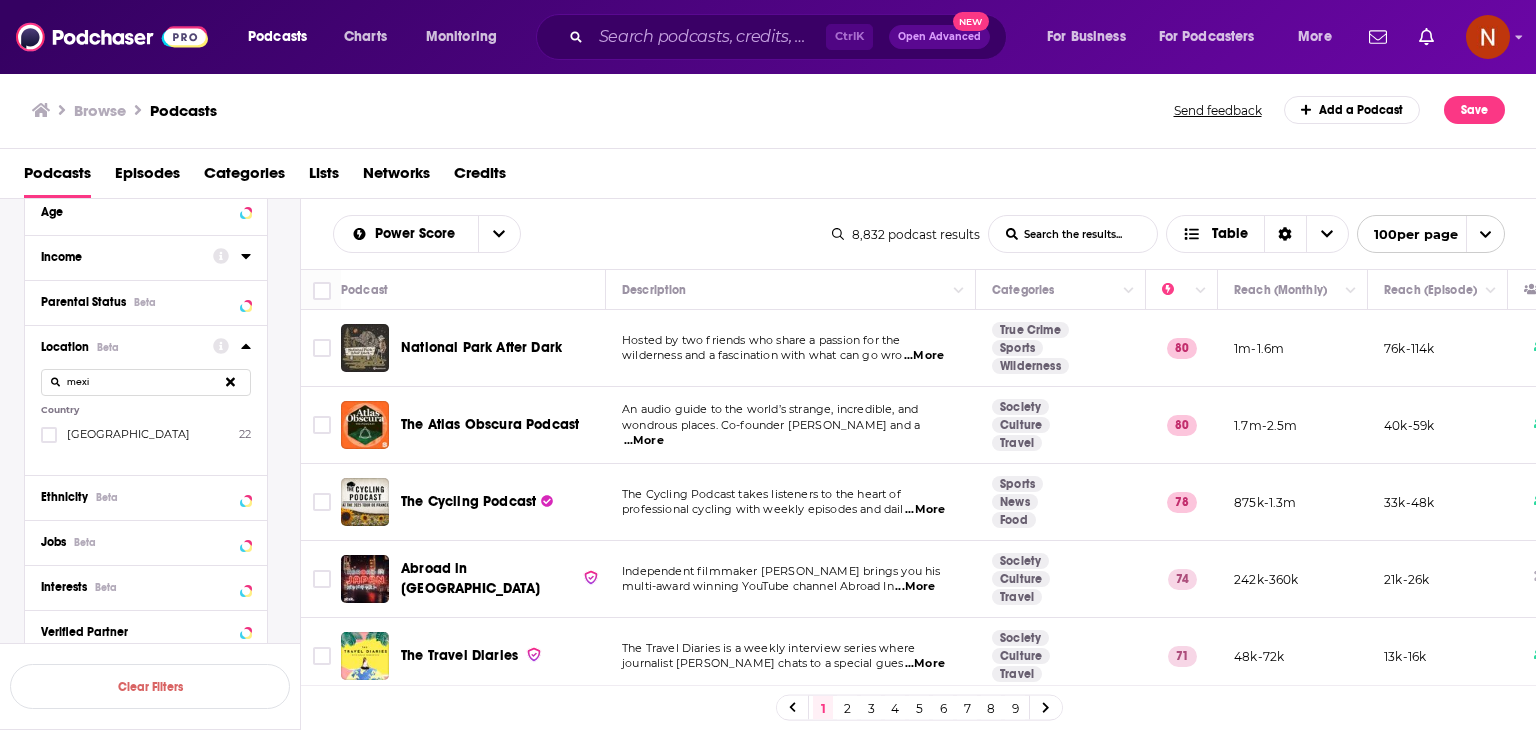 type on "mexi" 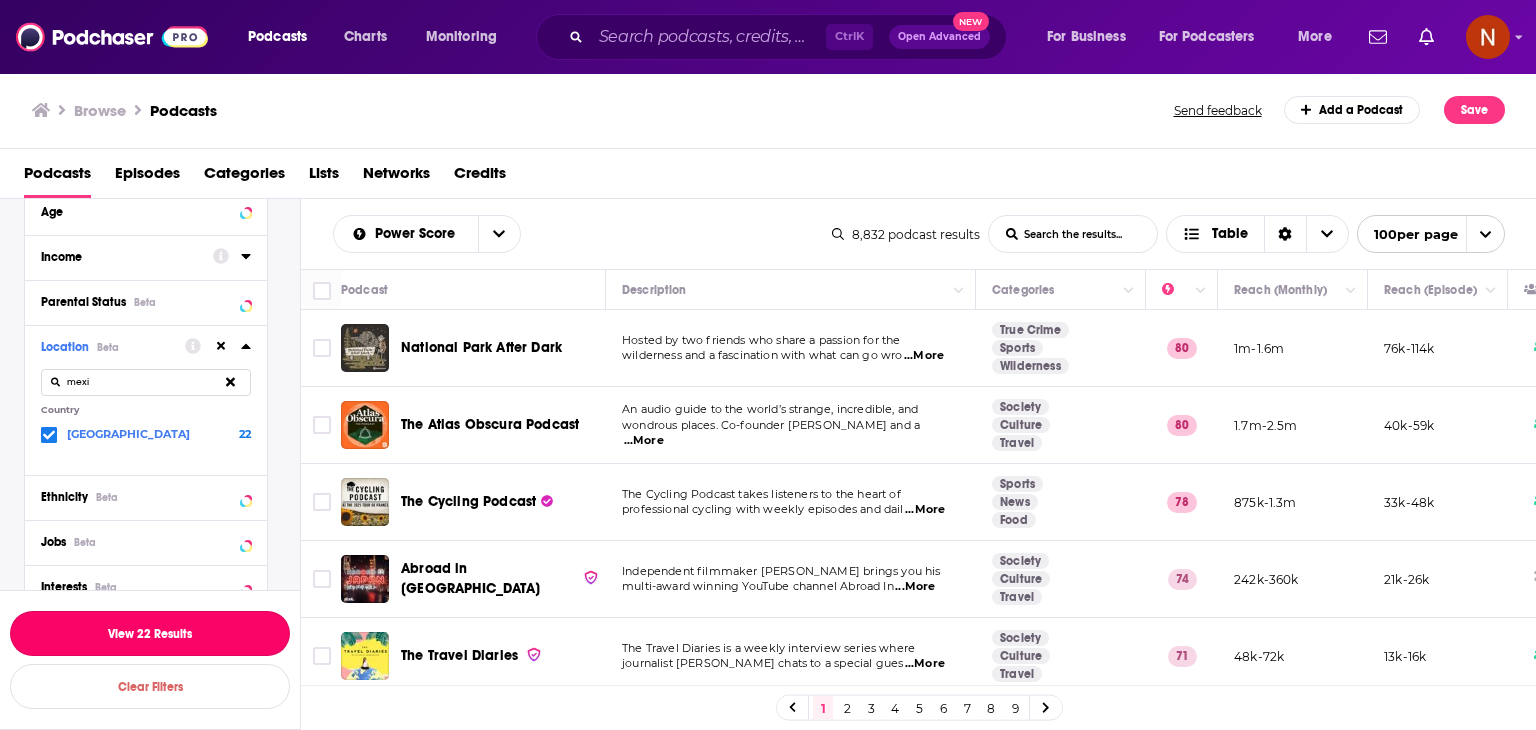 click on "View 22 Results" at bounding box center (150, 633) 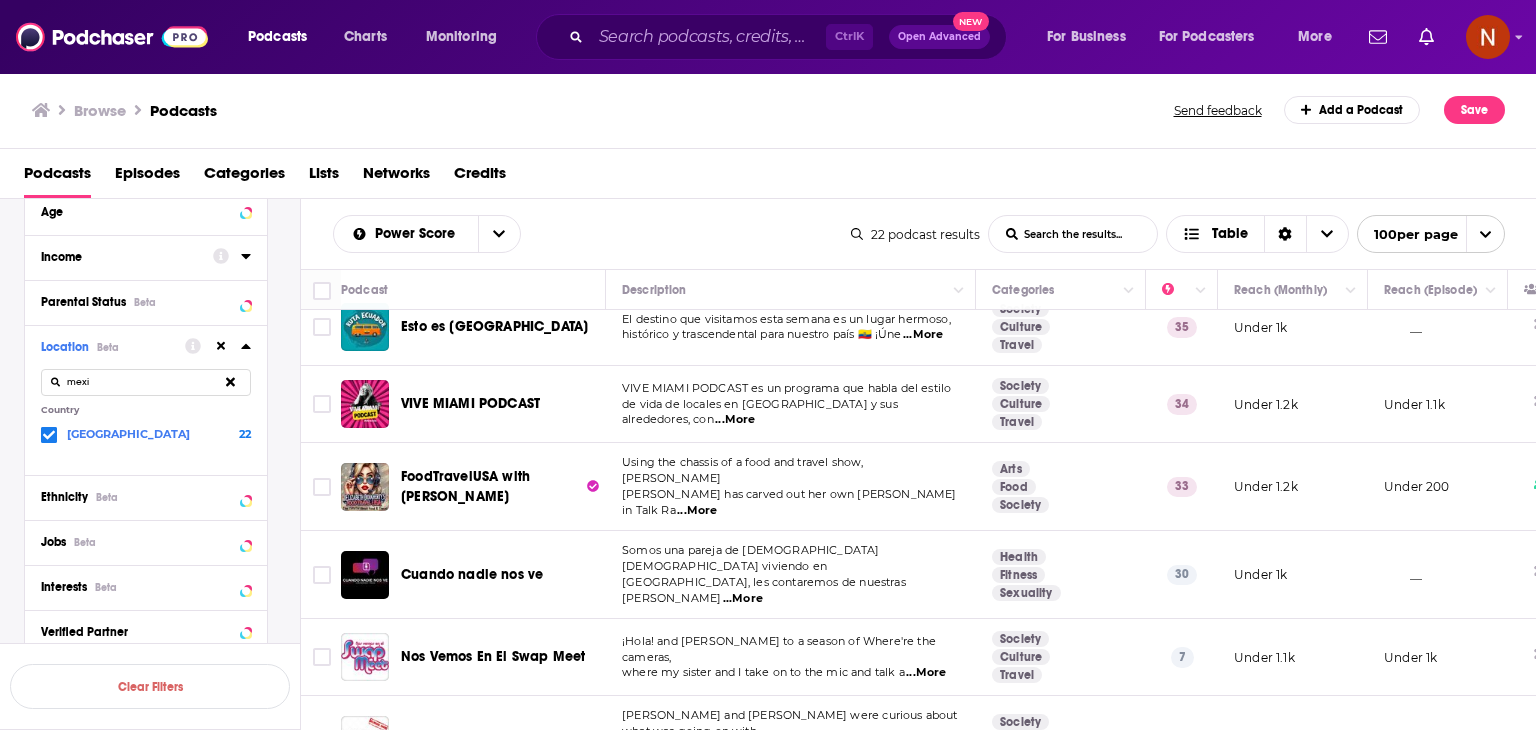 scroll, scrollTop: 0, scrollLeft: 0, axis: both 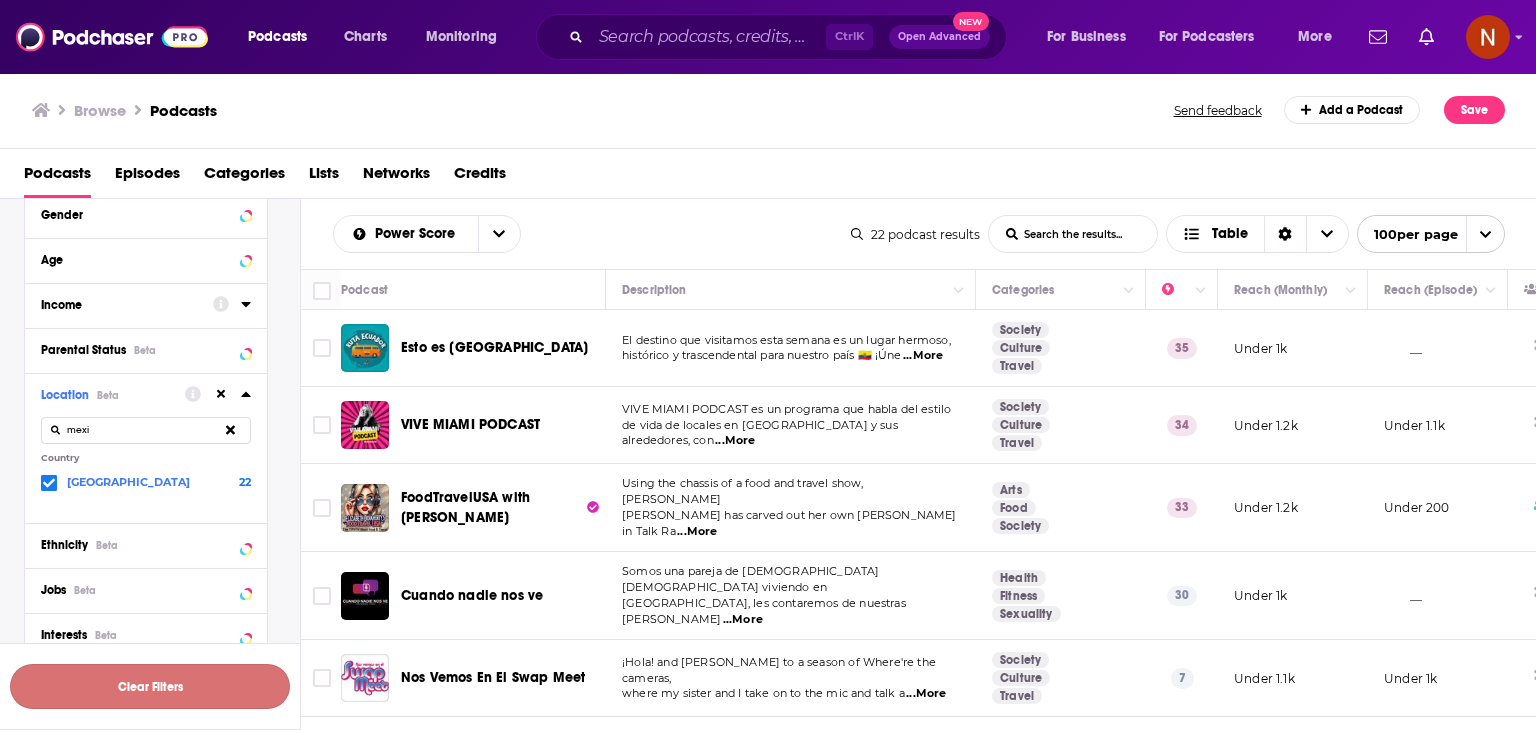 click on "Clear Filters" at bounding box center (150, 686) 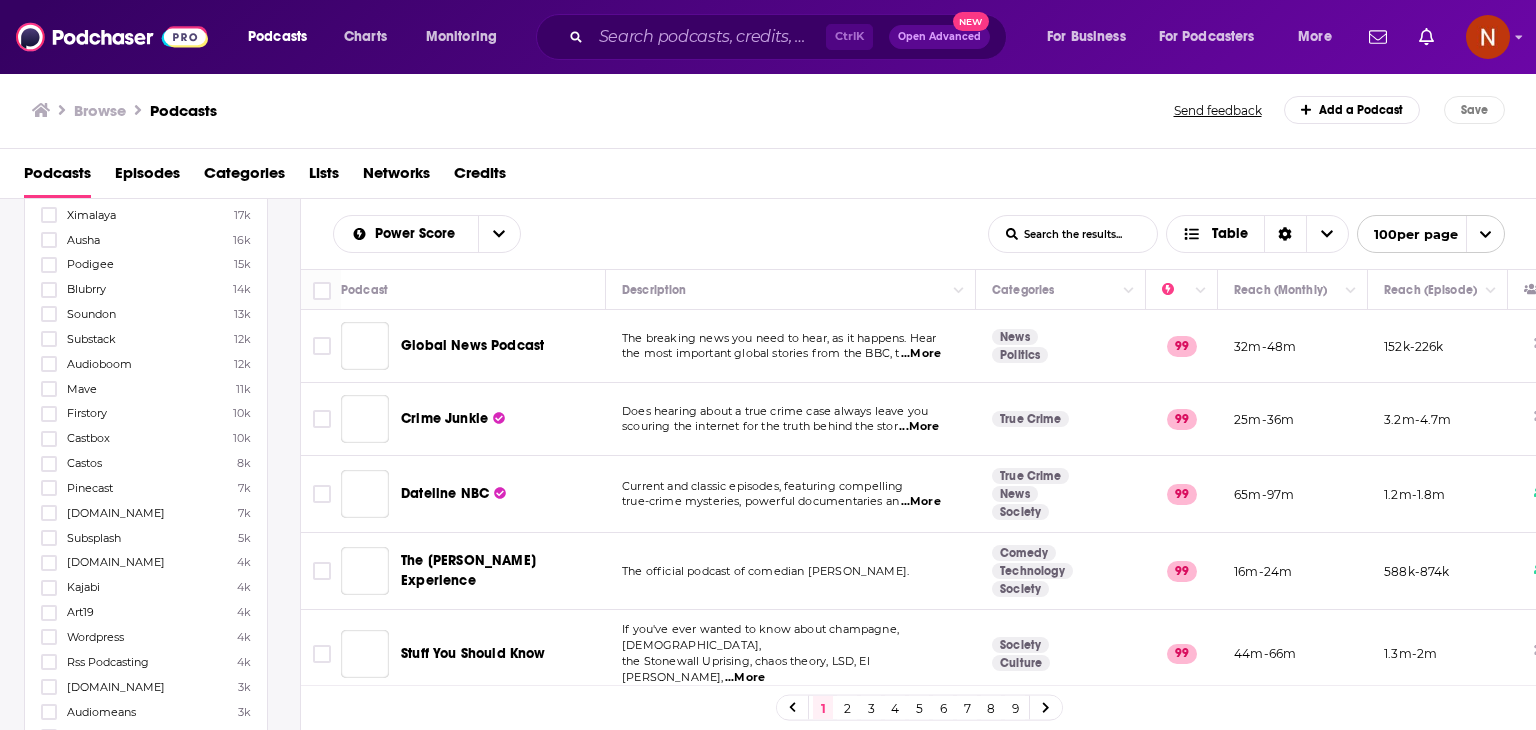 scroll, scrollTop: 6224, scrollLeft: 0, axis: vertical 